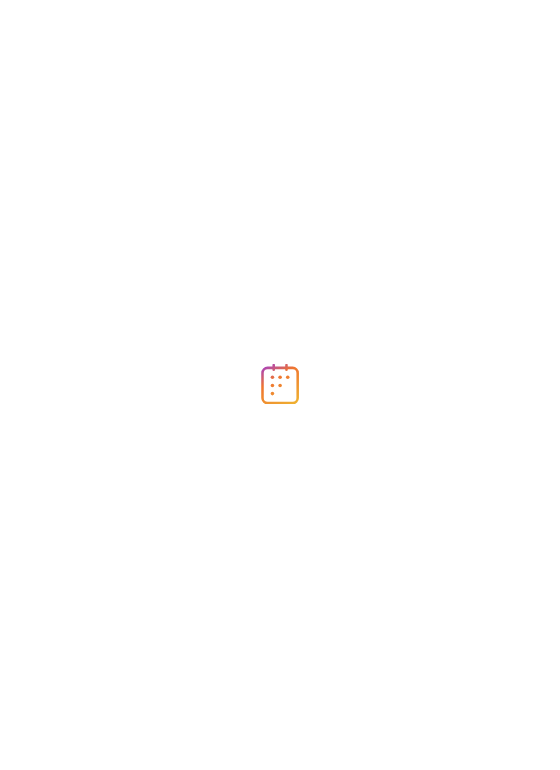 scroll, scrollTop: 0, scrollLeft: 0, axis: both 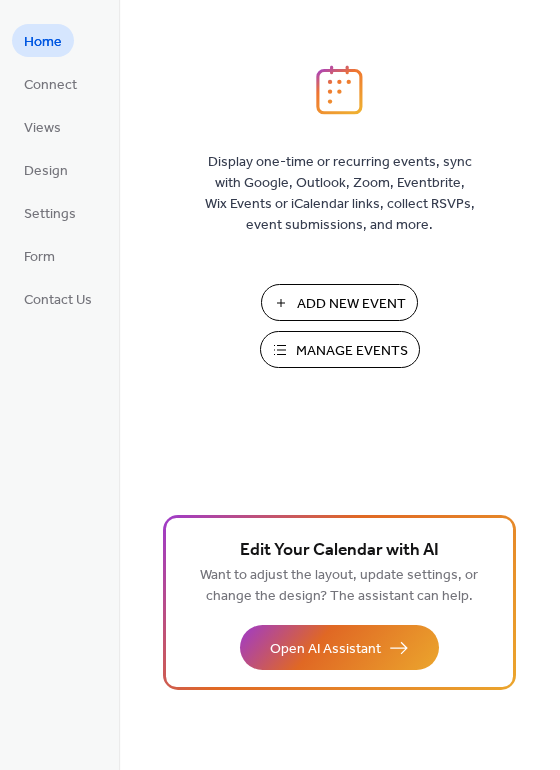 click on "Manage Events" at bounding box center [352, 351] 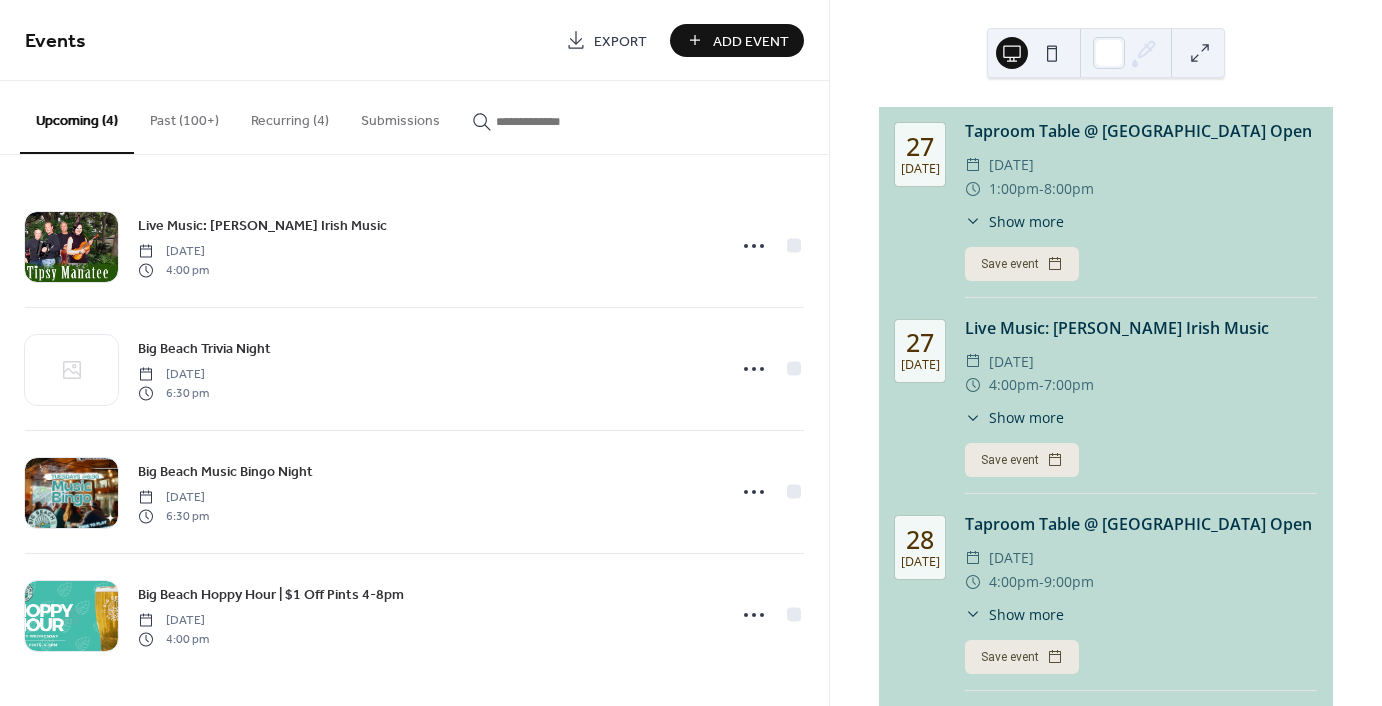 scroll, scrollTop: 0, scrollLeft: 0, axis: both 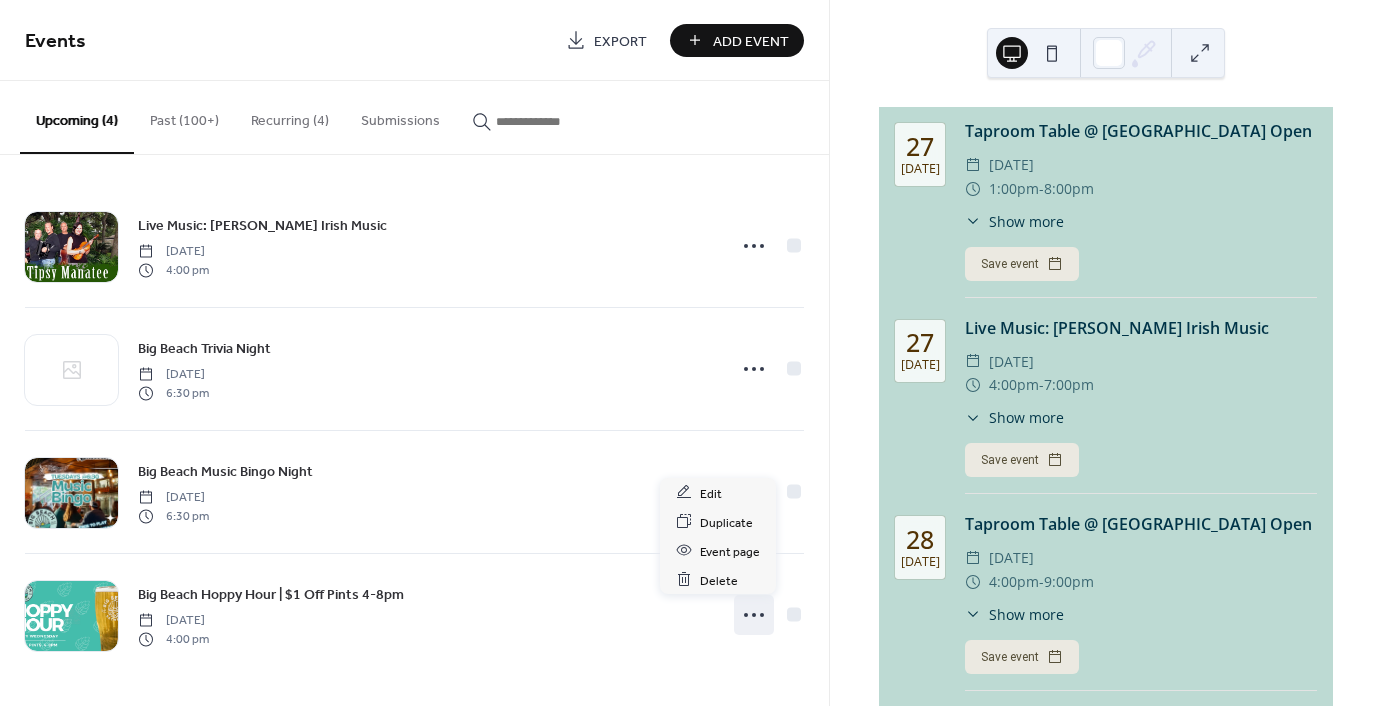click 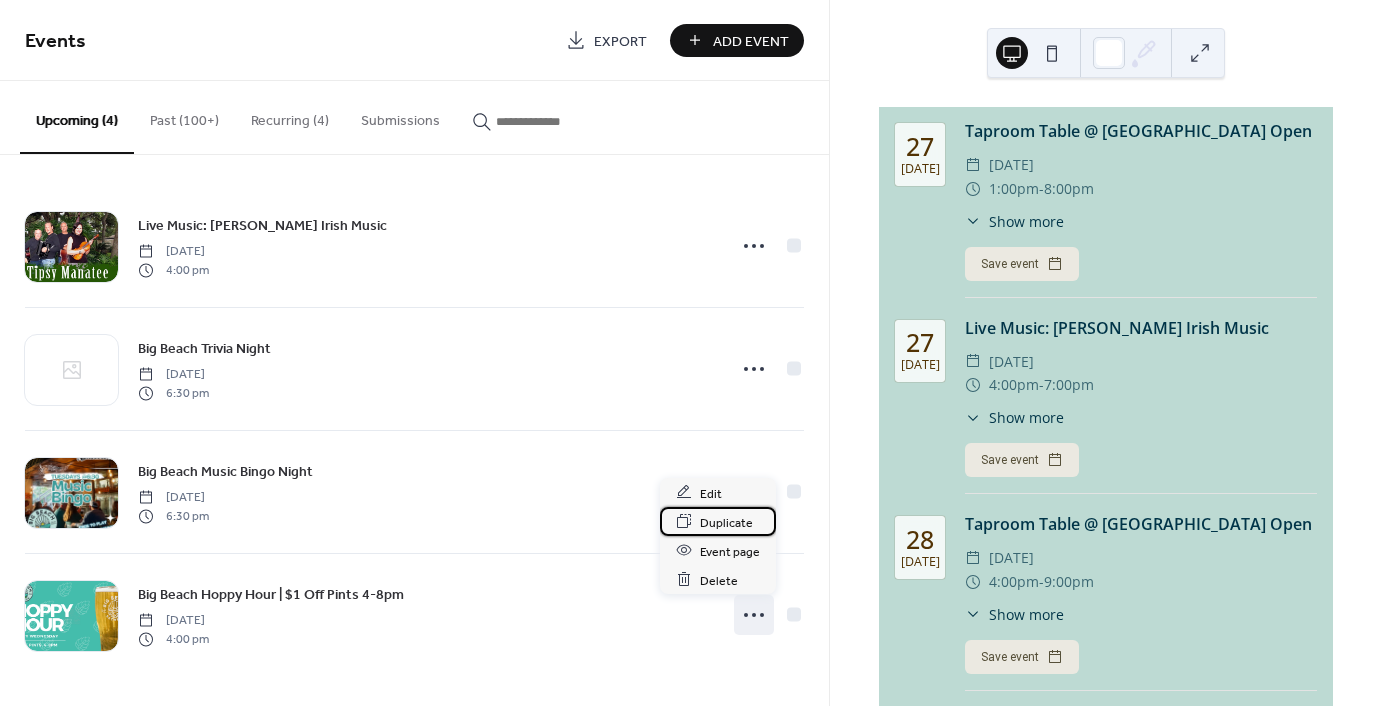 click on "Duplicate" at bounding box center [726, 522] 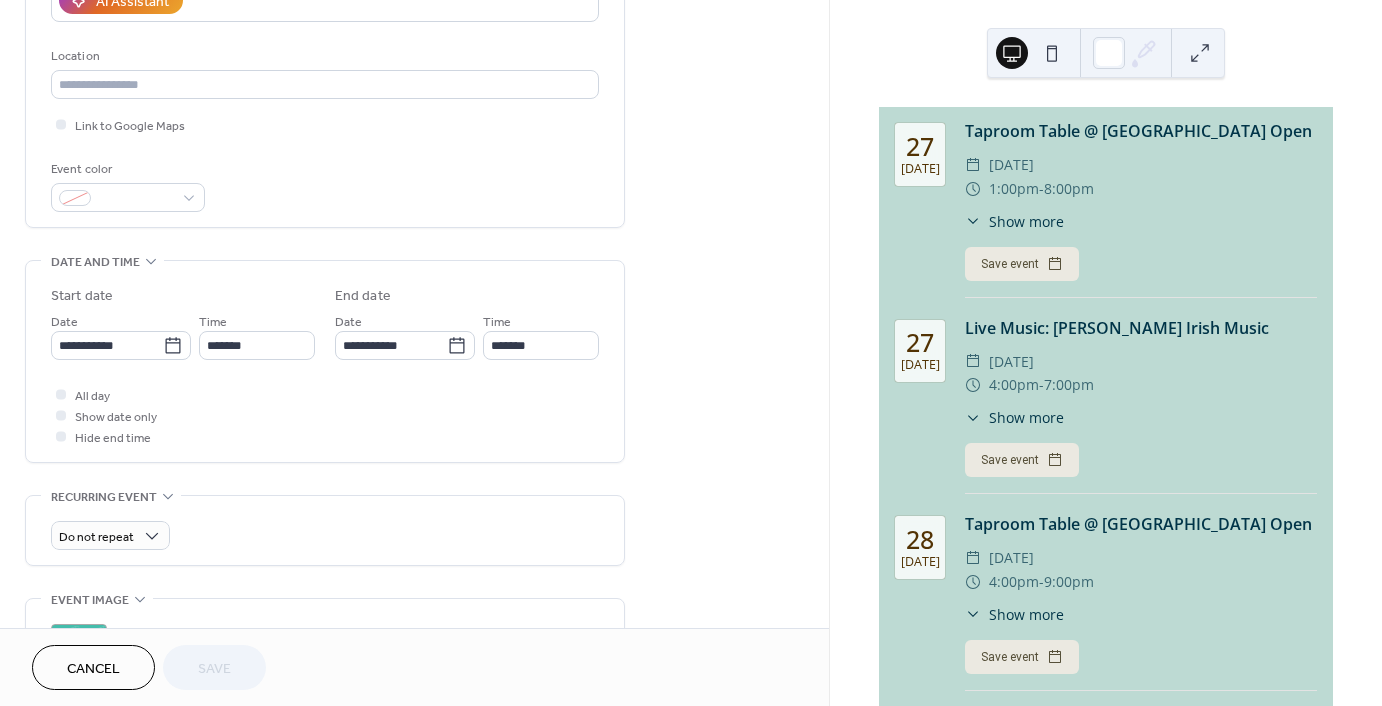 scroll, scrollTop: 394, scrollLeft: 0, axis: vertical 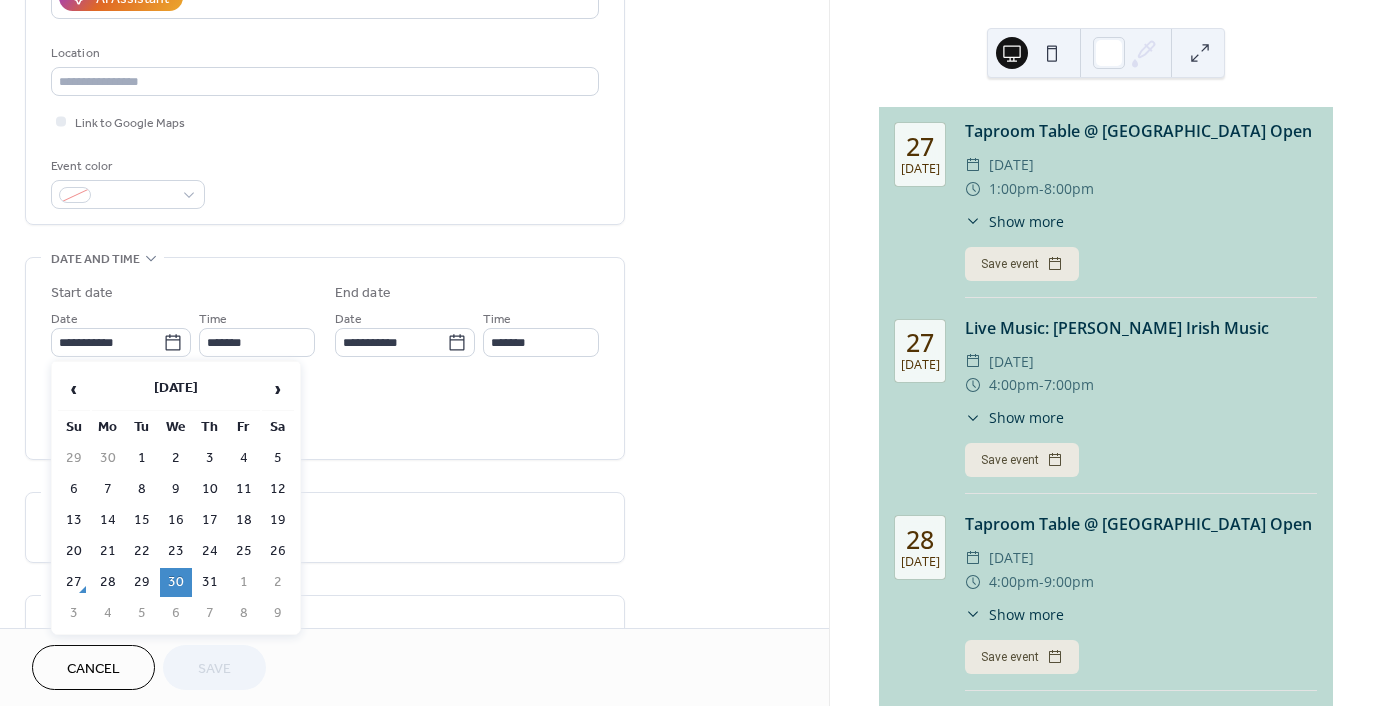 click on "**********" at bounding box center (691, 353) 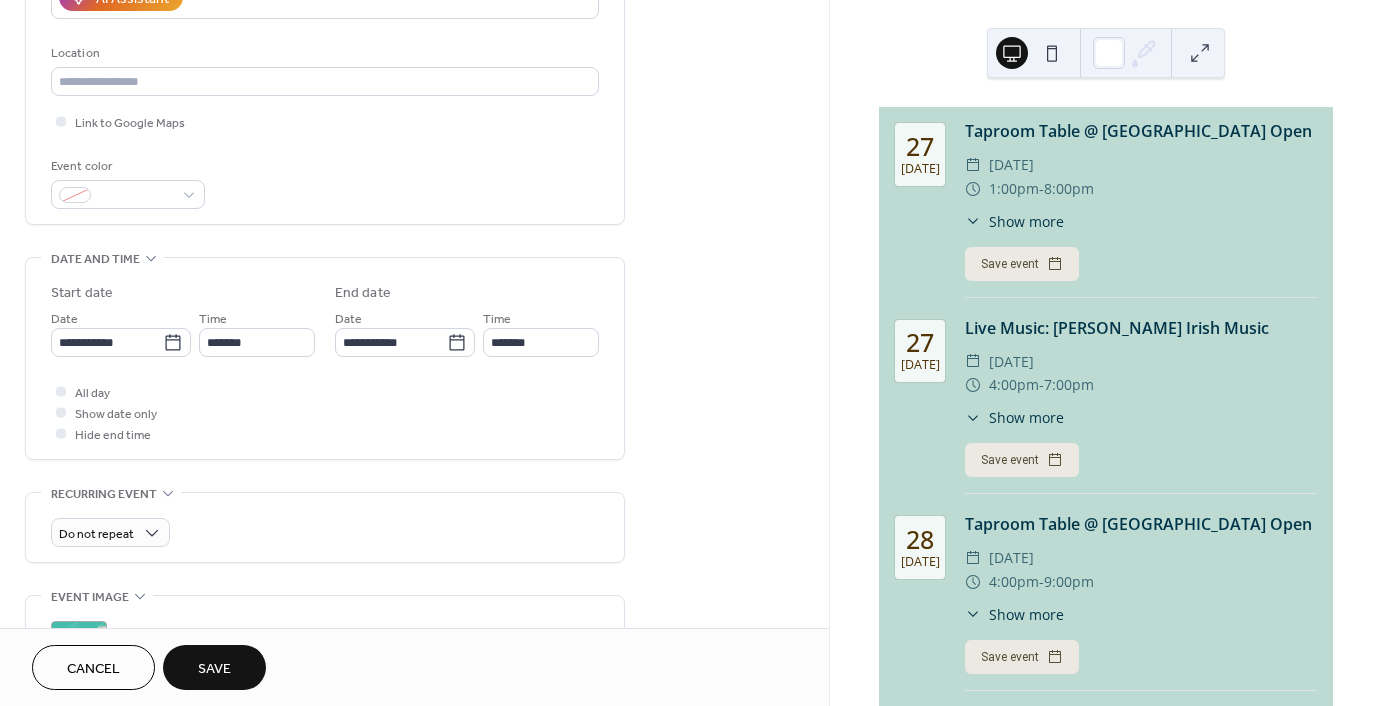 click on "Save" at bounding box center (214, 667) 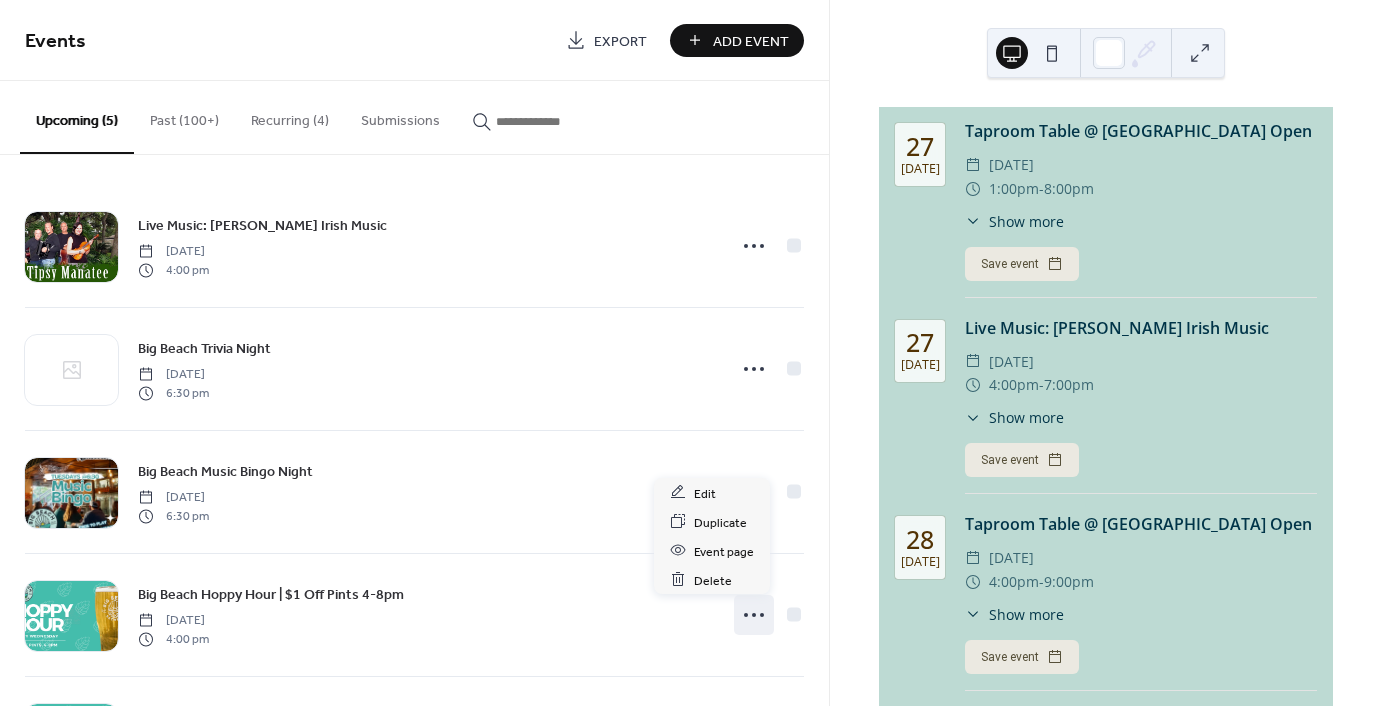 click 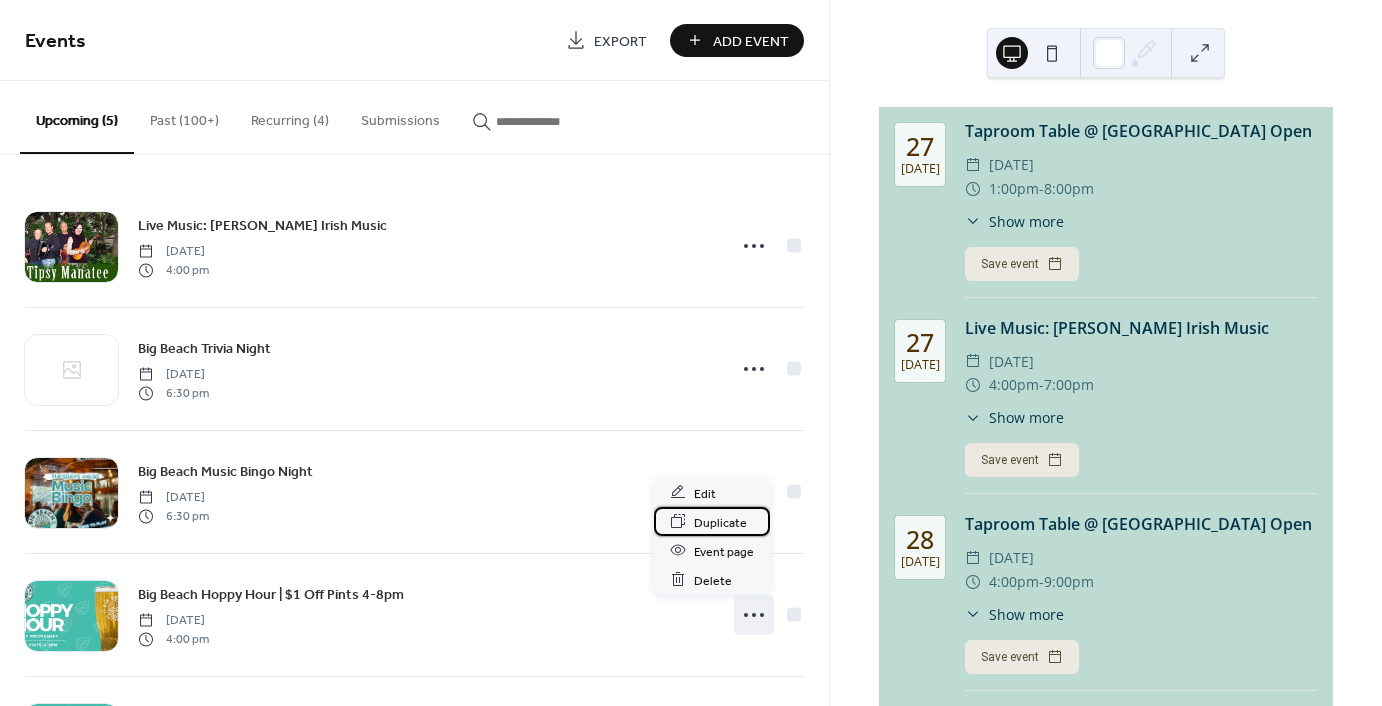 click on "Duplicate" at bounding box center [720, 522] 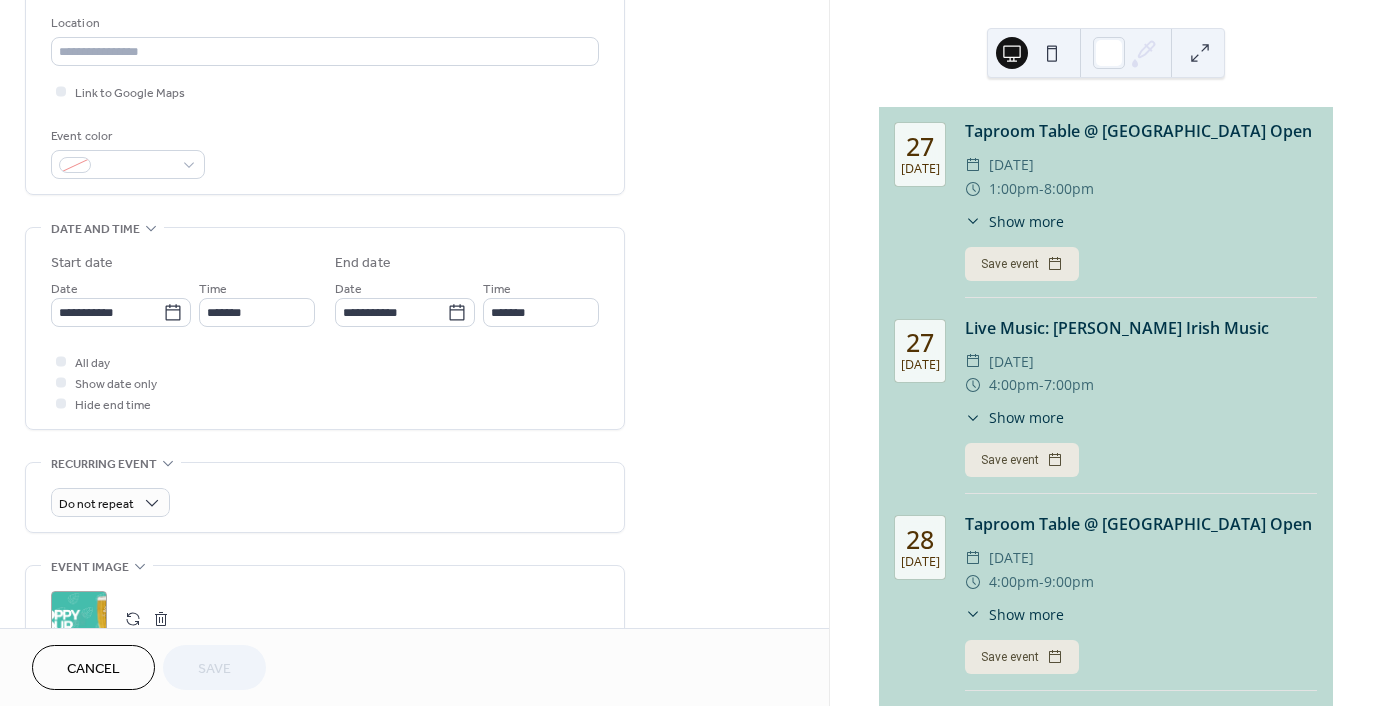 scroll, scrollTop: 435, scrollLeft: 0, axis: vertical 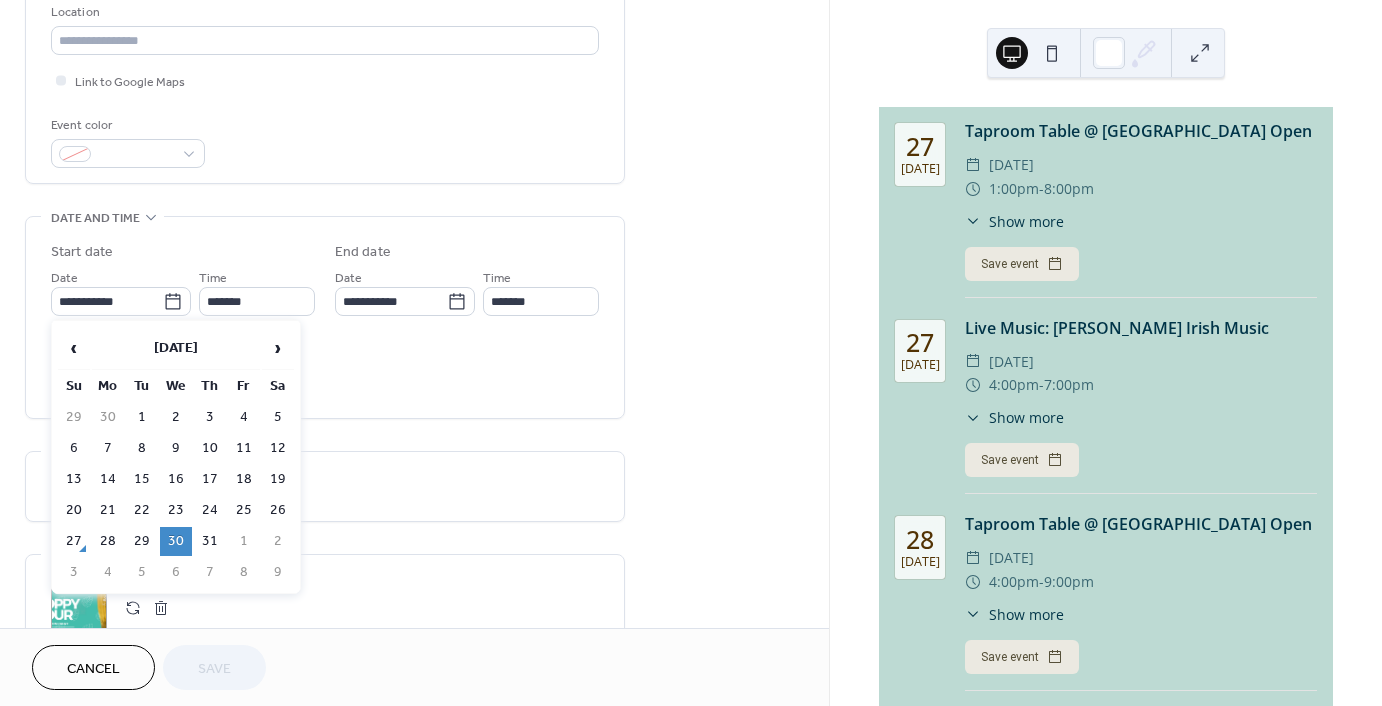 click 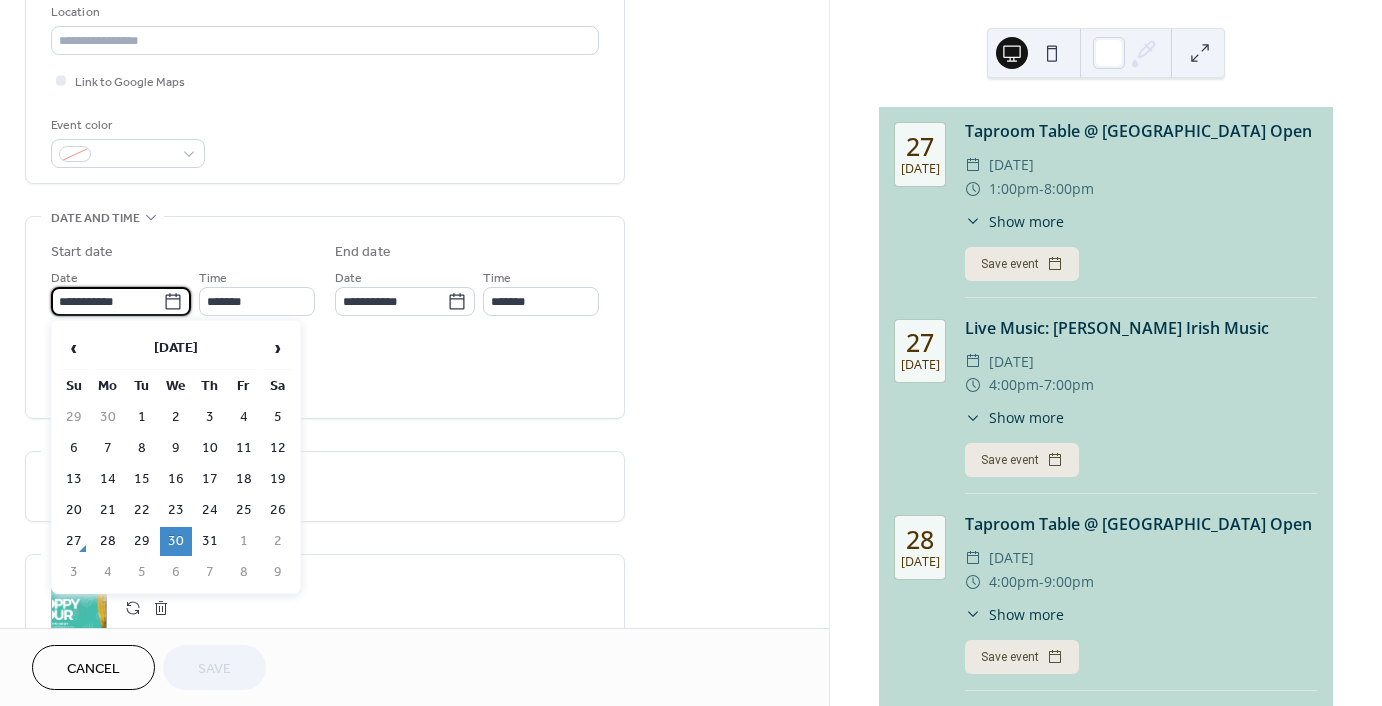click on "**********" at bounding box center [107, 301] 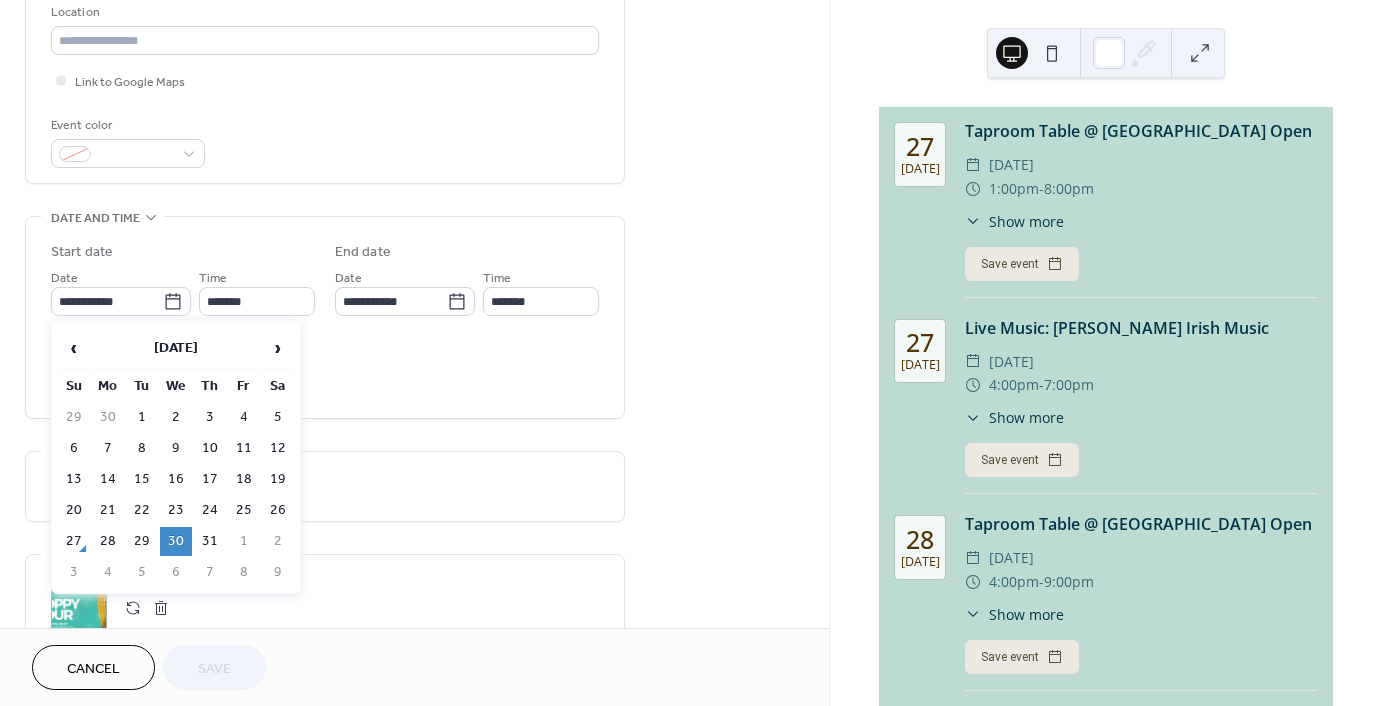 click on "›" at bounding box center (278, 348) 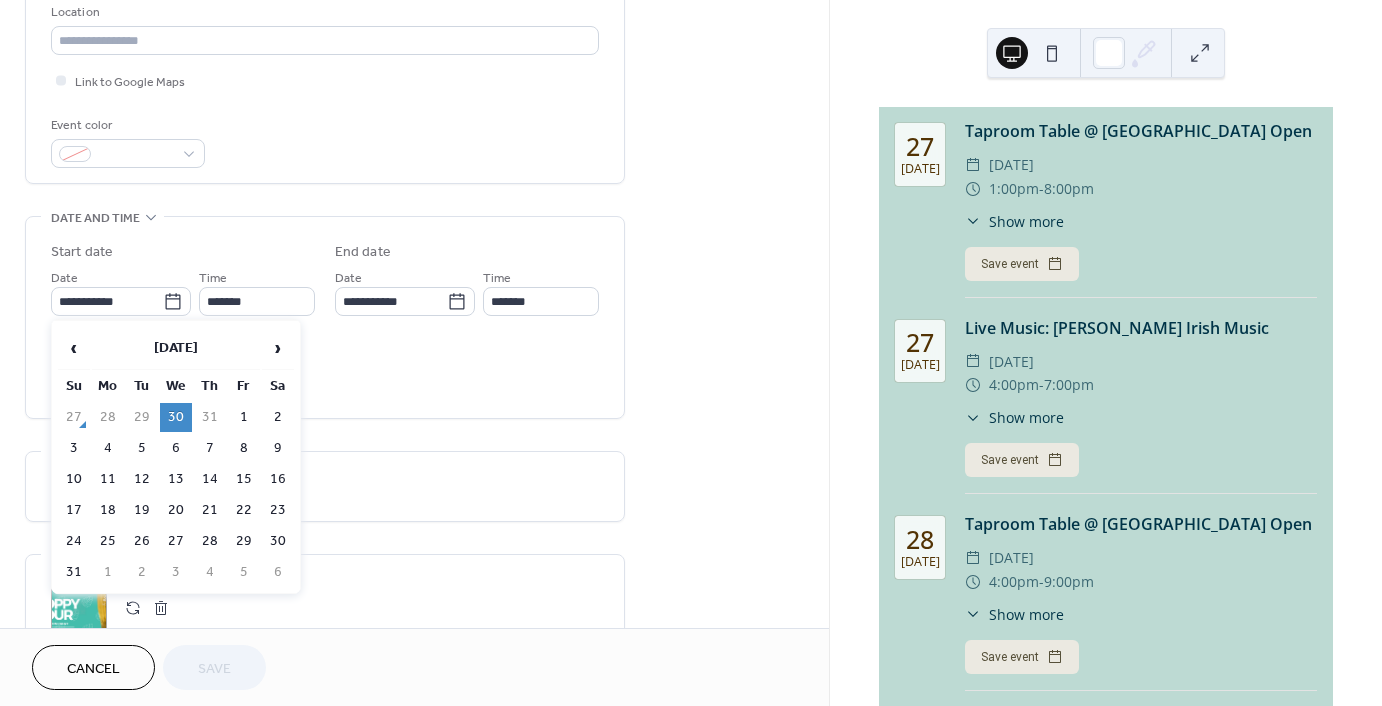 click on "13" at bounding box center (176, 479) 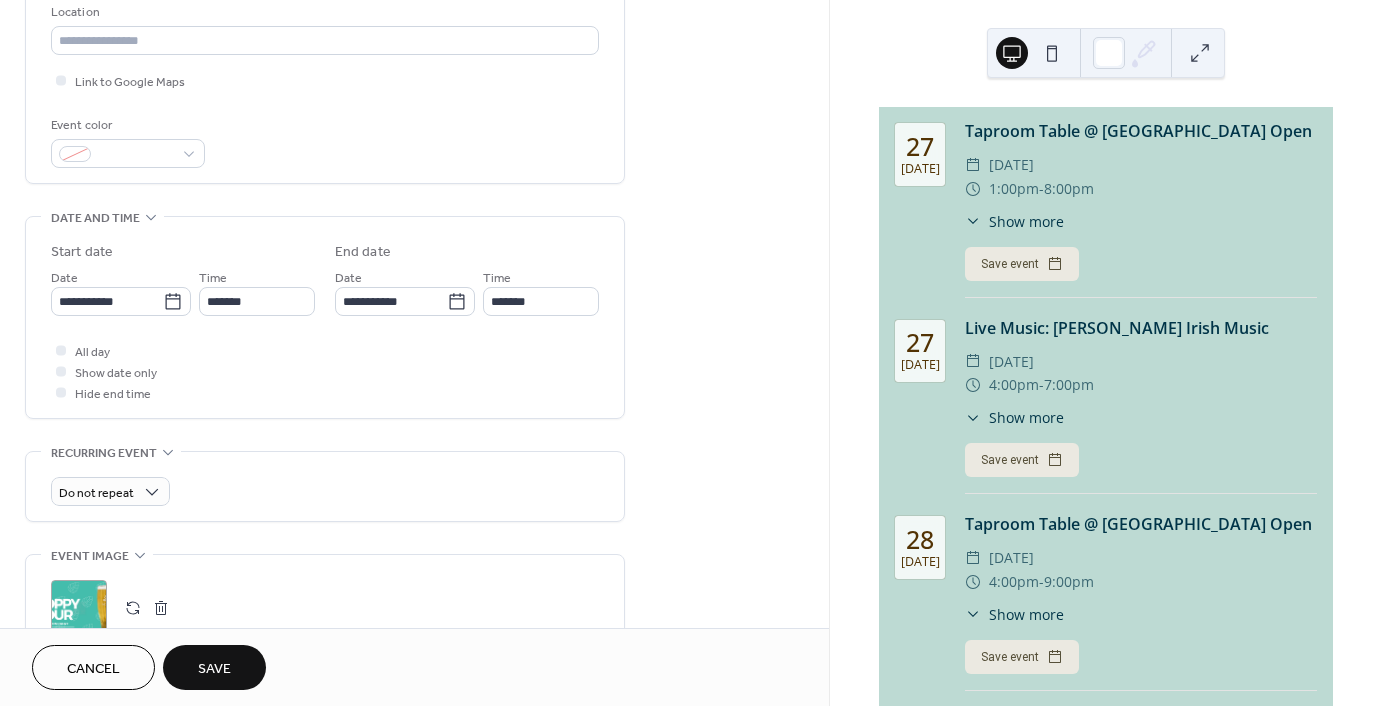 click on "Save" at bounding box center [214, 667] 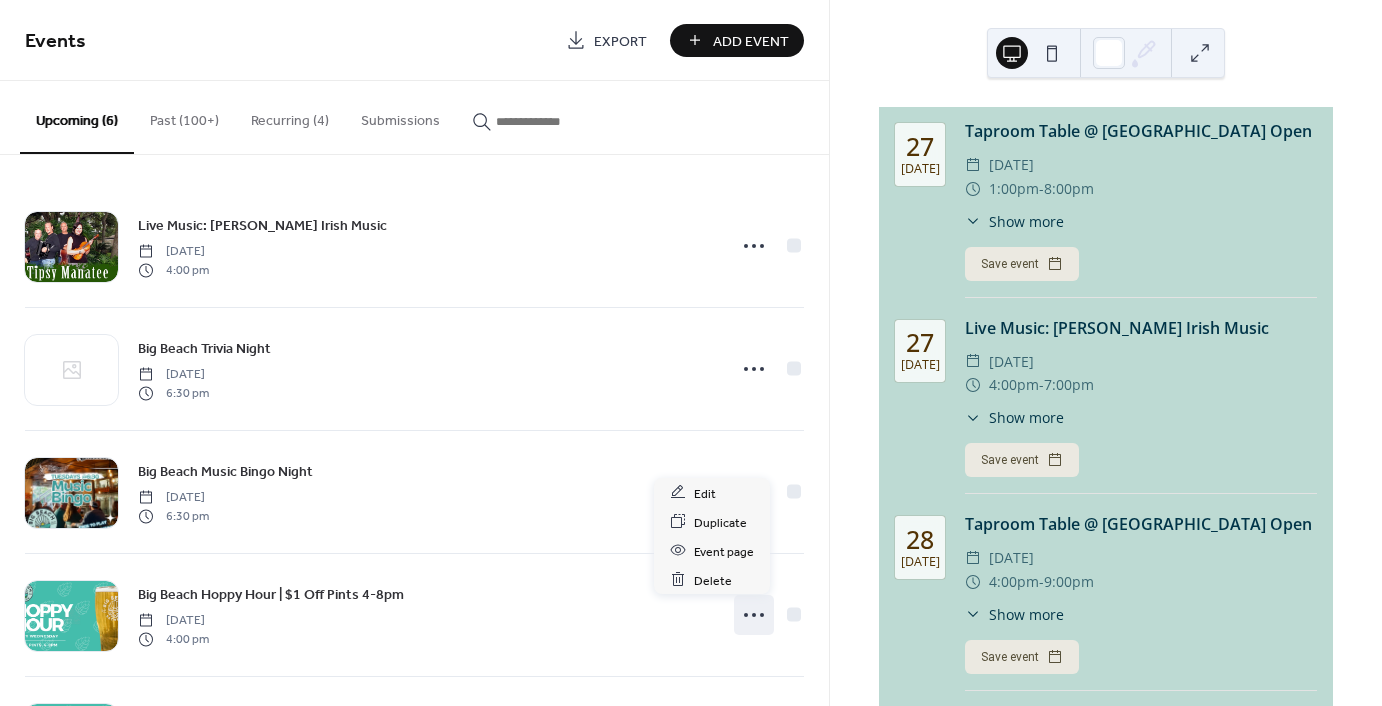 click 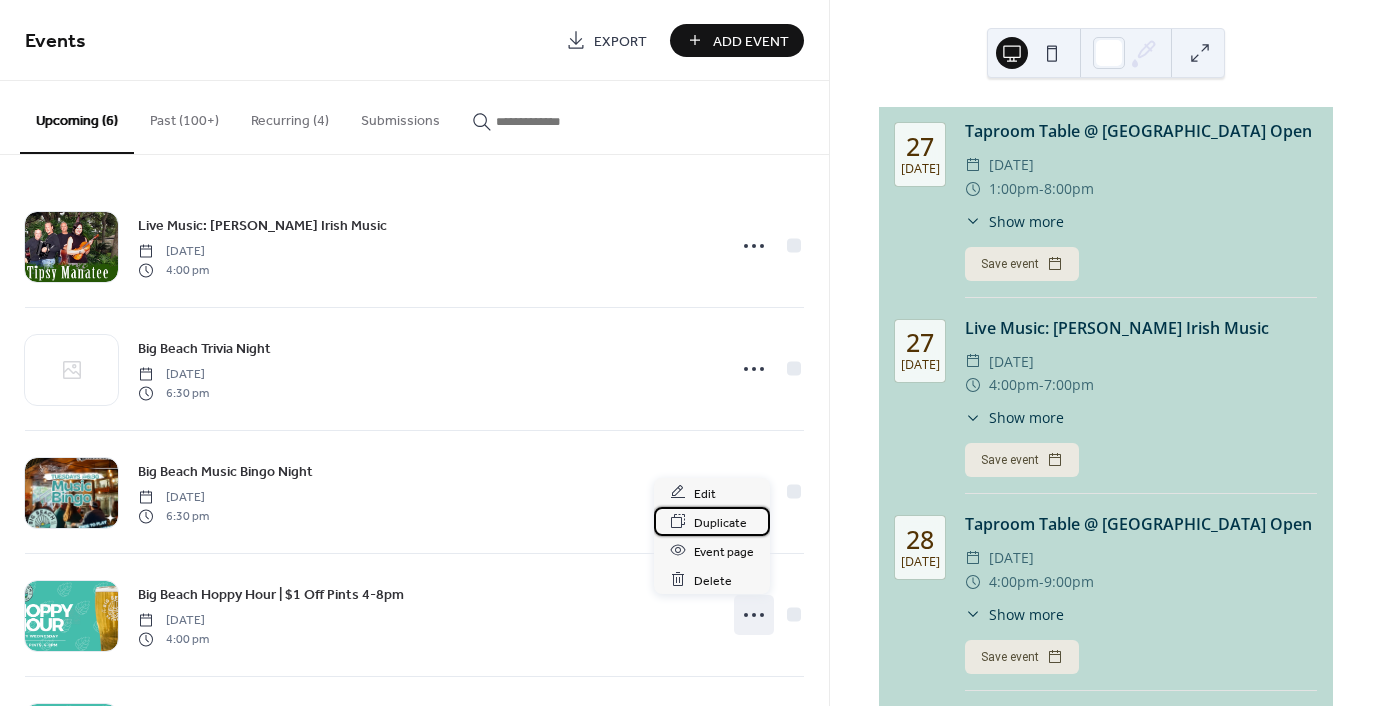 click on "Duplicate" at bounding box center (720, 522) 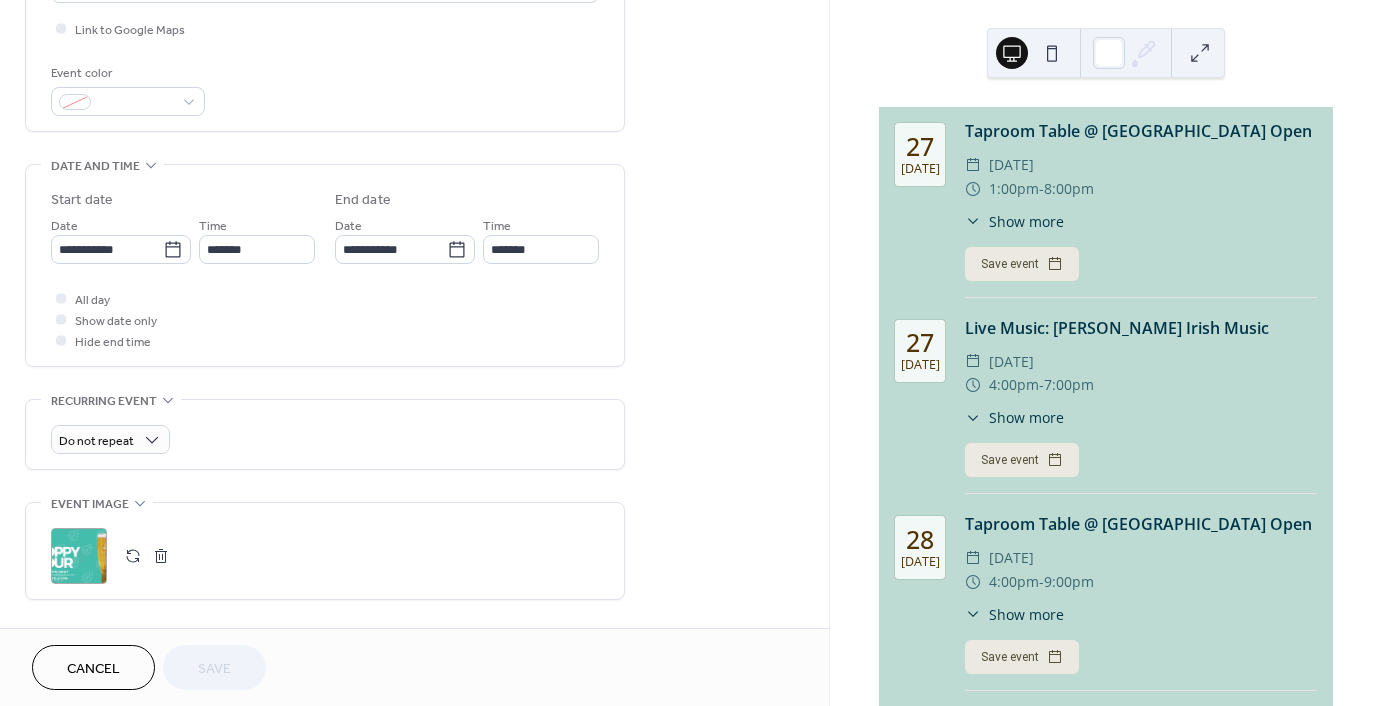 scroll, scrollTop: 488, scrollLeft: 0, axis: vertical 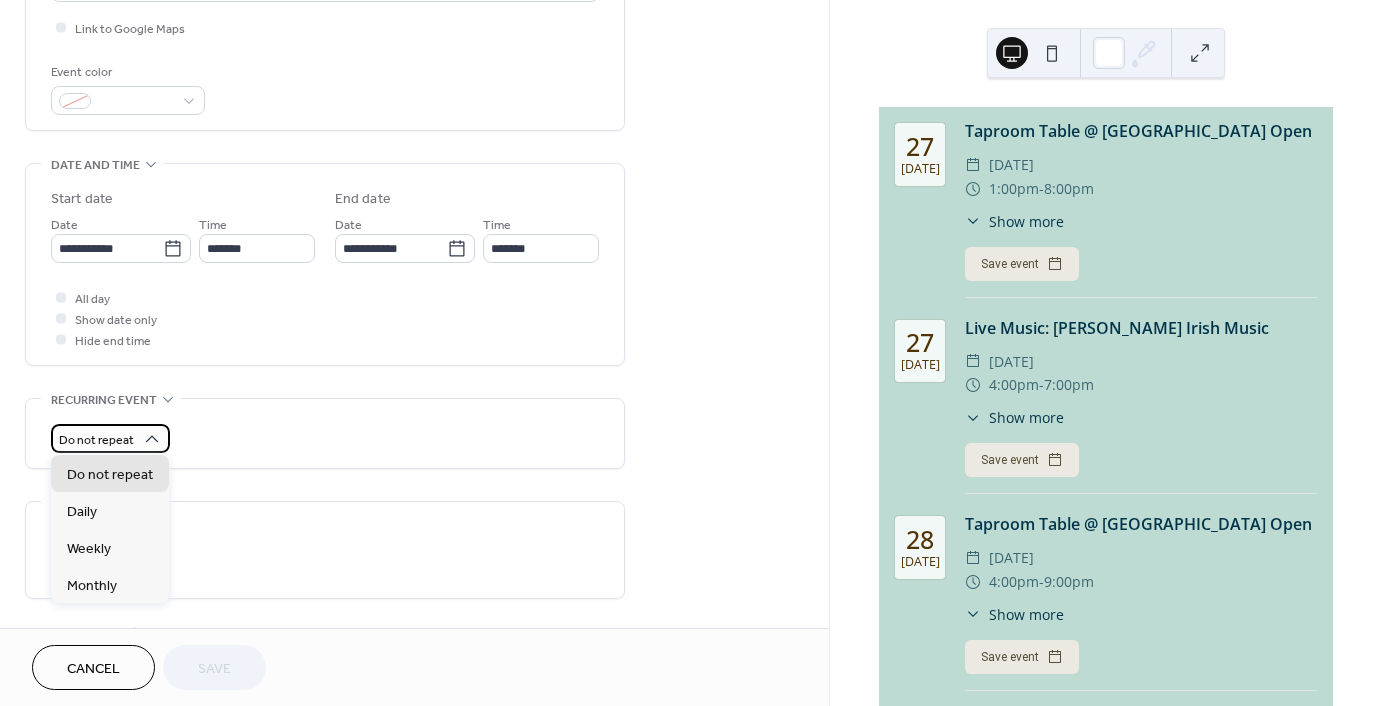 click on "Do not repeat" at bounding box center [96, 440] 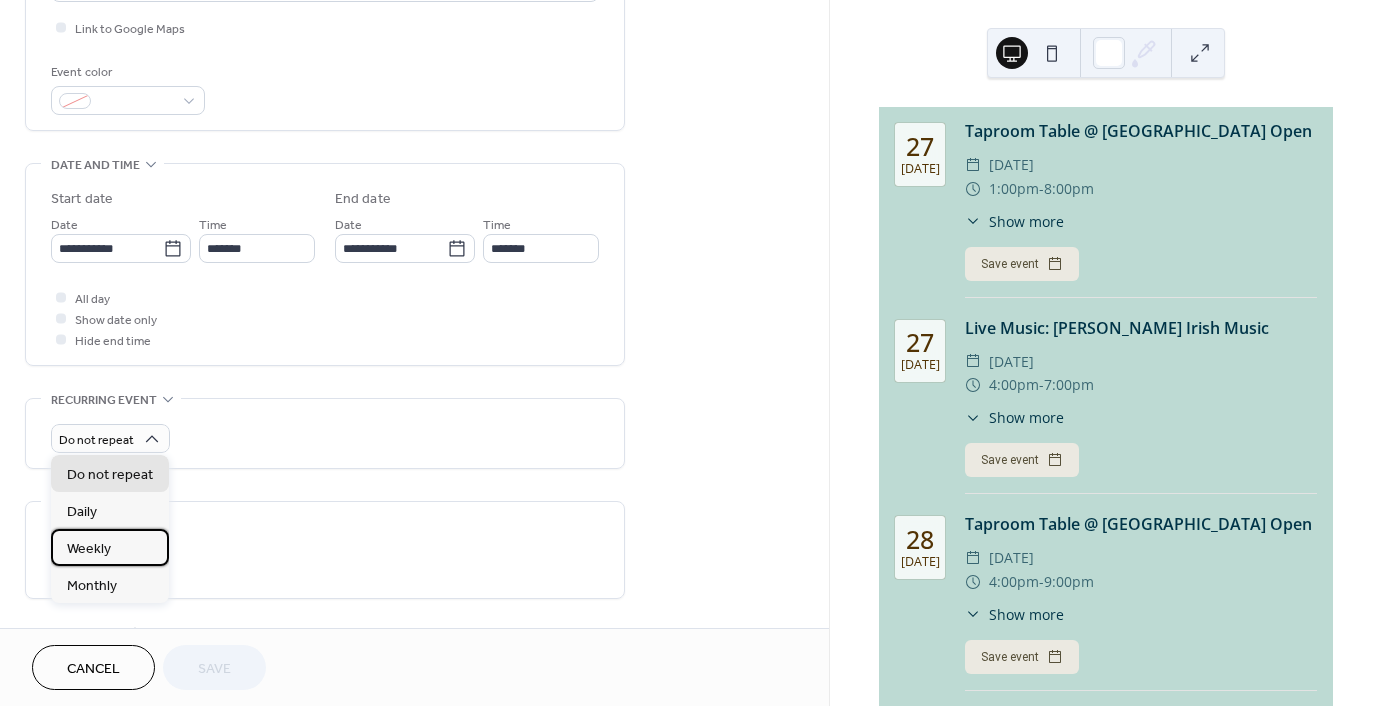 click on "Weekly" at bounding box center (89, 549) 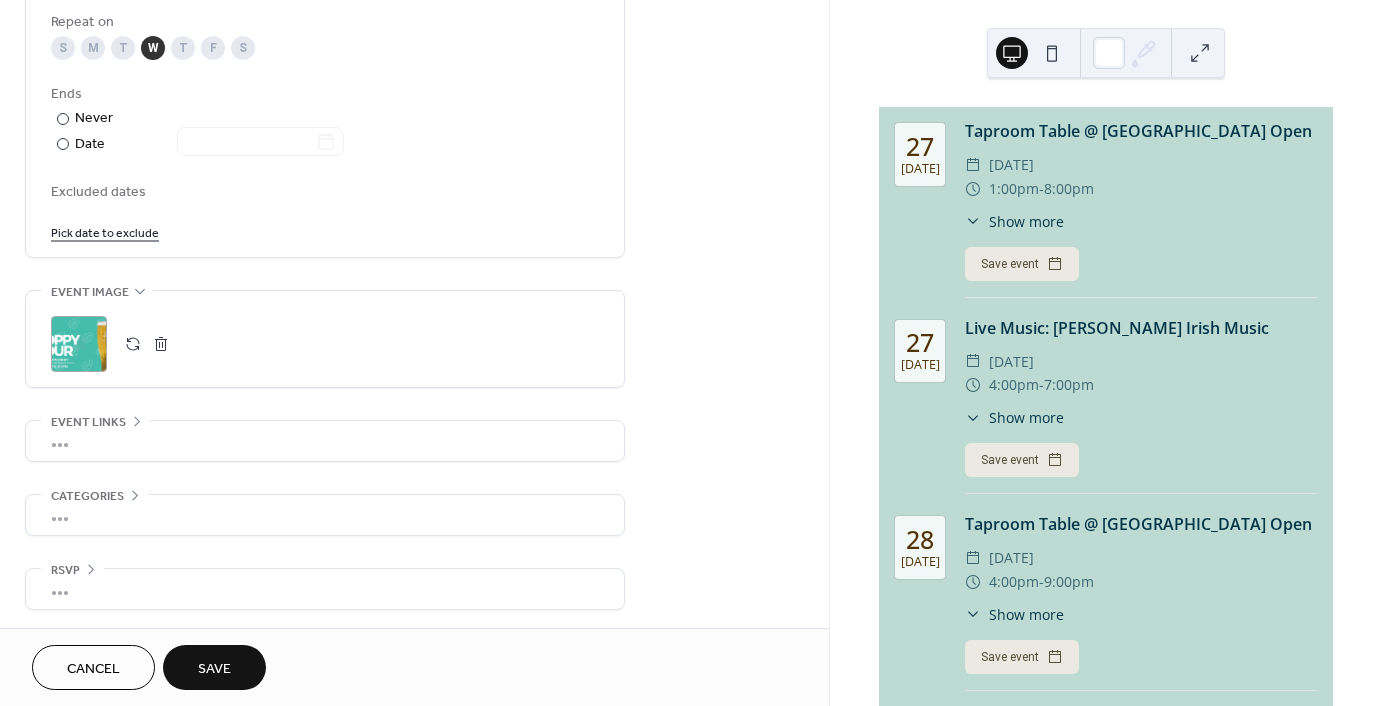 scroll, scrollTop: 1047, scrollLeft: 0, axis: vertical 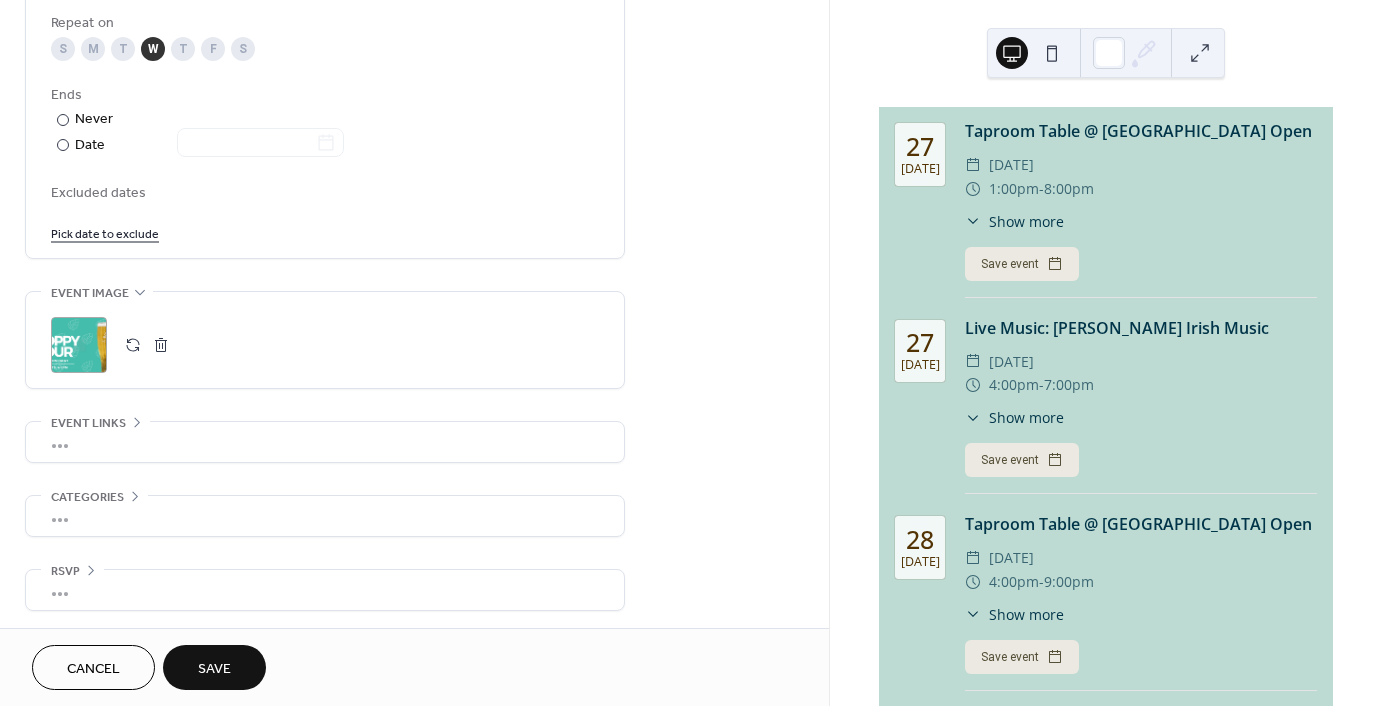 click on "Save" at bounding box center [214, 669] 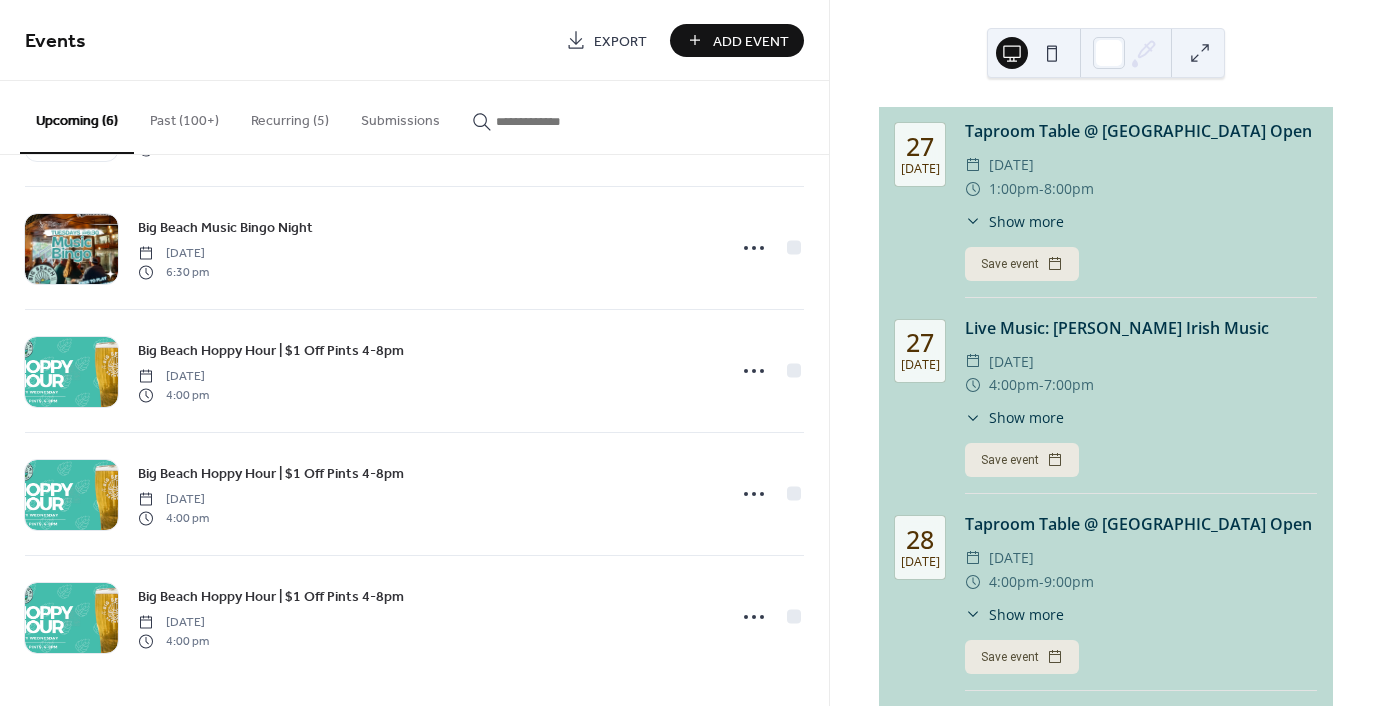 scroll, scrollTop: 0, scrollLeft: 0, axis: both 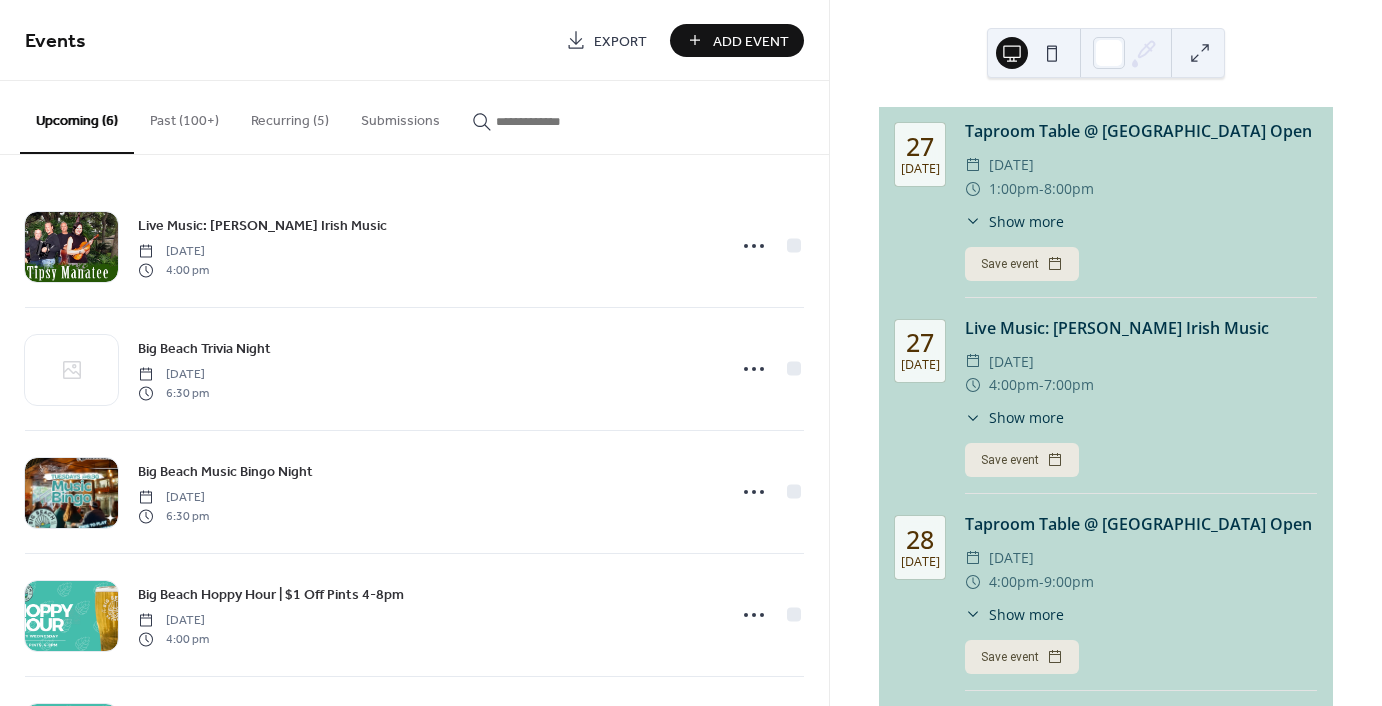 click on "Big Beach Music Bingo Night" at bounding box center (225, 472) 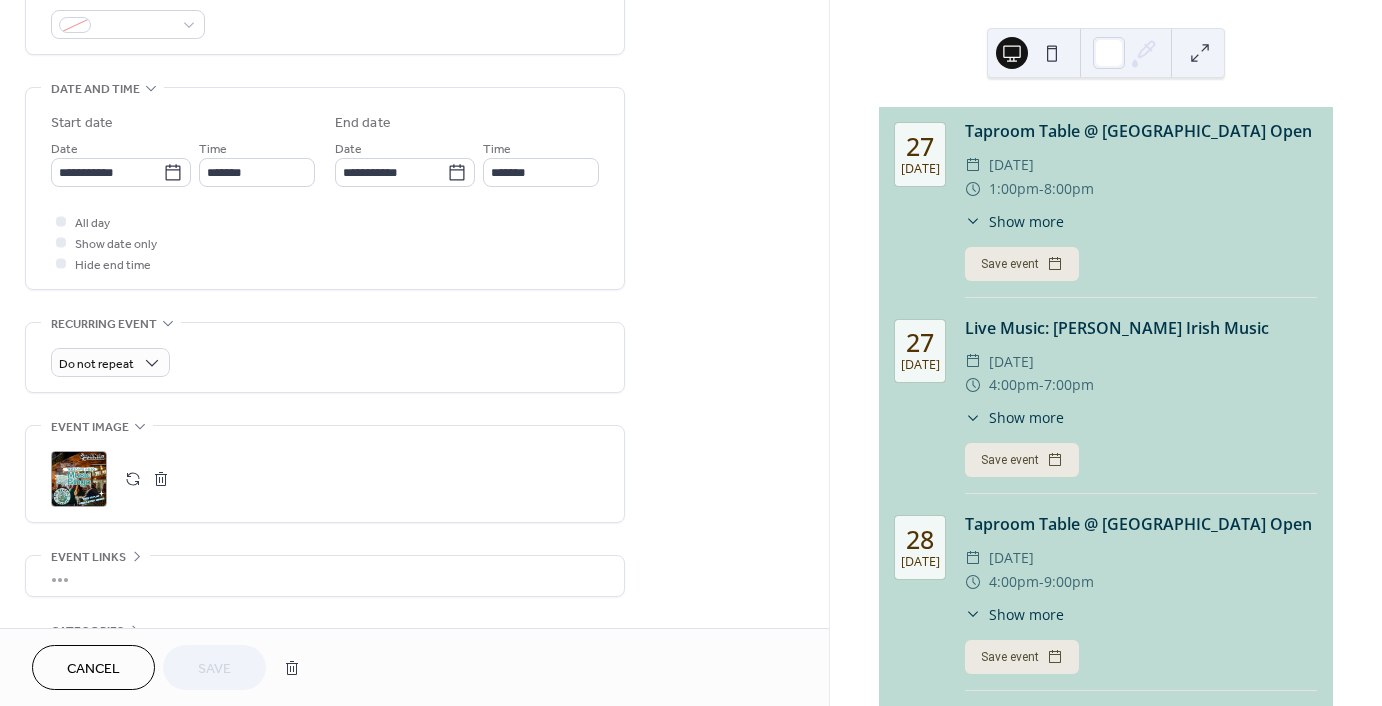 scroll, scrollTop: 584, scrollLeft: 0, axis: vertical 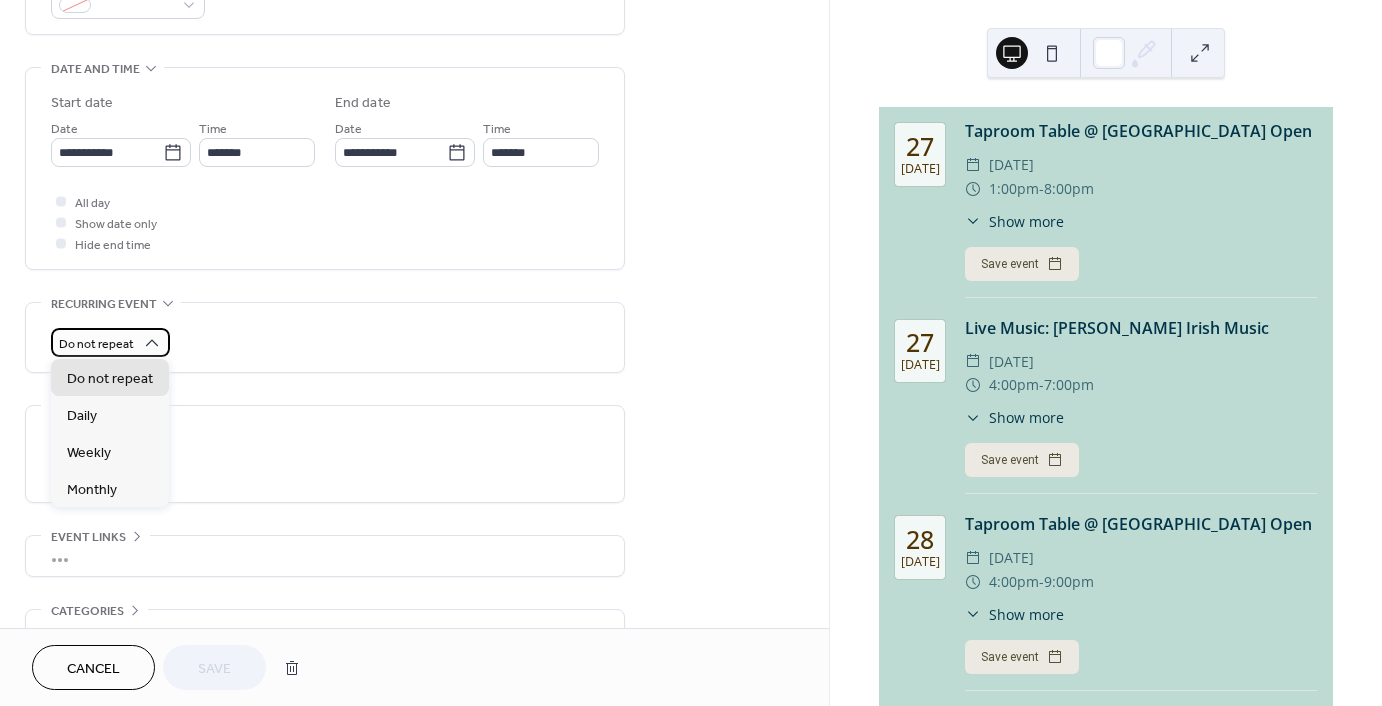 click on "Do not repeat" at bounding box center [96, 344] 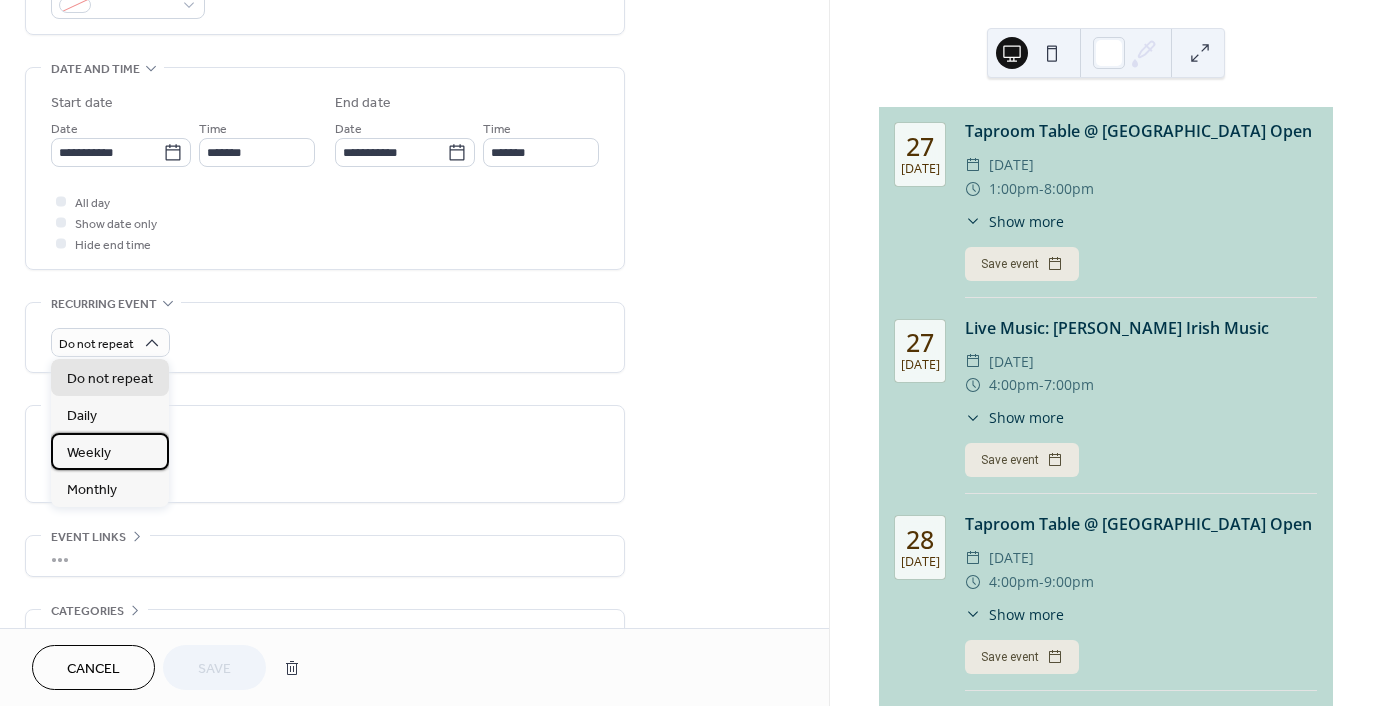 click on "Weekly" at bounding box center (89, 453) 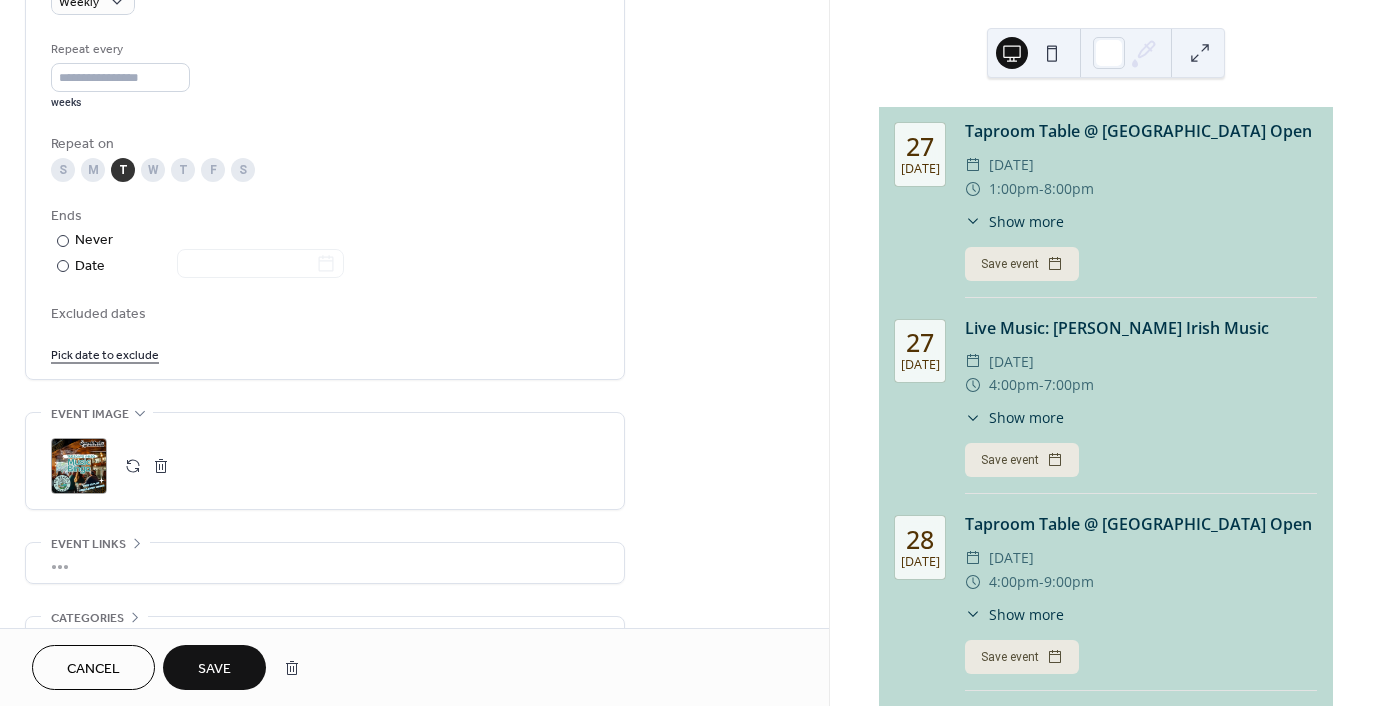 scroll, scrollTop: 928, scrollLeft: 0, axis: vertical 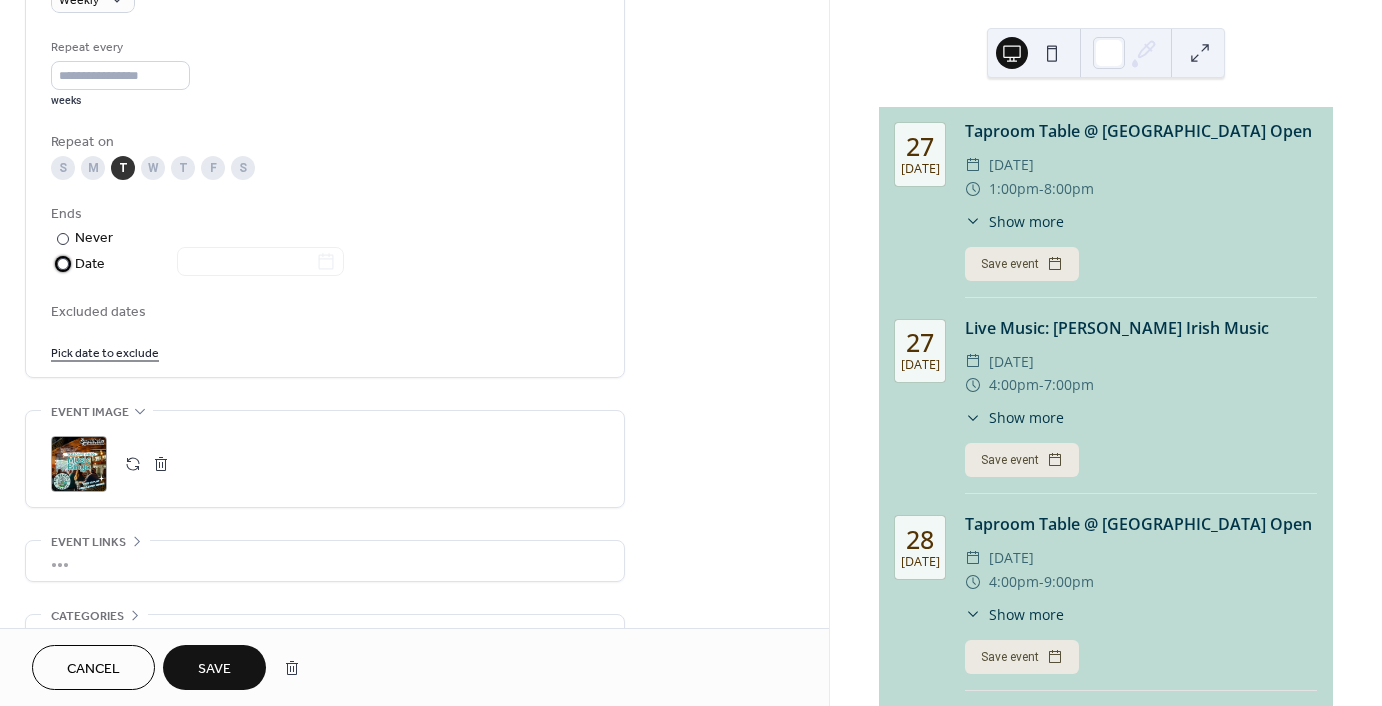 click on "Date" at bounding box center (209, 264) 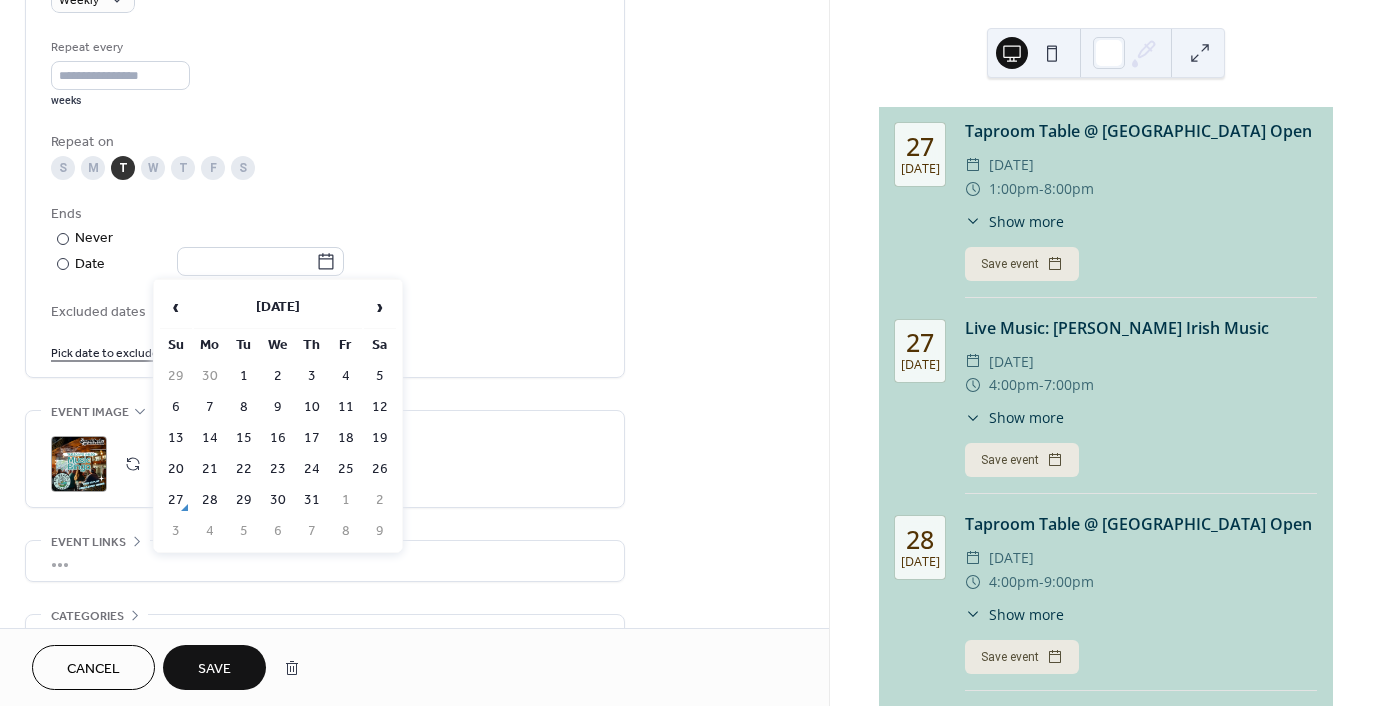 click 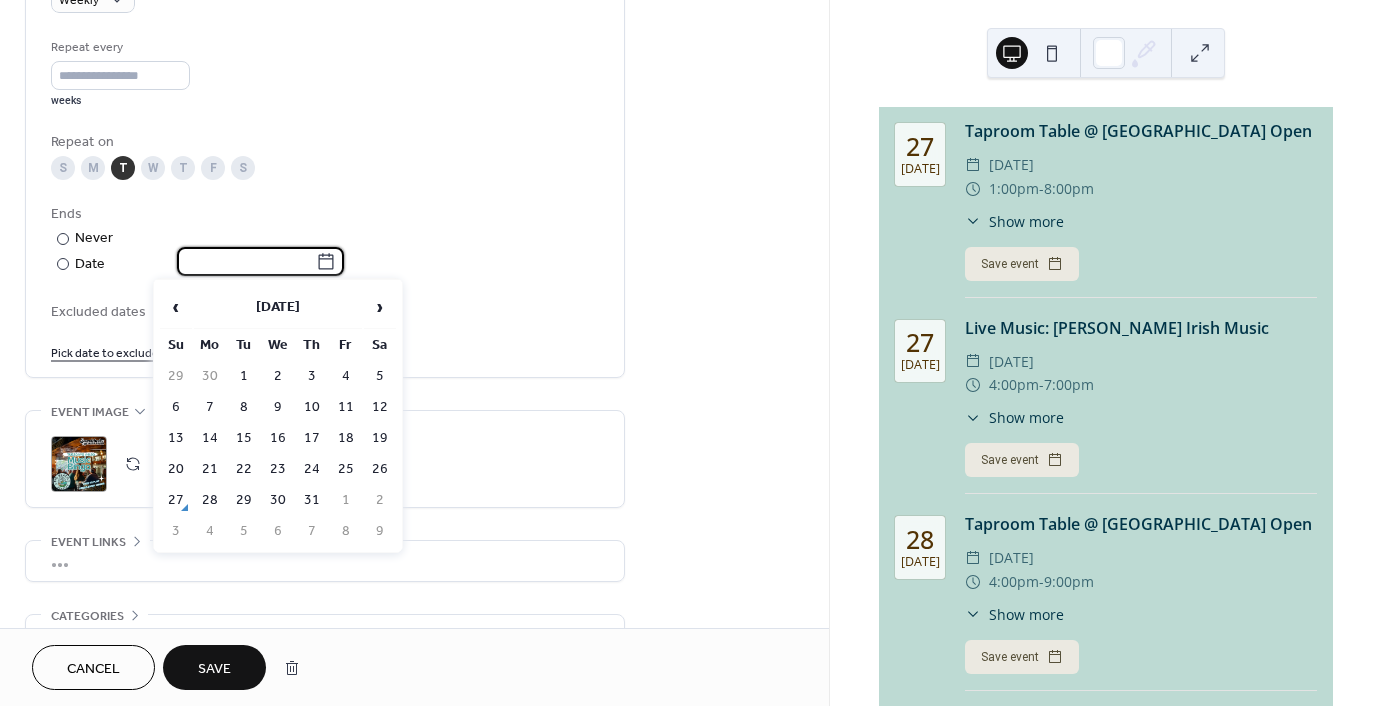 click at bounding box center [246, 261] 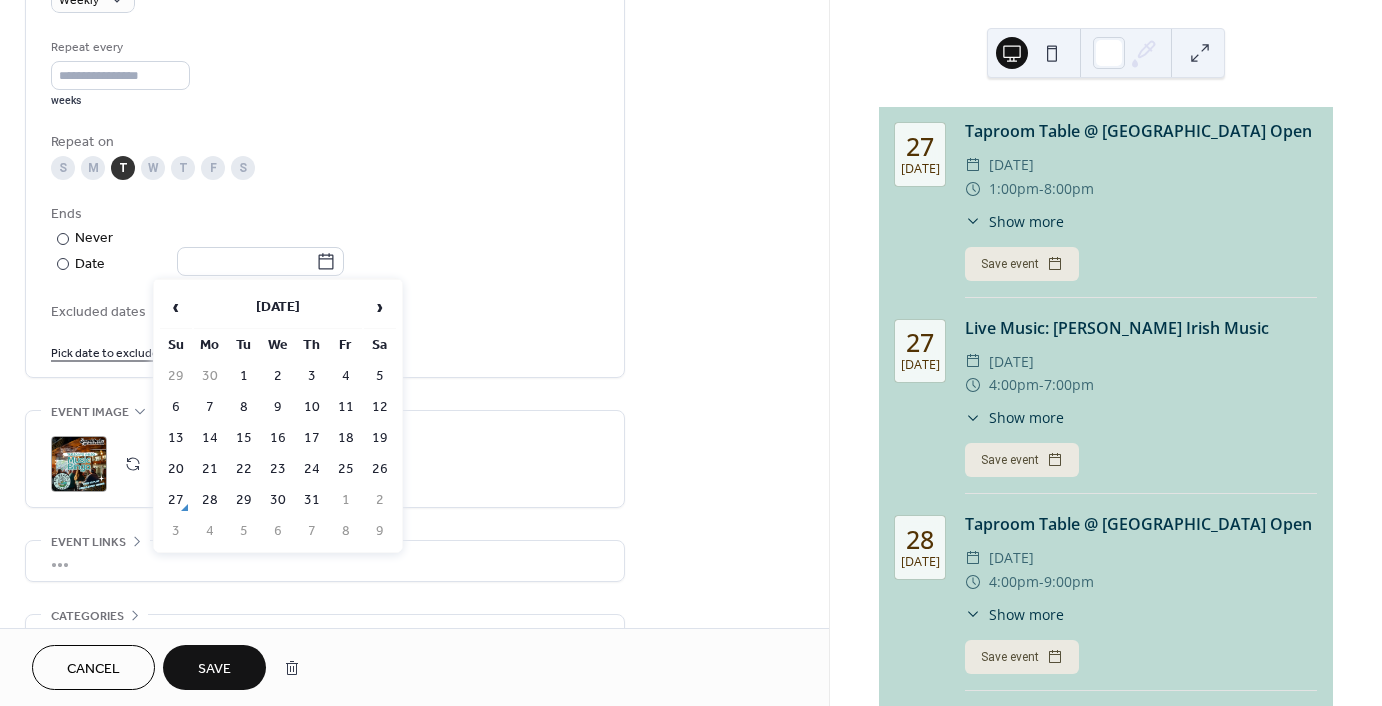 click on "›" at bounding box center [380, 307] 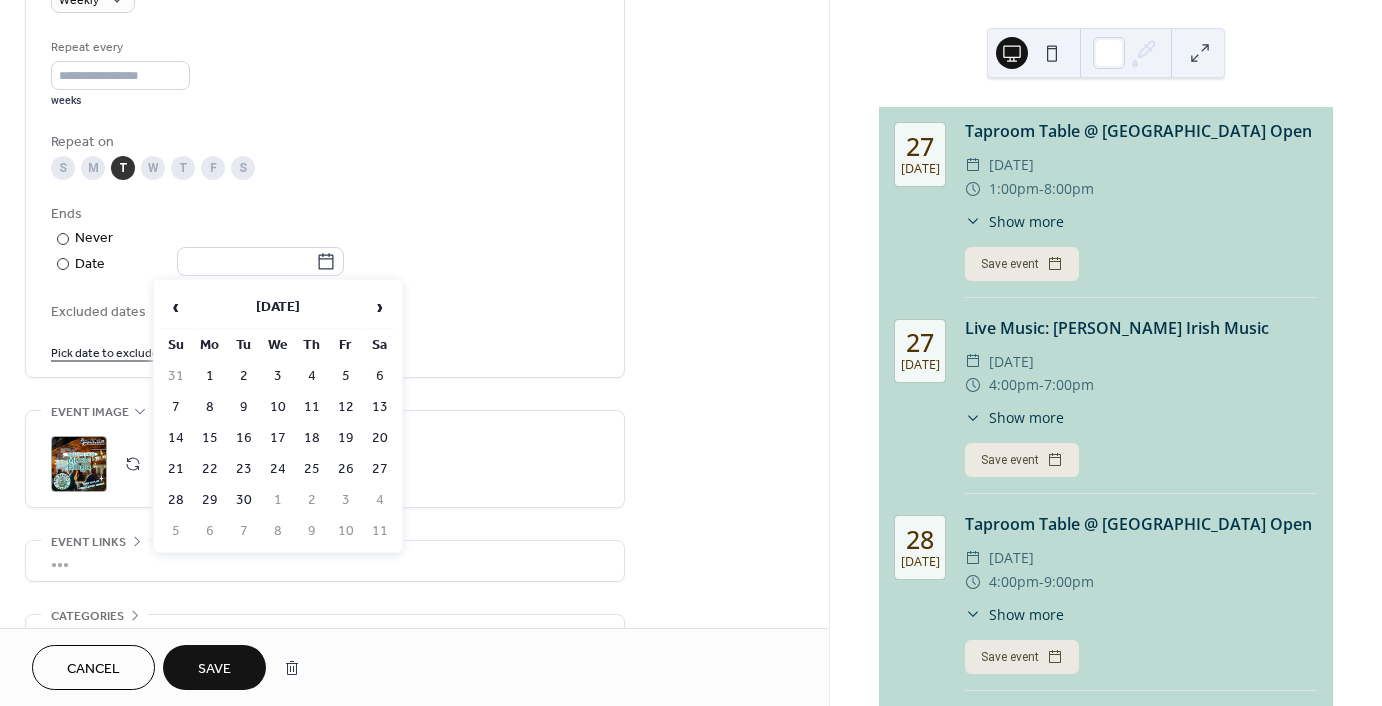 click on "›" at bounding box center (380, 307) 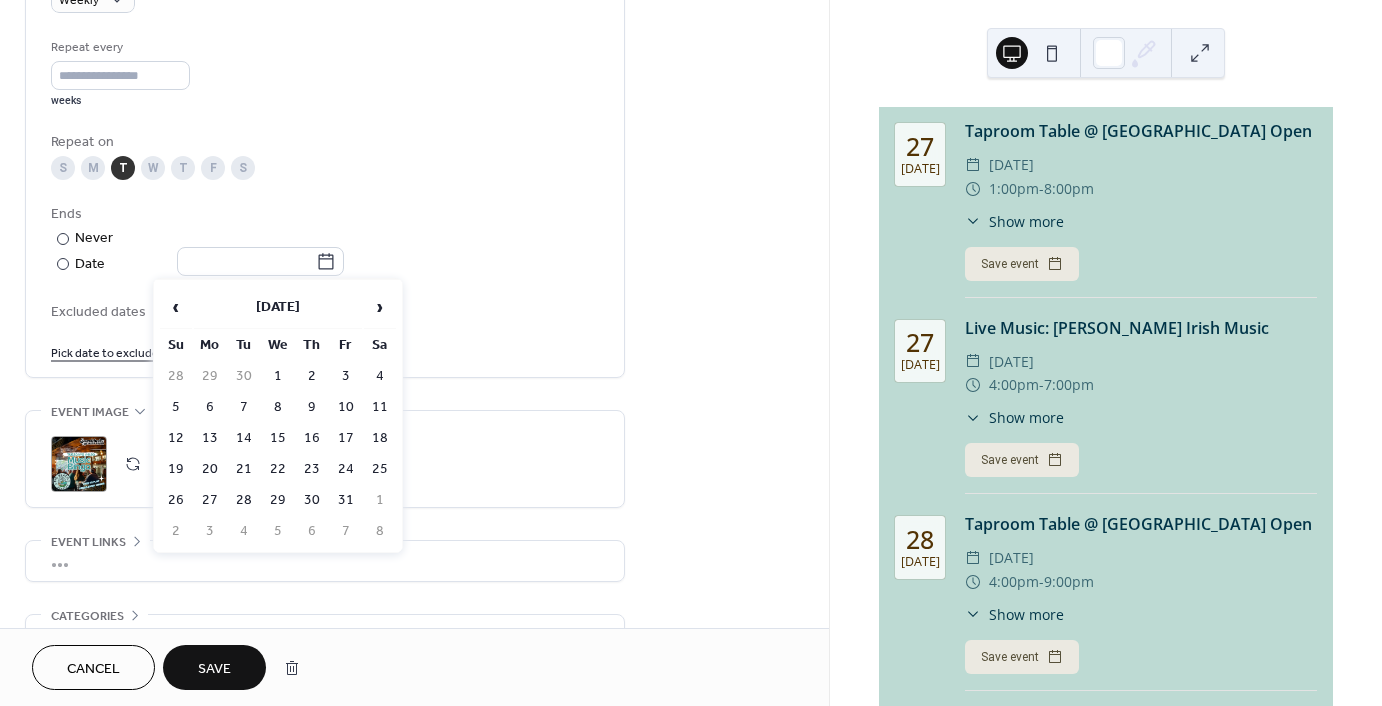 click on "›" at bounding box center [380, 307] 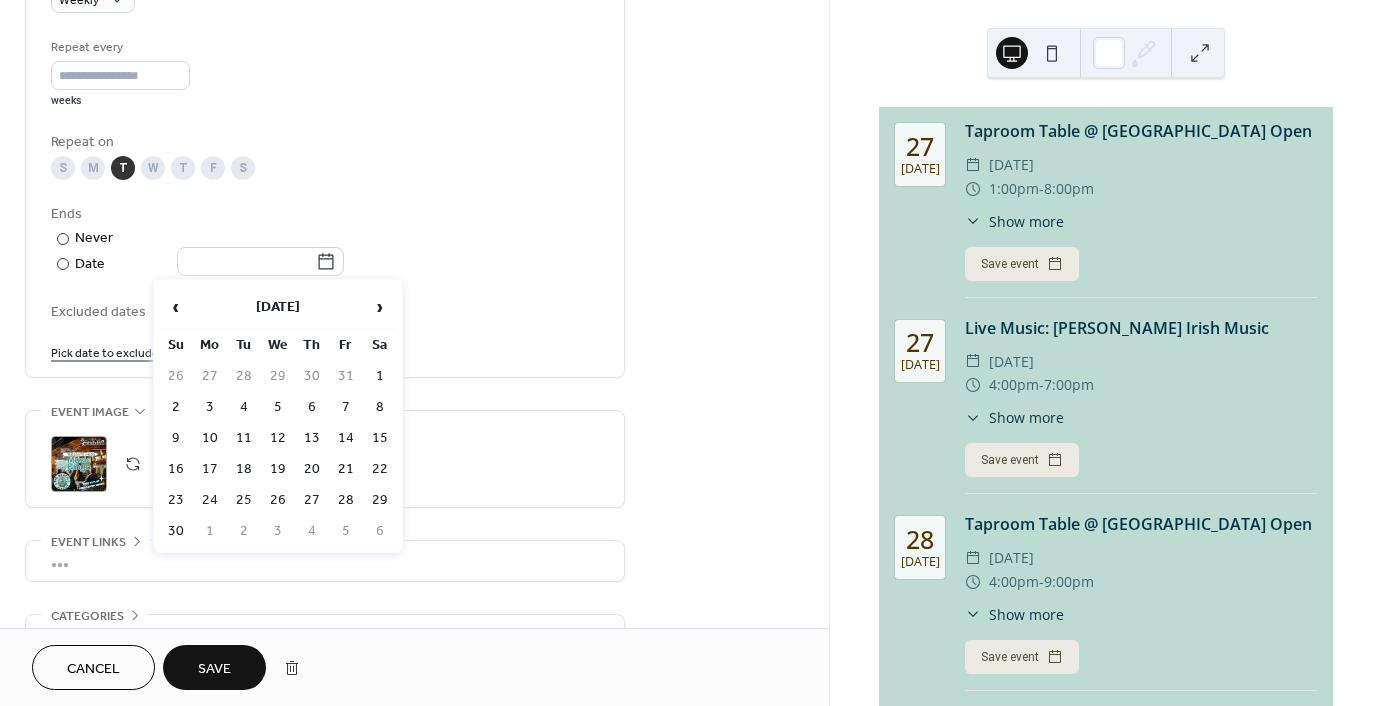 click on "›" at bounding box center [380, 307] 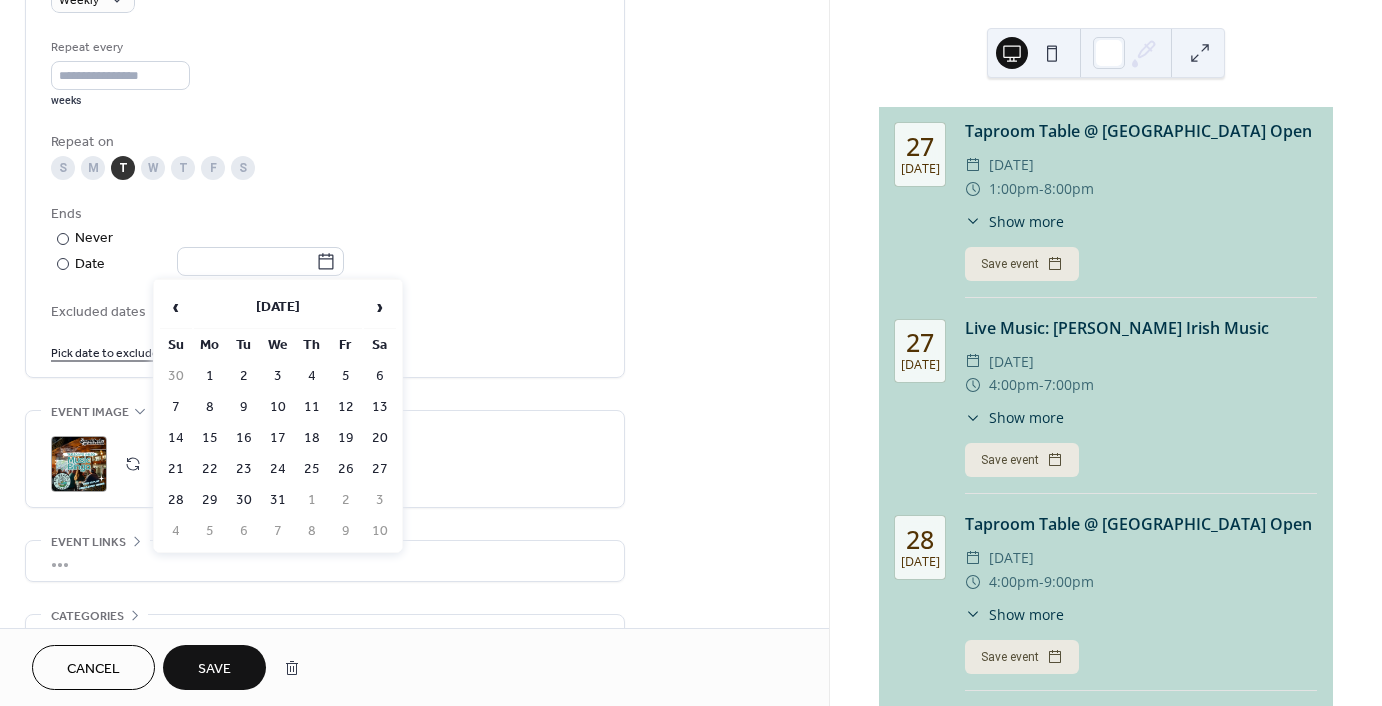 click on "23" at bounding box center [244, 469] 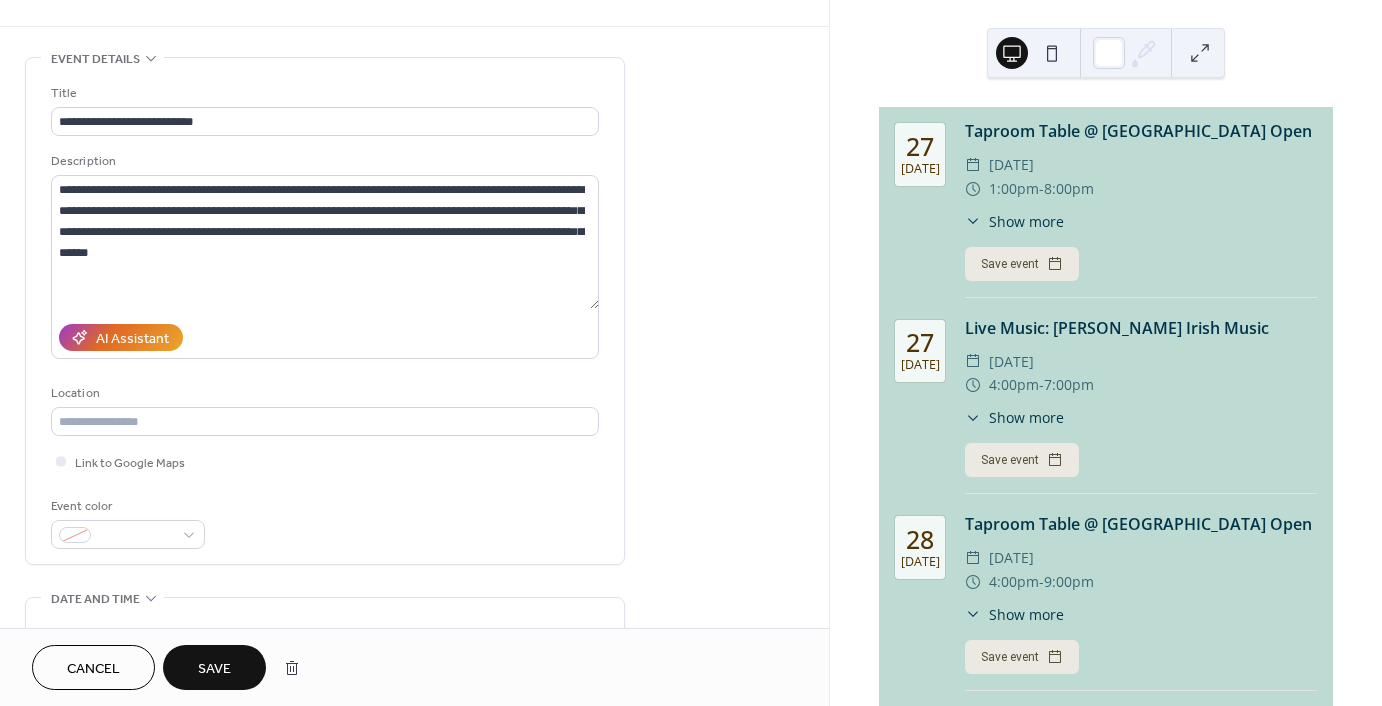 scroll, scrollTop: 35, scrollLeft: 0, axis: vertical 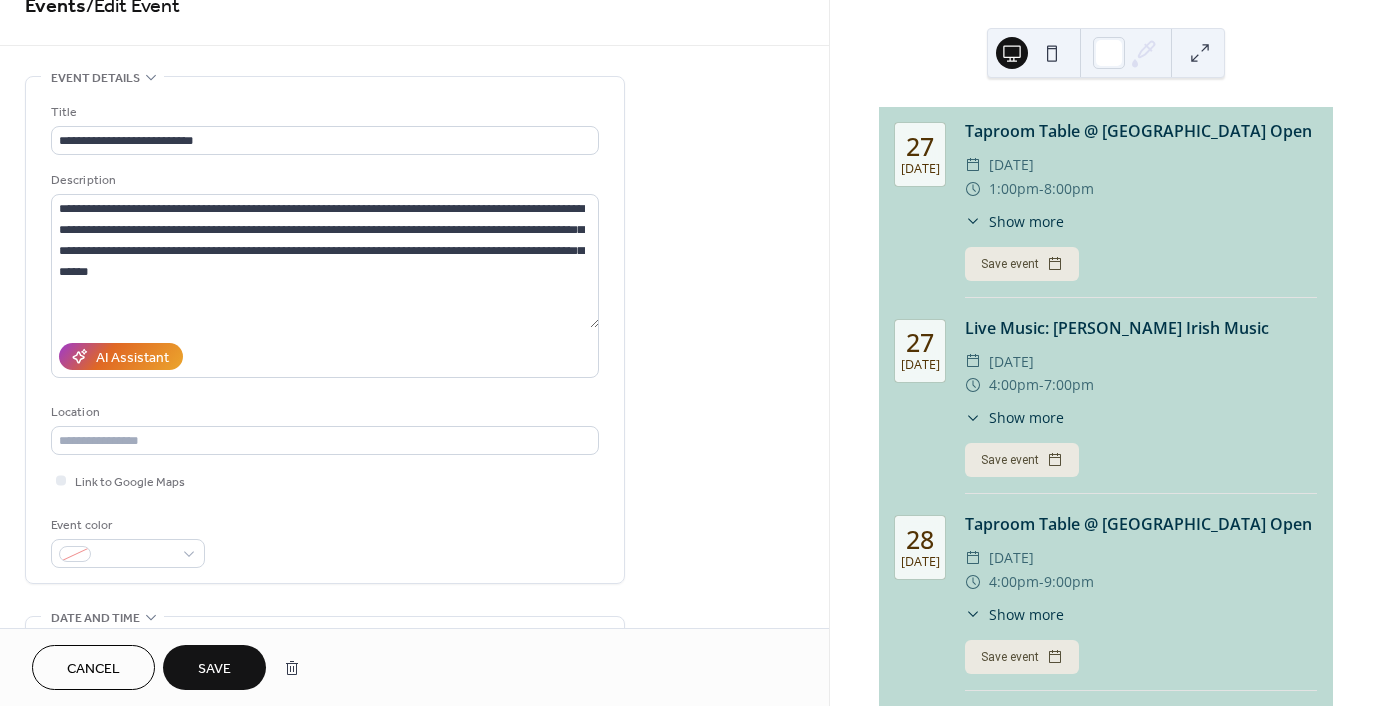 click on "Save" at bounding box center [214, 669] 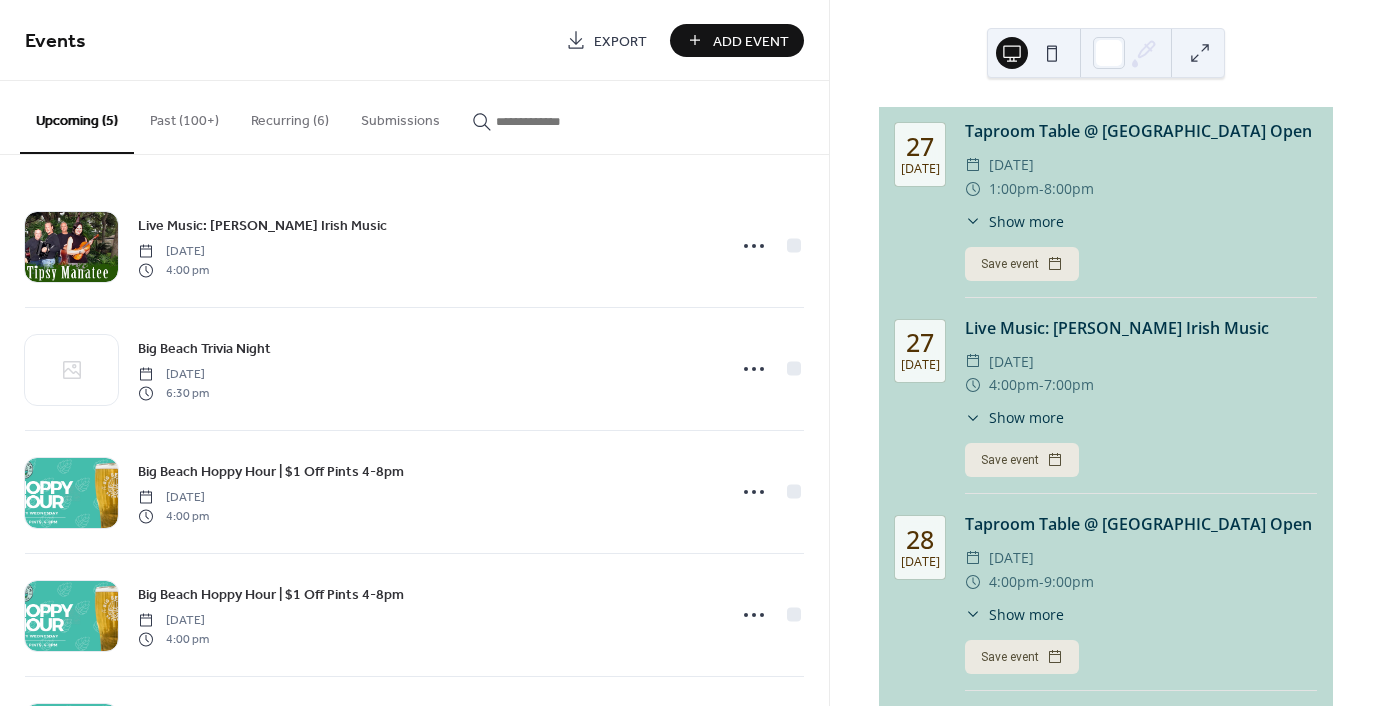 click on "Recurring (6)" at bounding box center [290, 116] 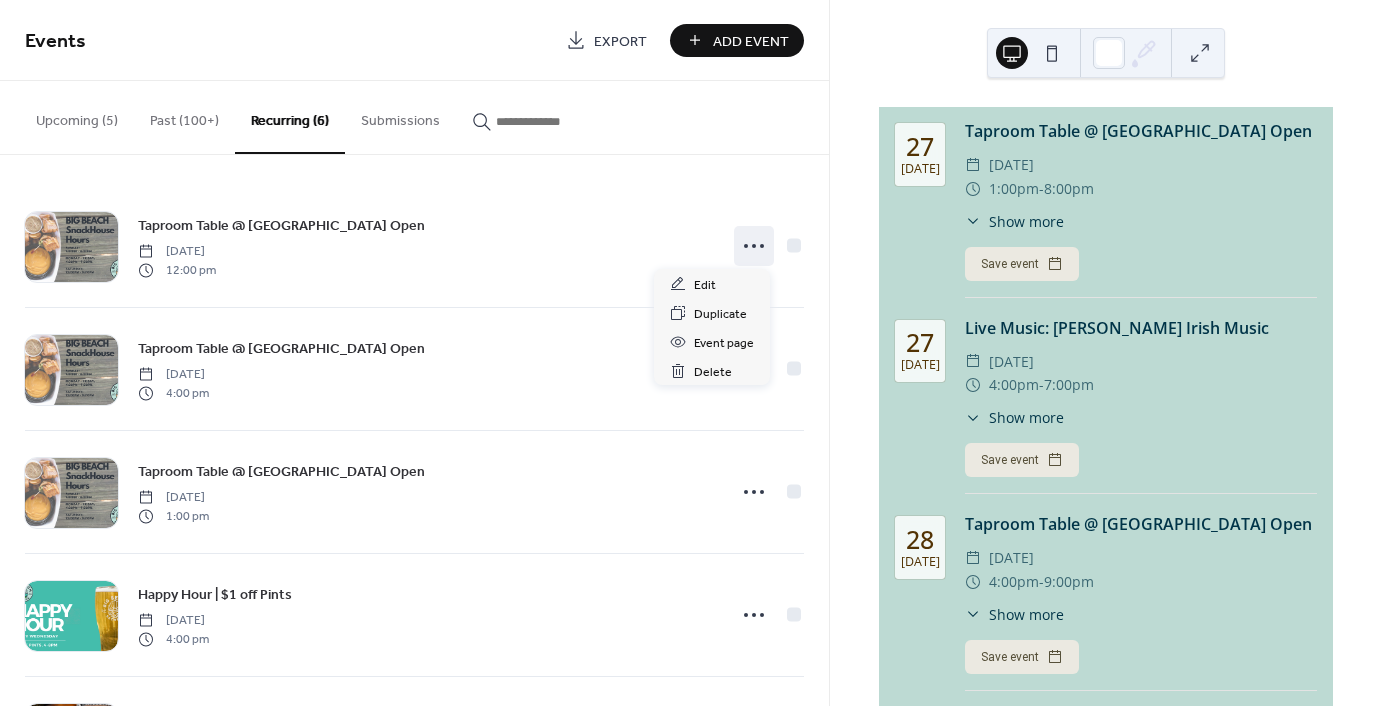 click 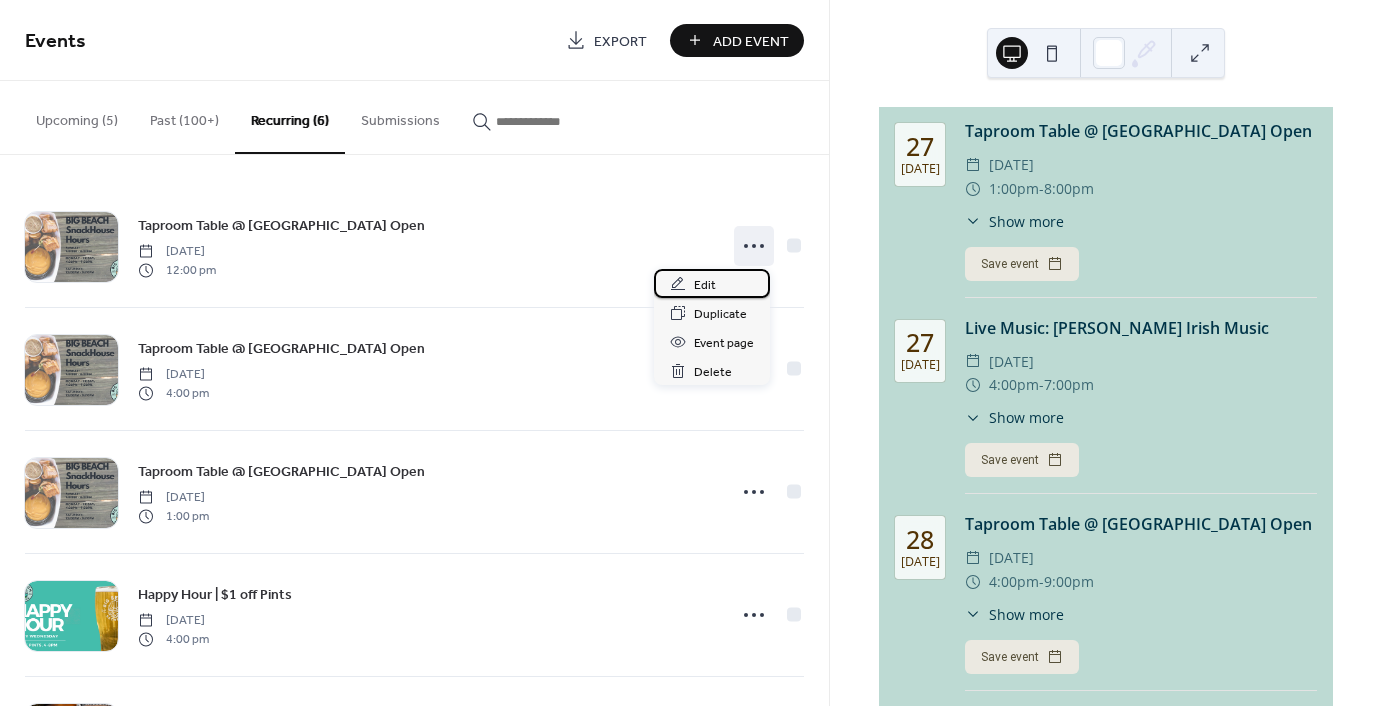 click on "Edit" at bounding box center [705, 285] 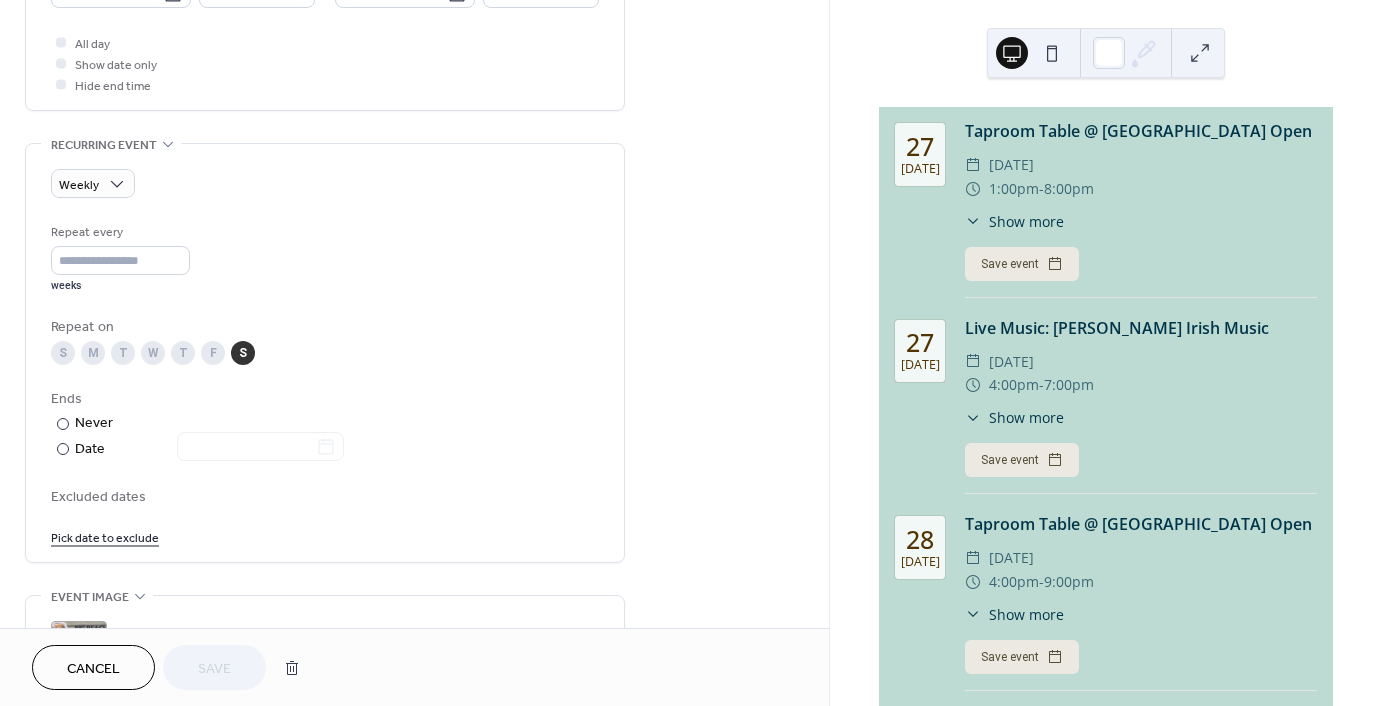 scroll, scrollTop: 1048, scrollLeft: 0, axis: vertical 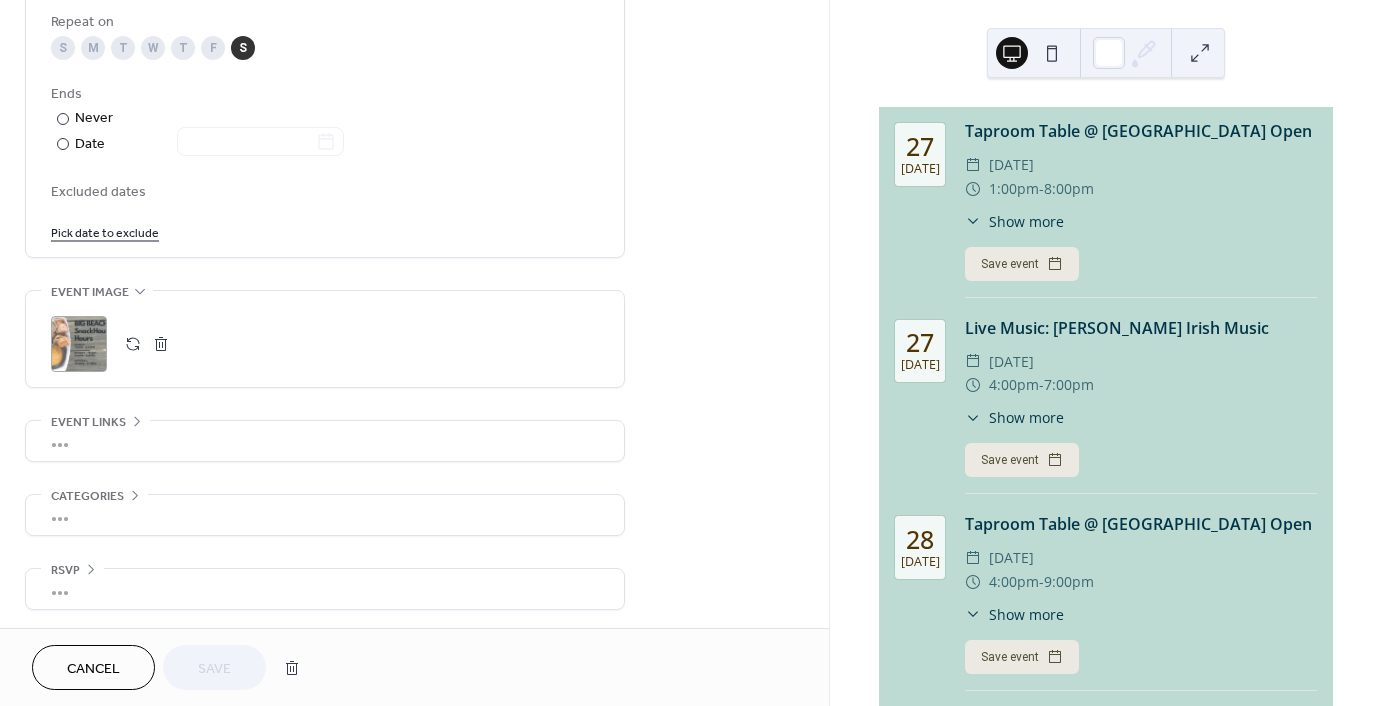 click at bounding box center [161, 344] 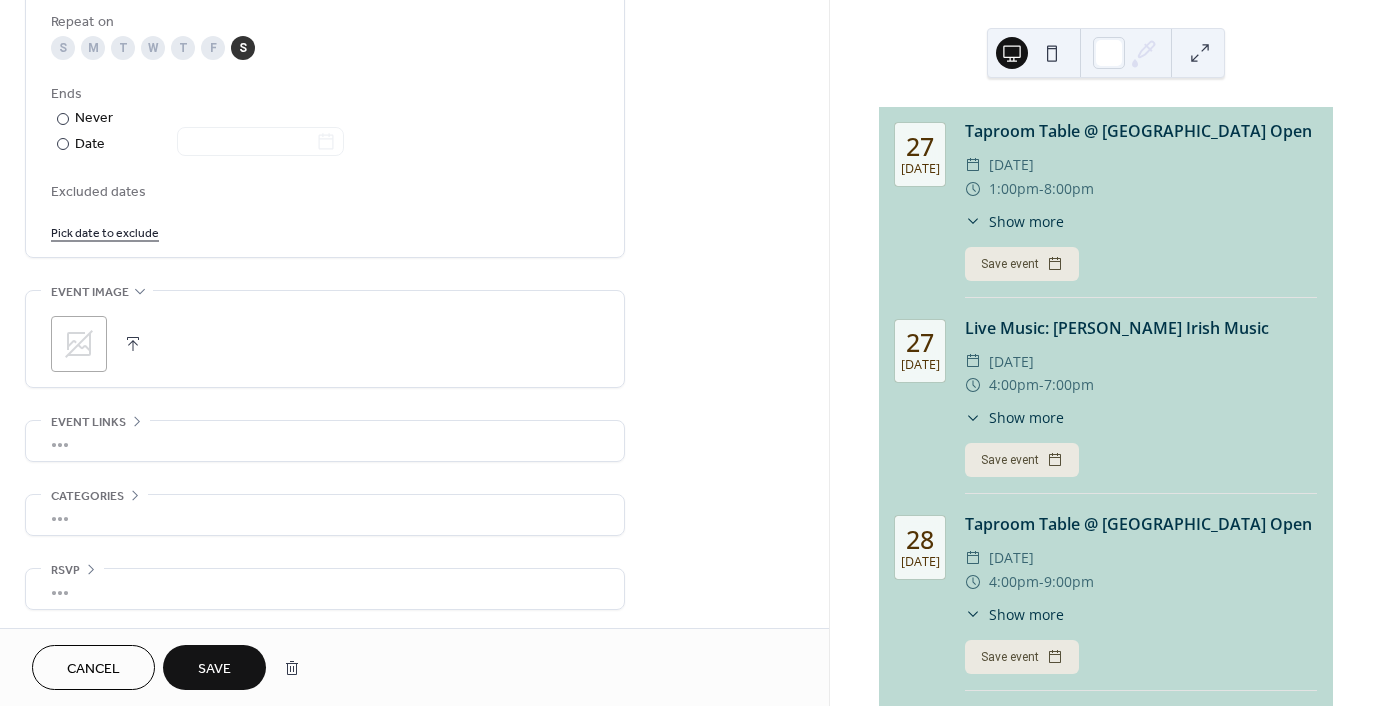 click at bounding box center (133, 344) 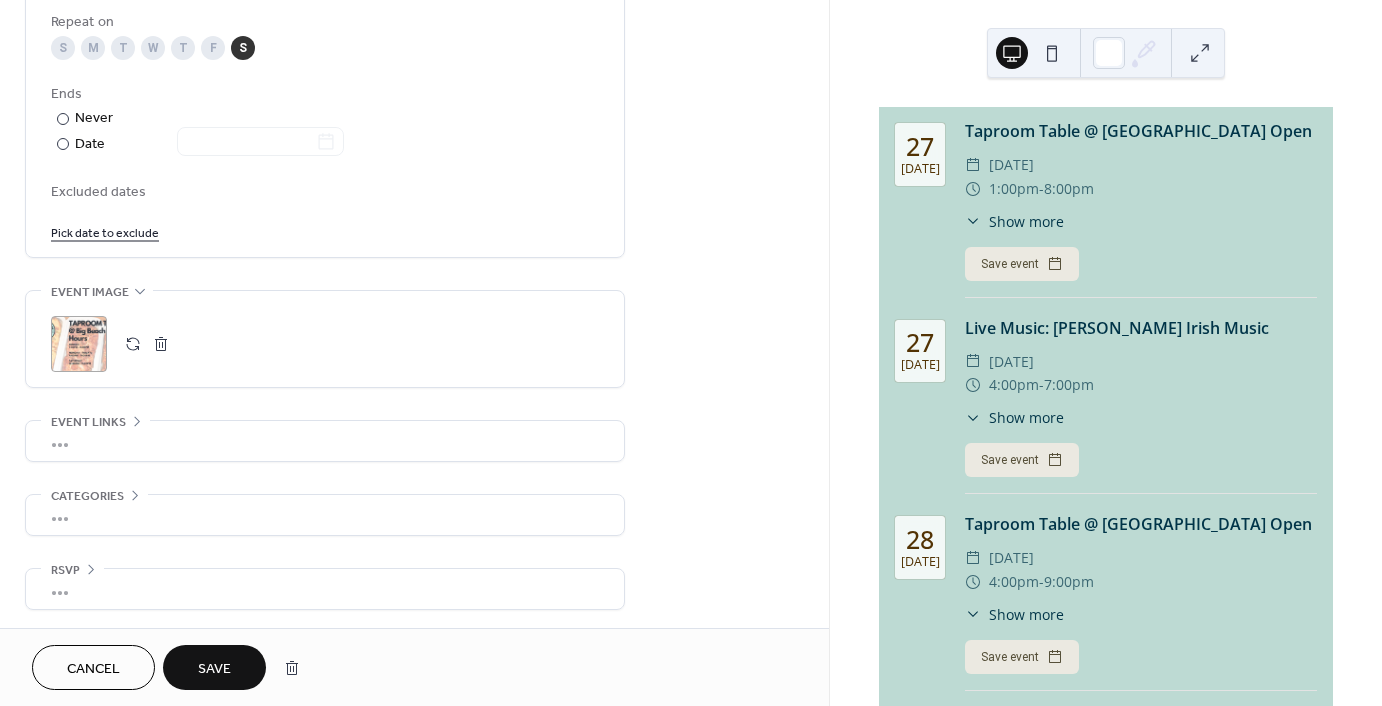 click on "Save" at bounding box center (214, 669) 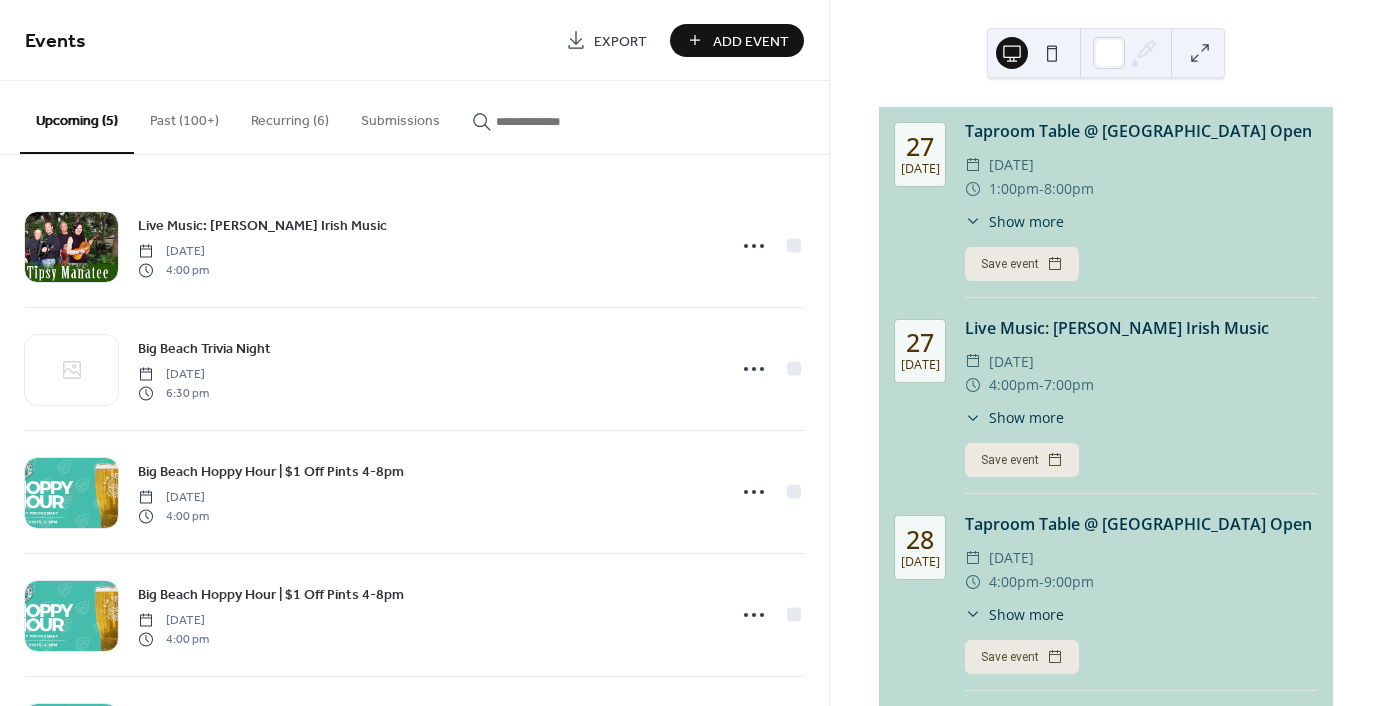 click on "Recurring (6)" at bounding box center [290, 116] 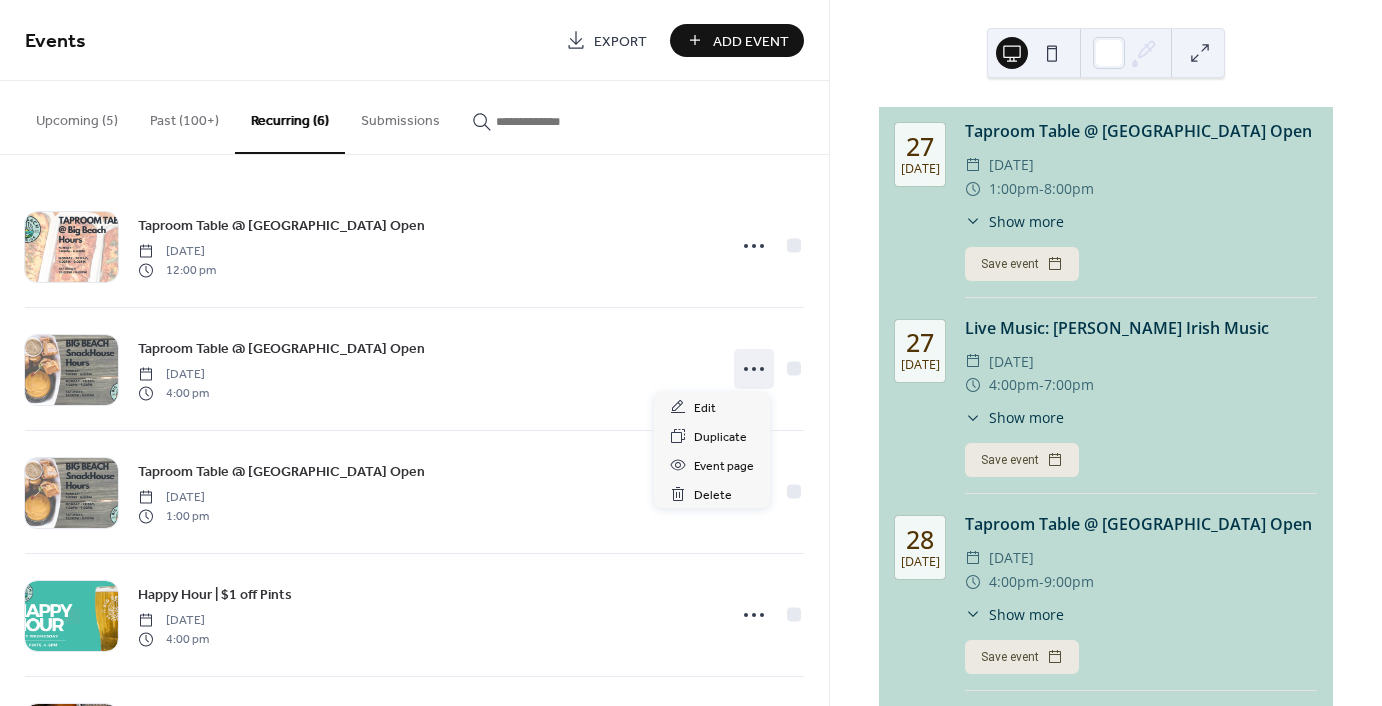 click 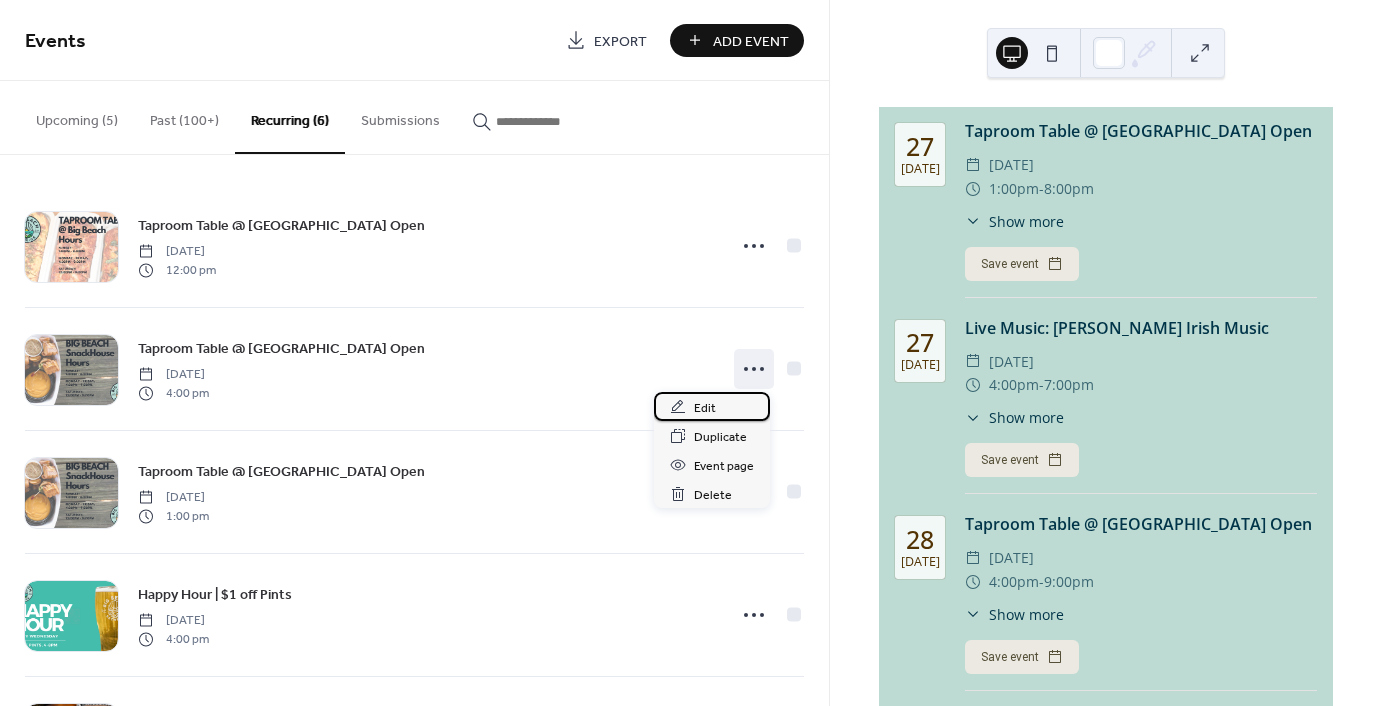 click on "Edit" at bounding box center [705, 408] 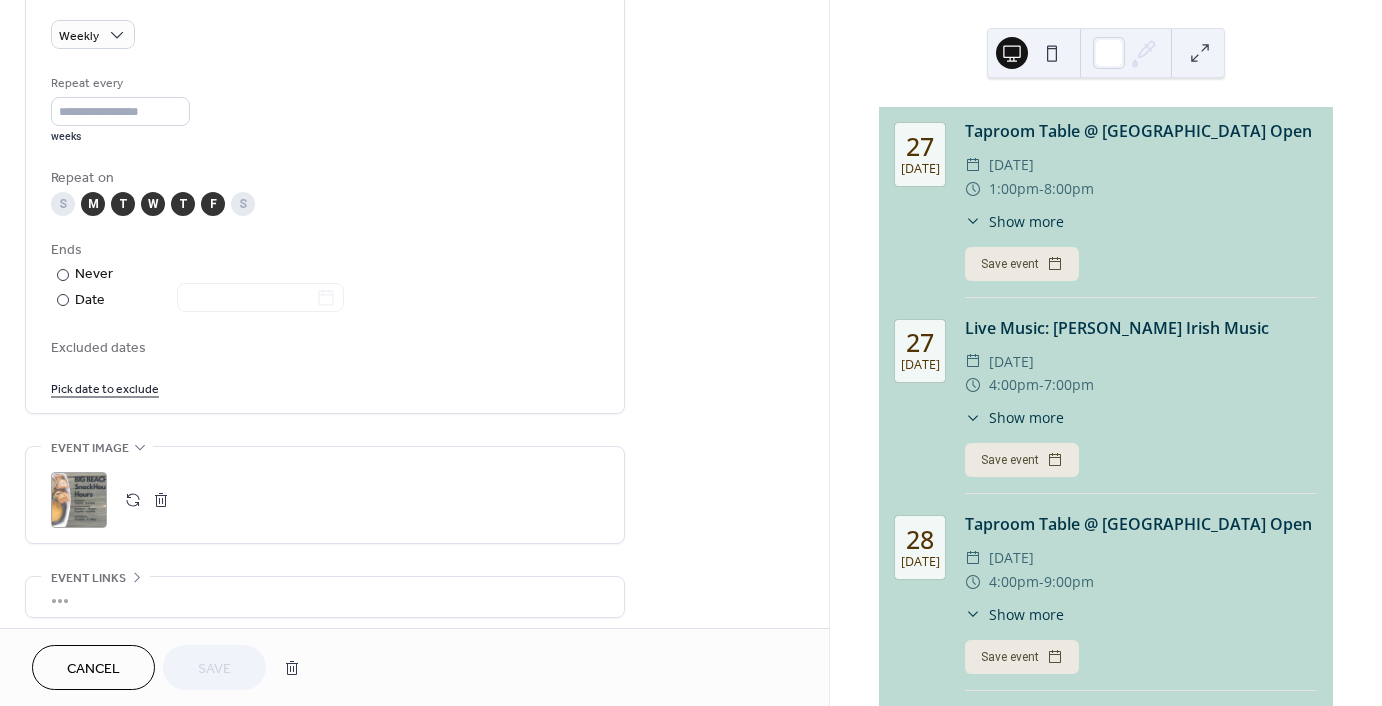 scroll, scrollTop: 899, scrollLeft: 0, axis: vertical 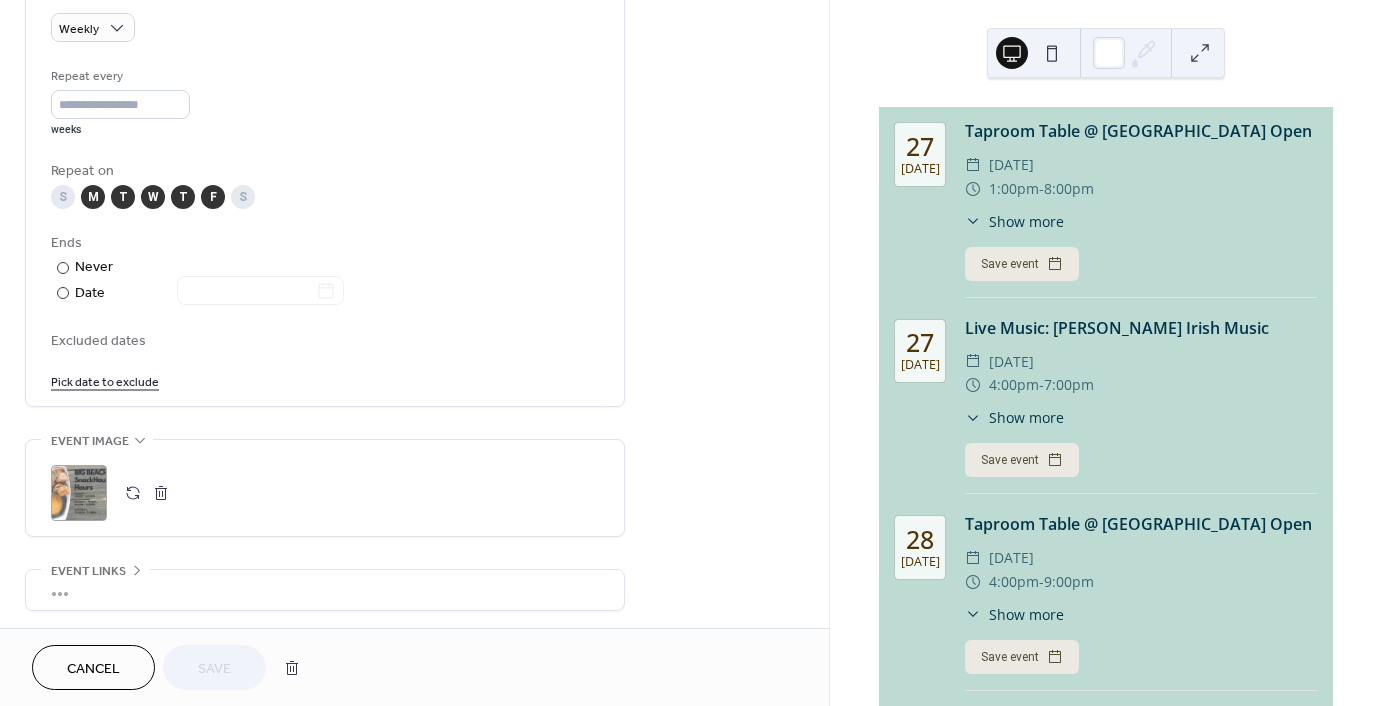 click at bounding box center [161, 493] 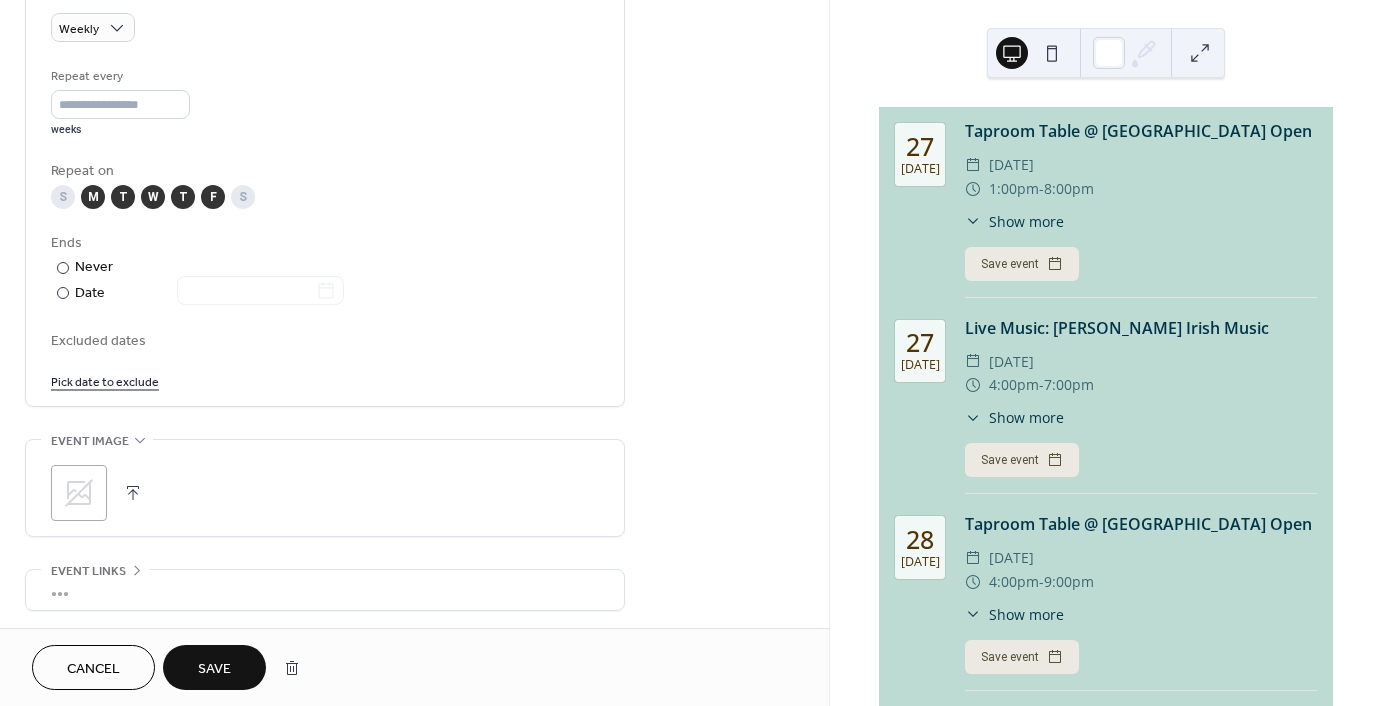 click at bounding box center (133, 493) 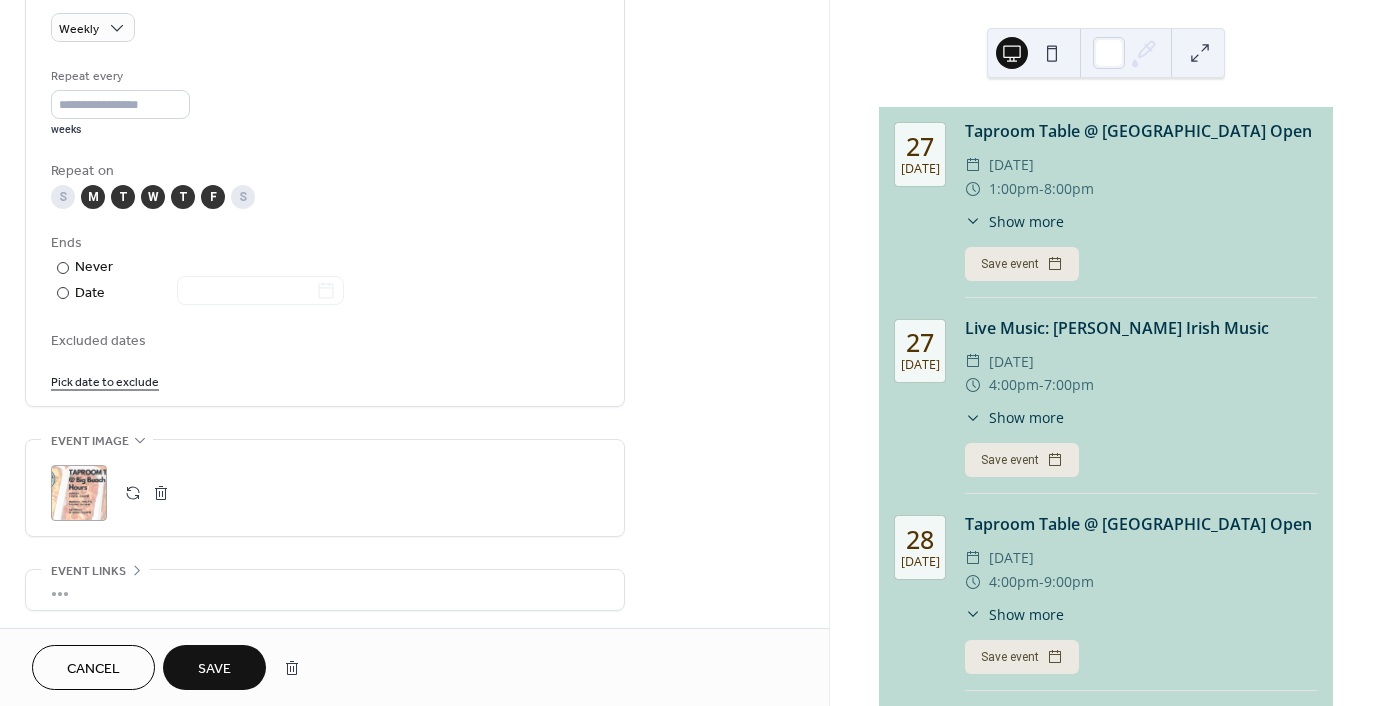 click on "Save" at bounding box center (214, 669) 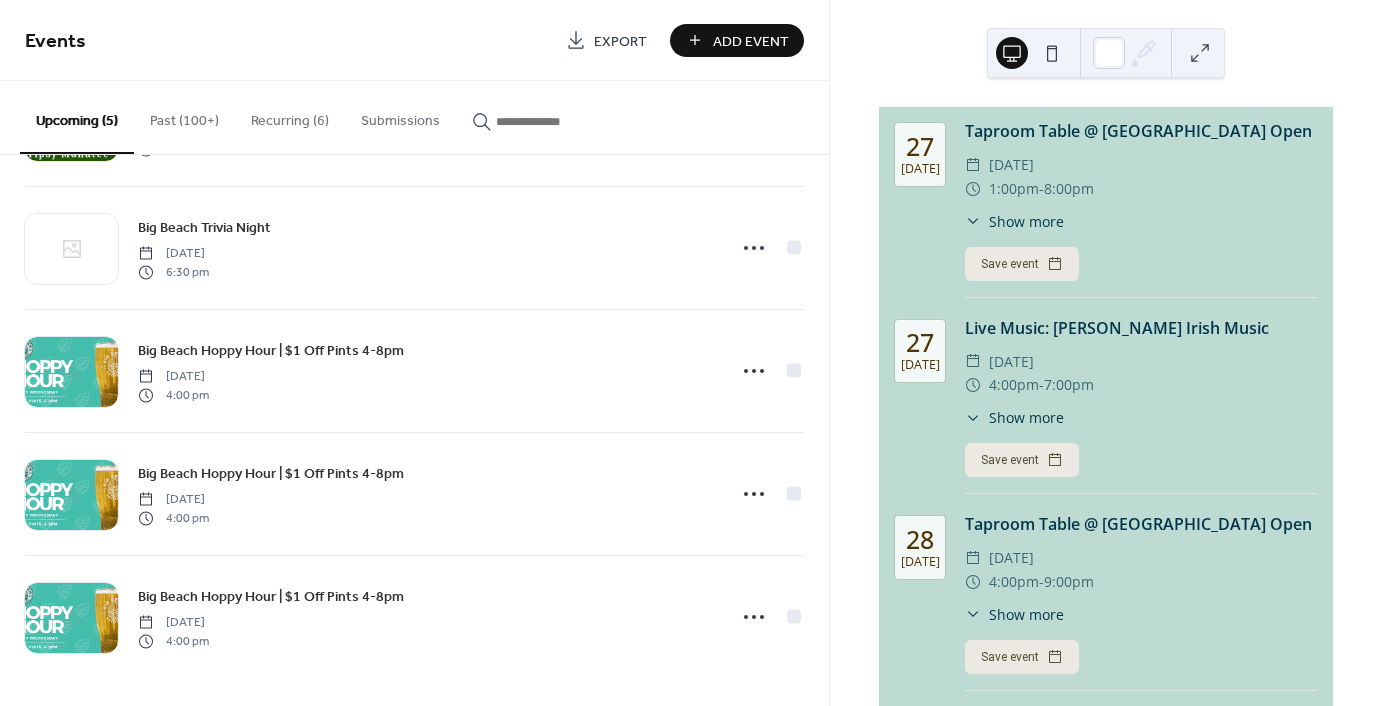 scroll, scrollTop: 0, scrollLeft: 0, axis: both 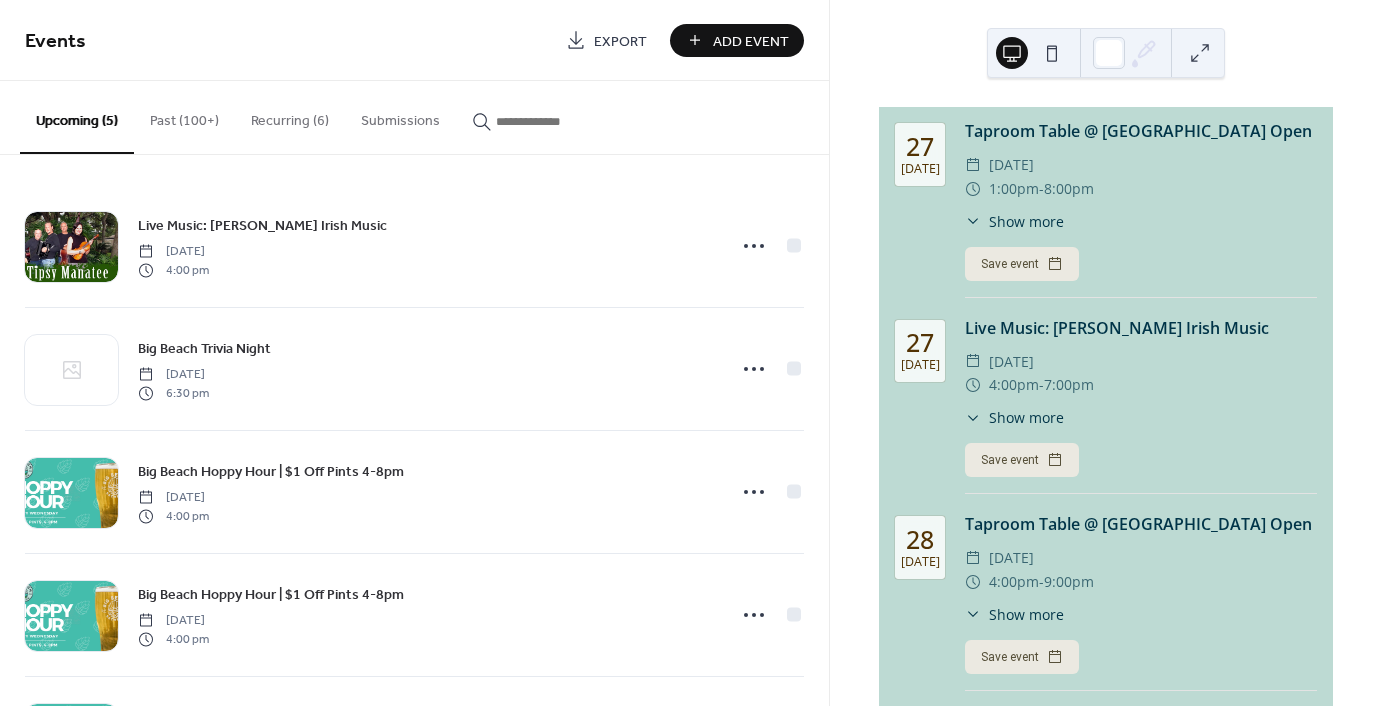 click on "Recurring (6)" at bounding box center [290, 116] 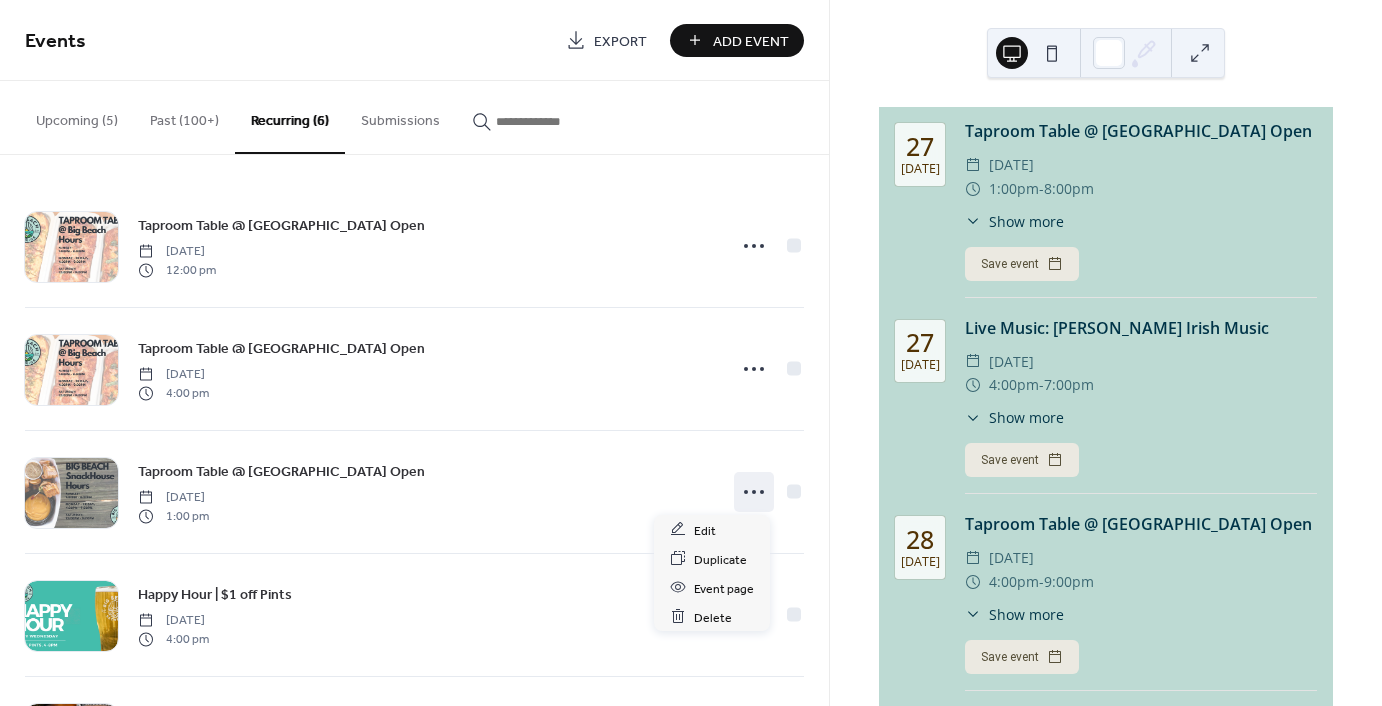 click 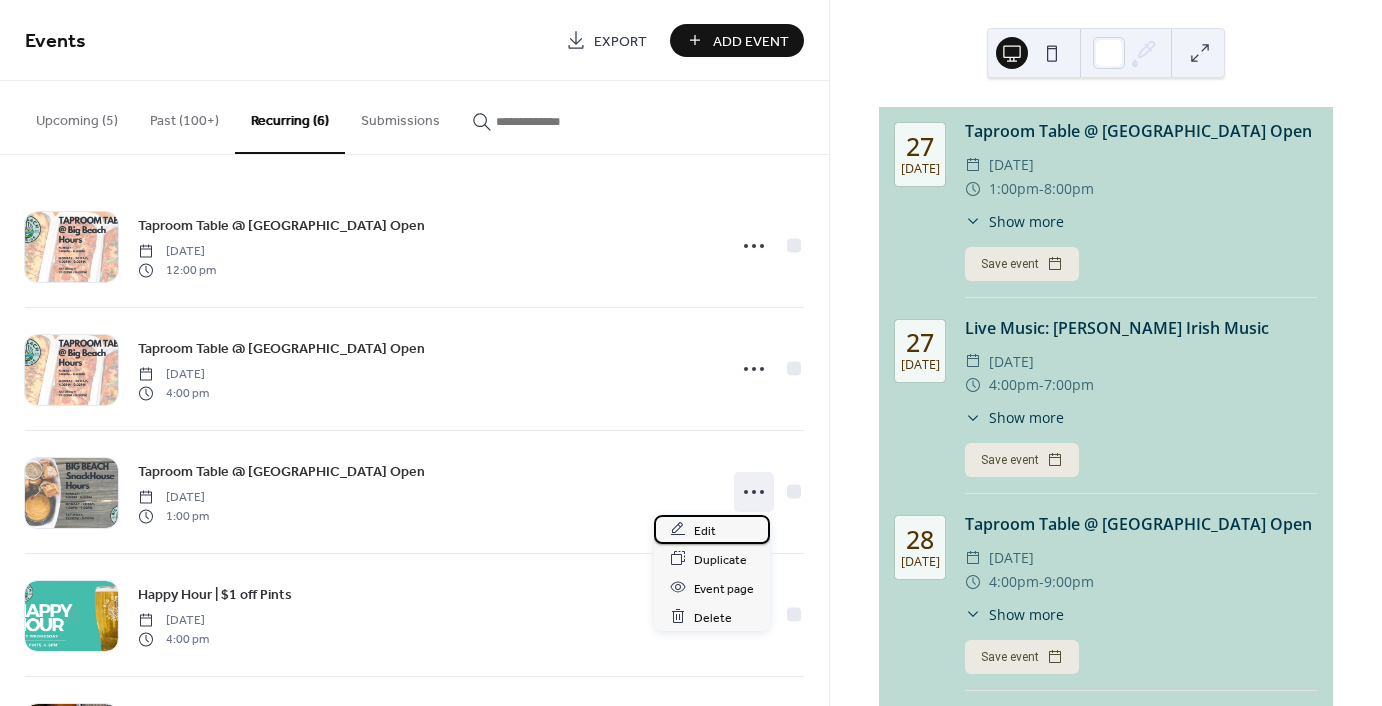 click on "Edit" at bounding box center [705, 530] 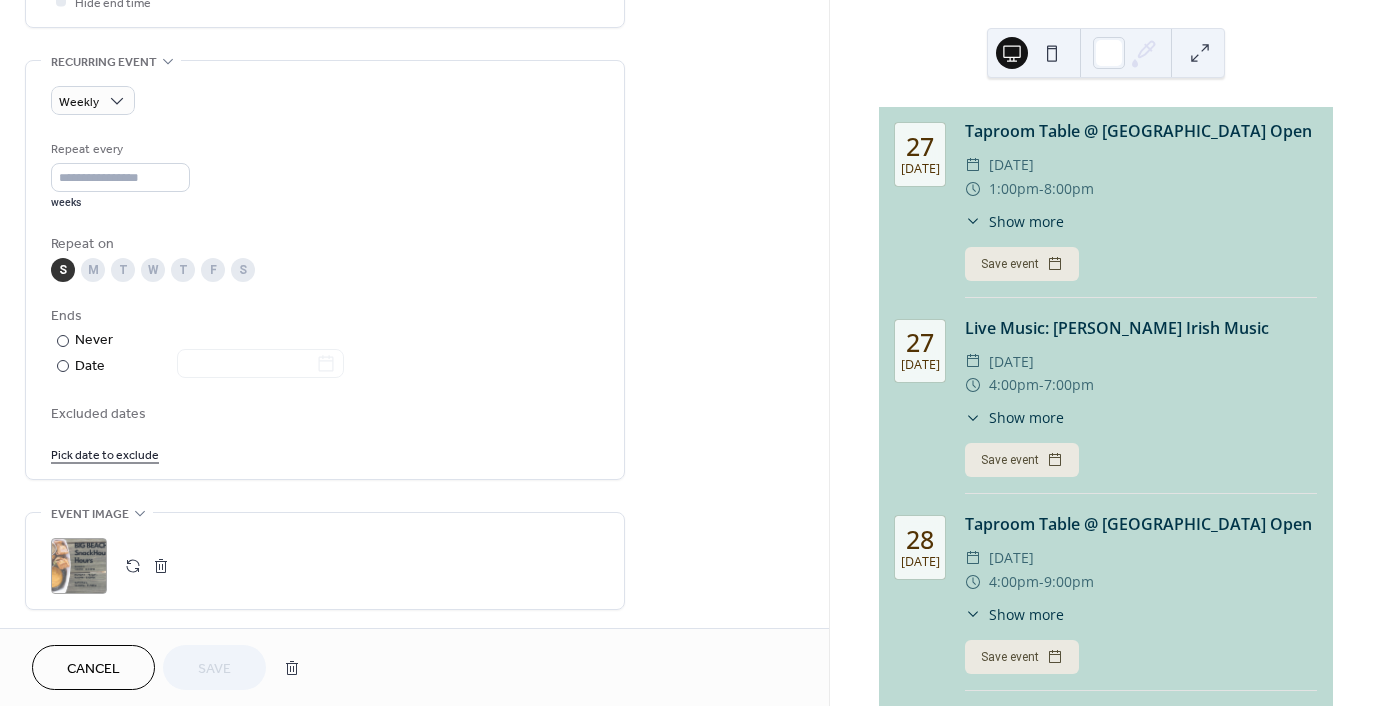 scroll, scrollTop: 830, scrollLeft: 0, axis: vertical 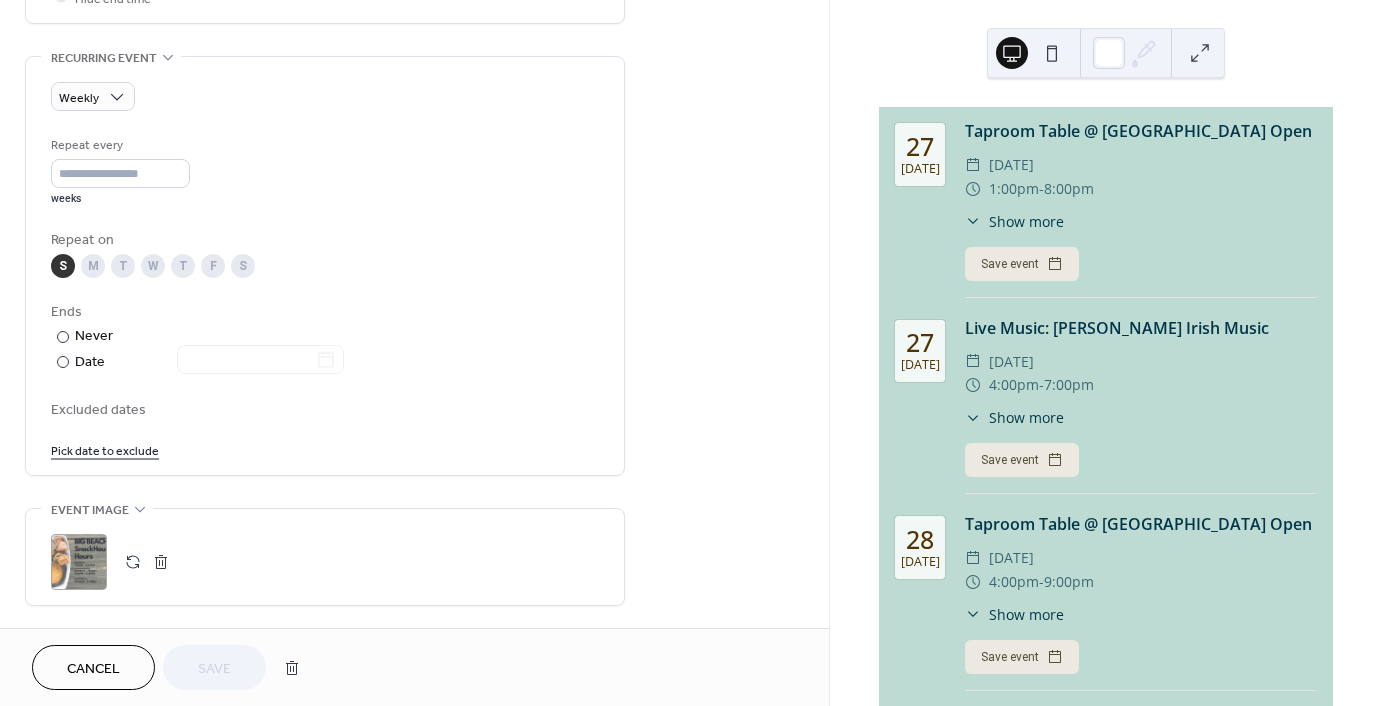 click at bounding box center [161, 562] 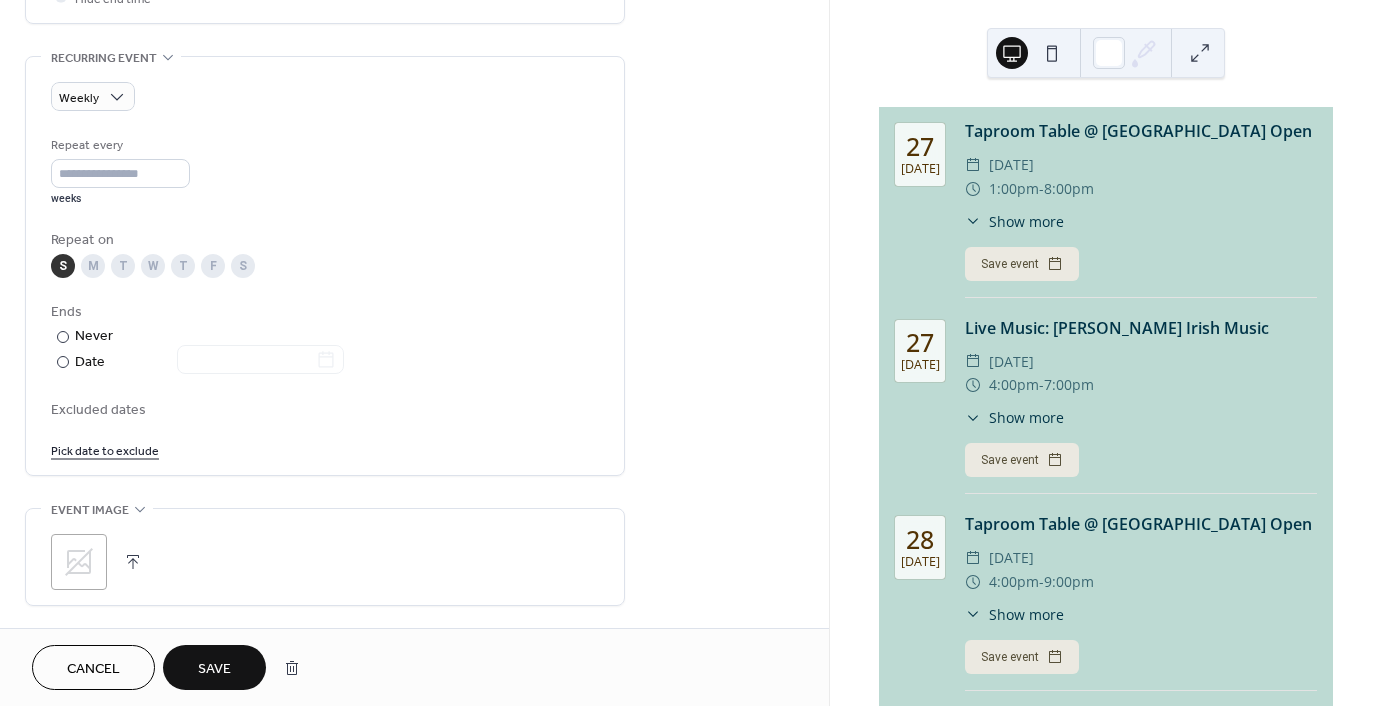 click at bounding box center (133, 562) 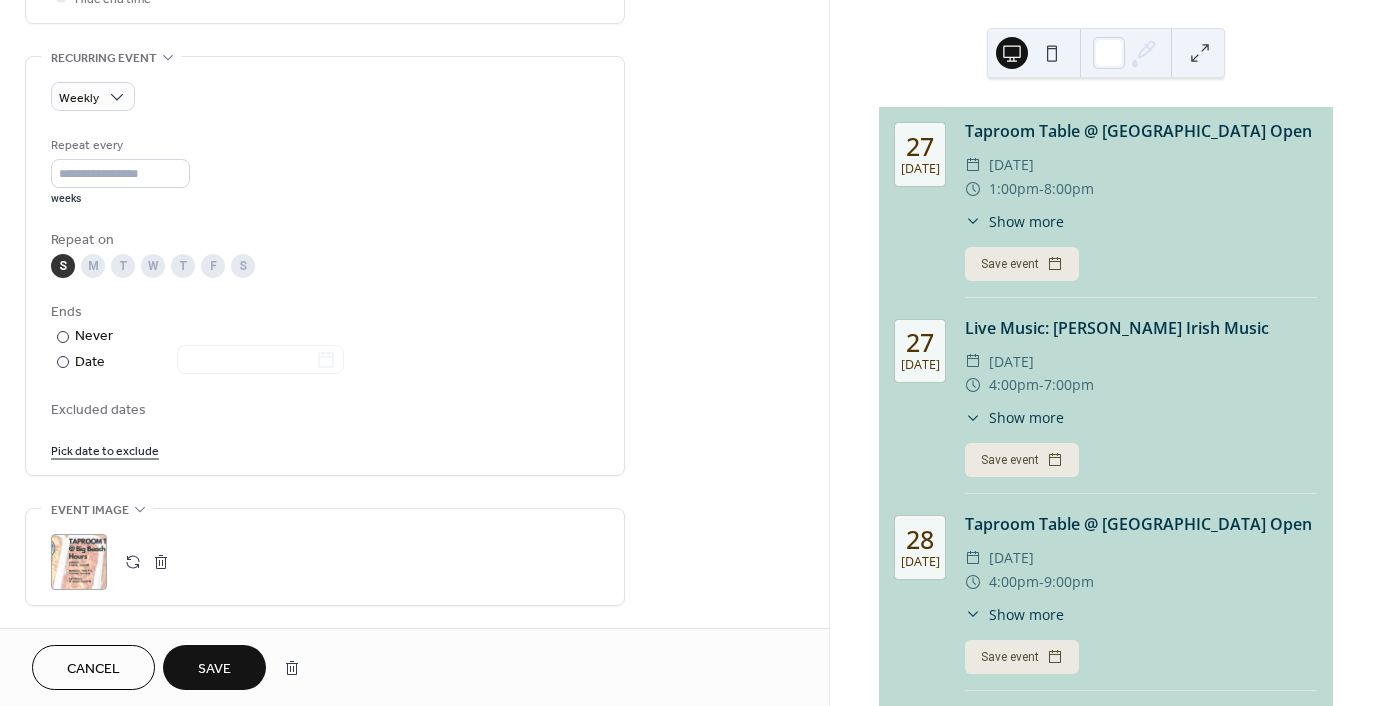 click on "Save" at bounding box center [214, 669] 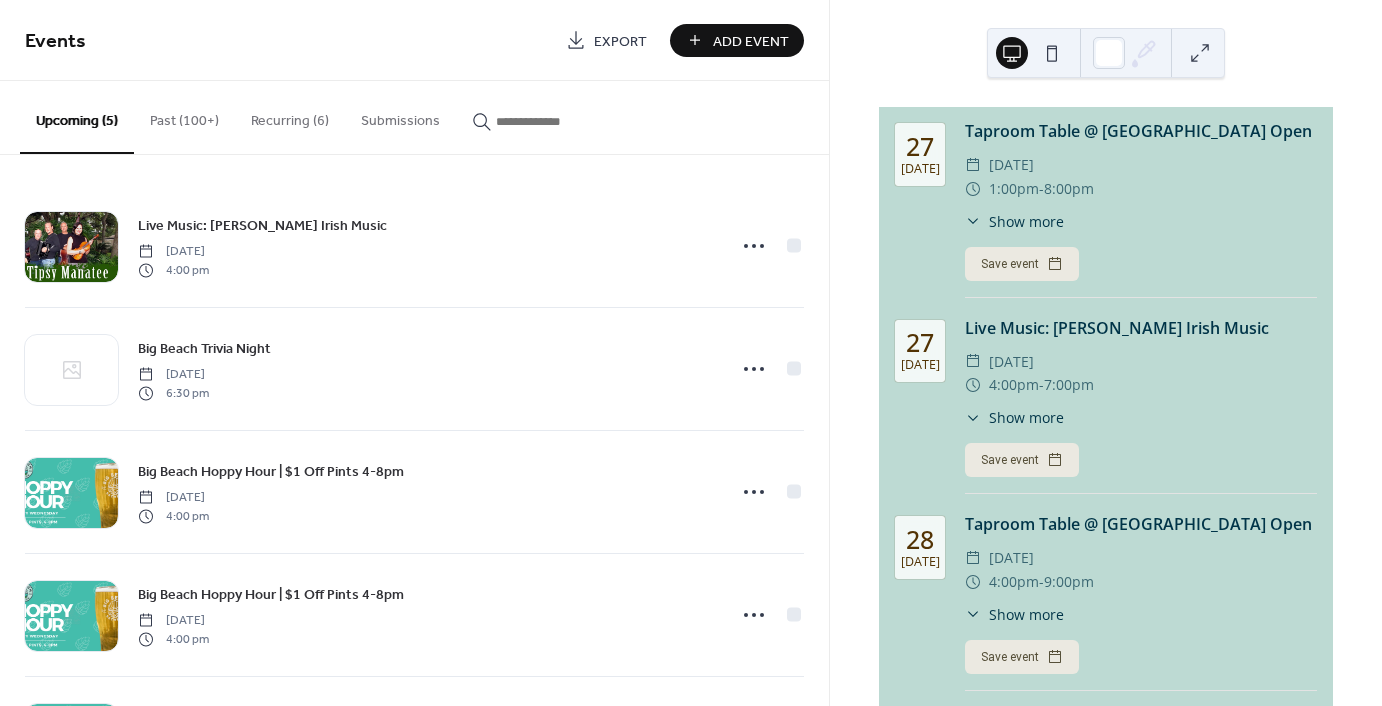 scroll, scrollTop: 0, scrollLeft: 0, axis: both 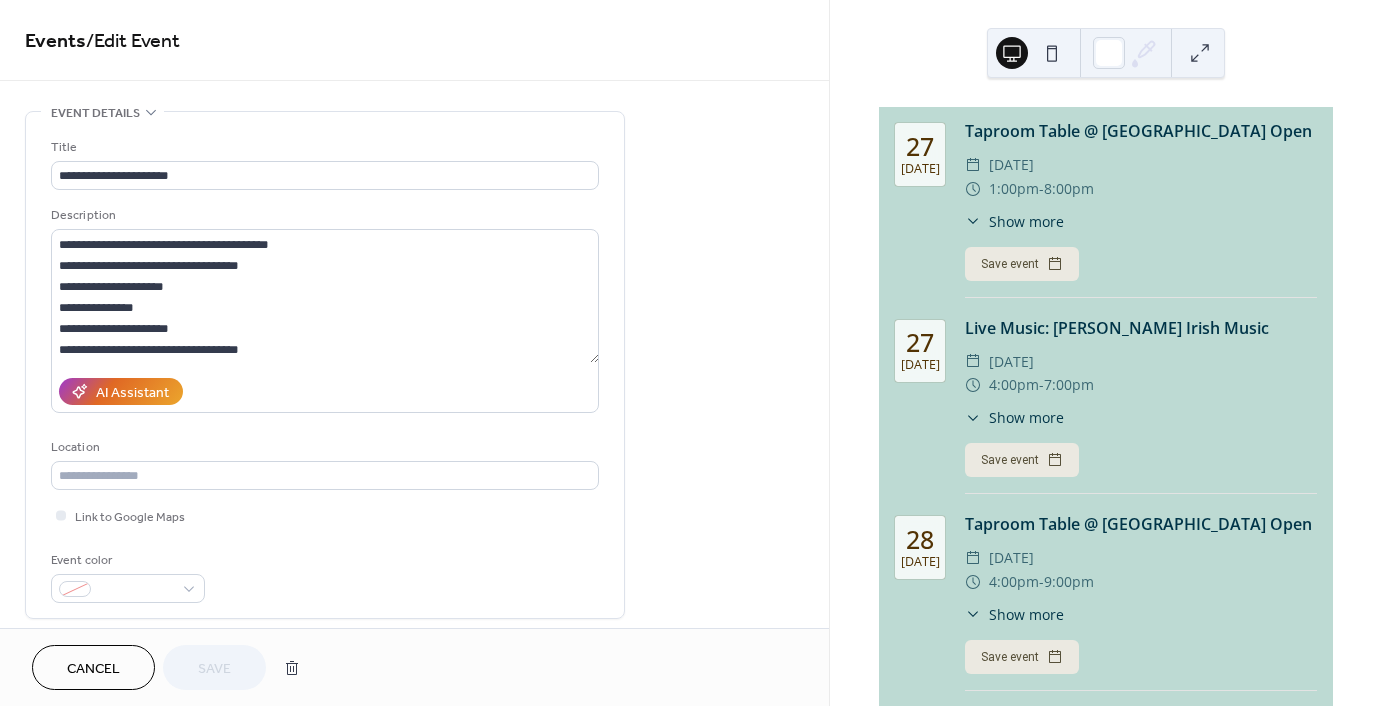 click on "Cancel" at bounding box center (93, 667) 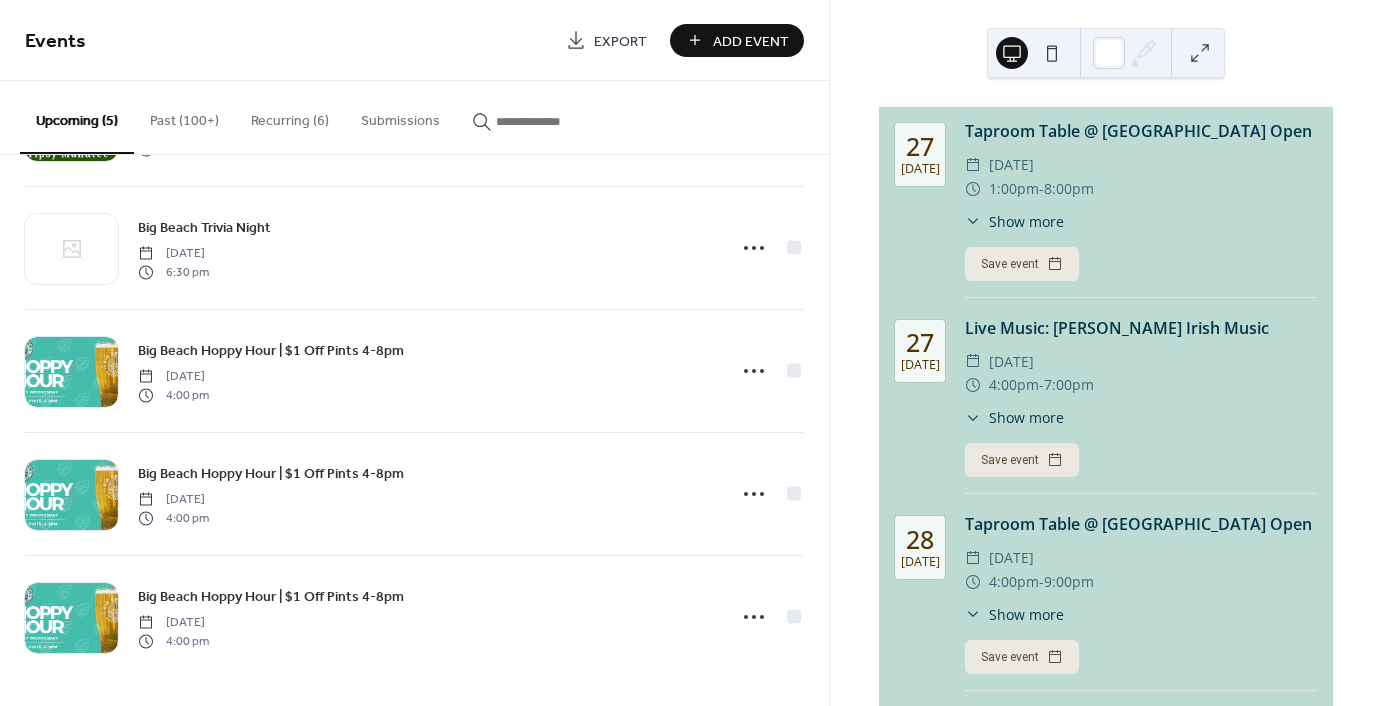 scroll, scrollTop: 0, scrollLeft: 0, axis: both 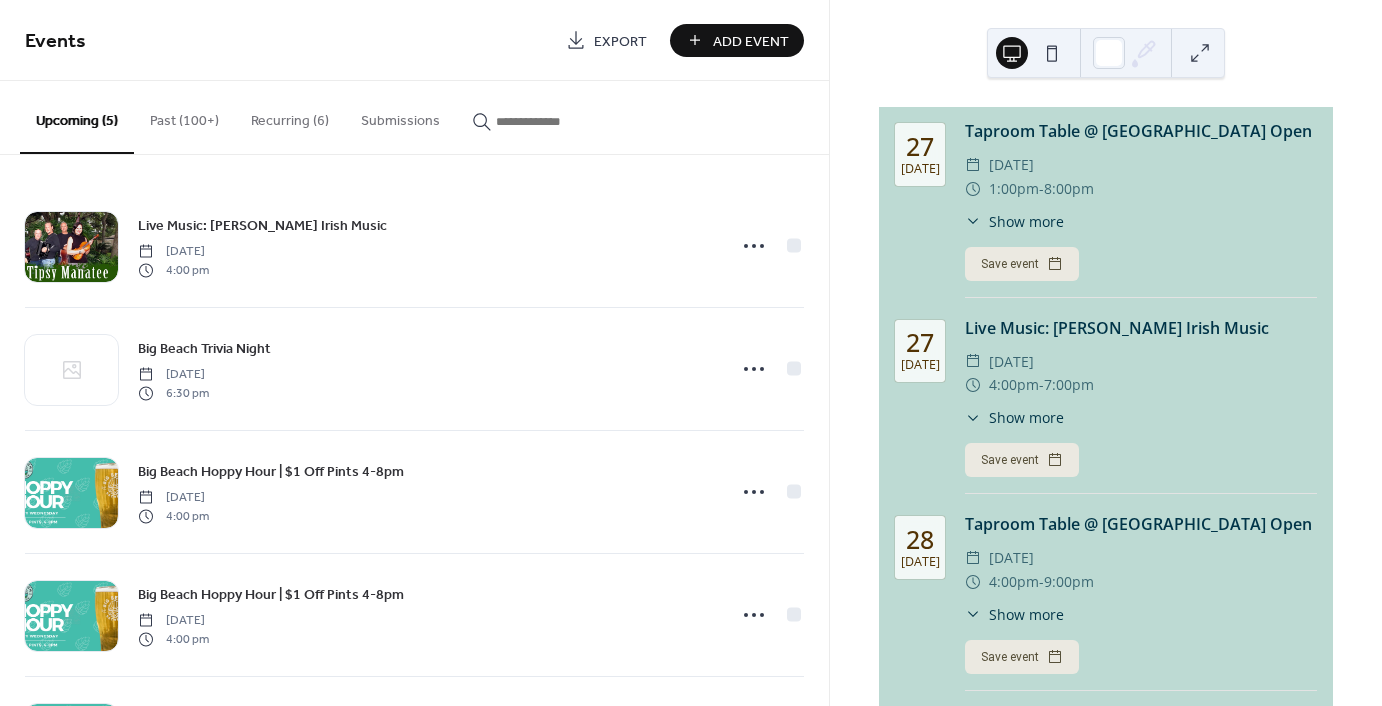 click on "Past (100+)" at bounding box center [184, 116] 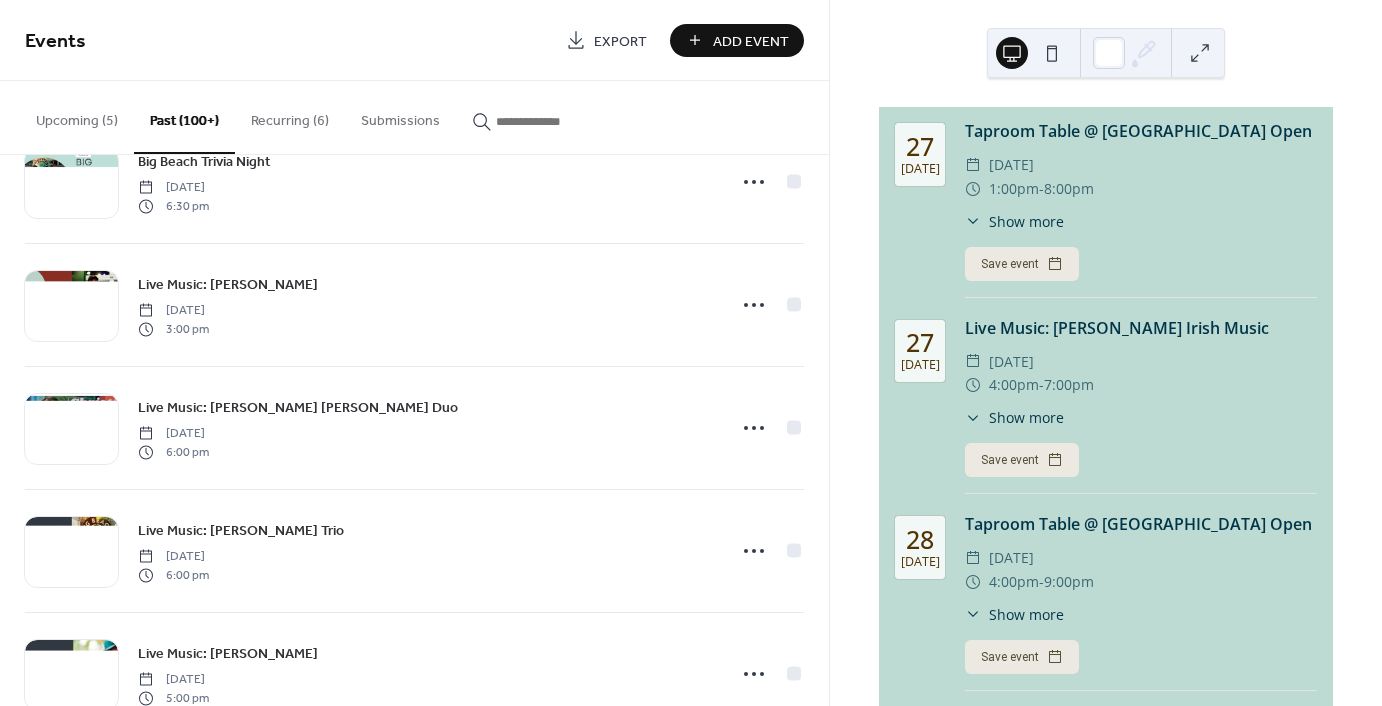 scroll, scrollTop: 1512, scrollLeft: 0, axis: vertical 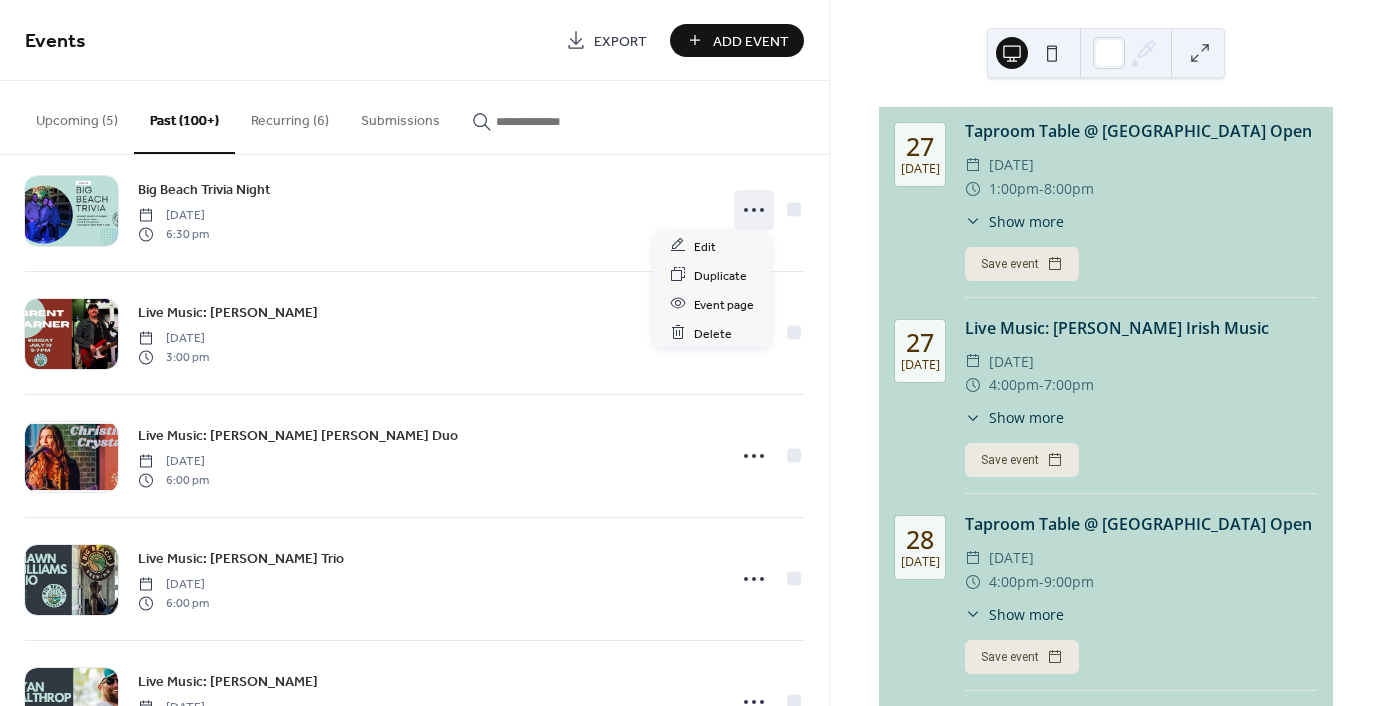 click 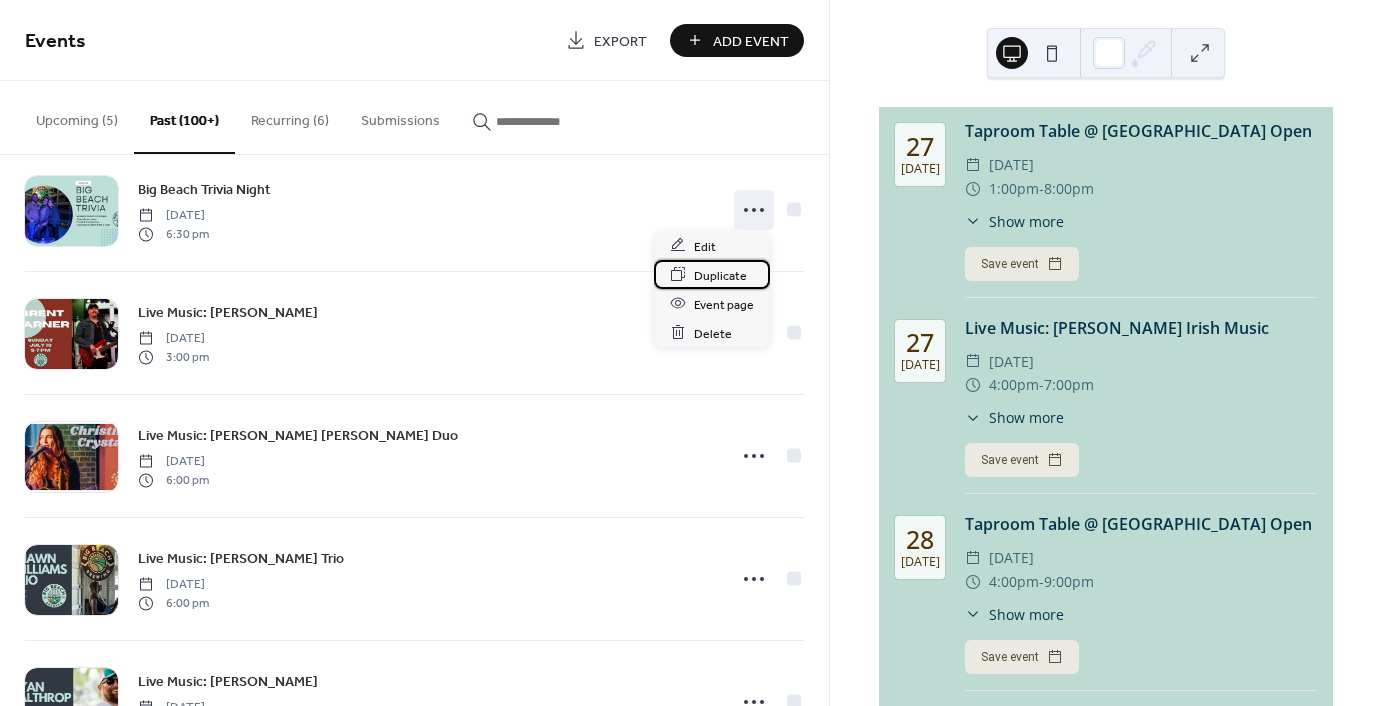click on "Duplicate" at bounding box center [720, 275] 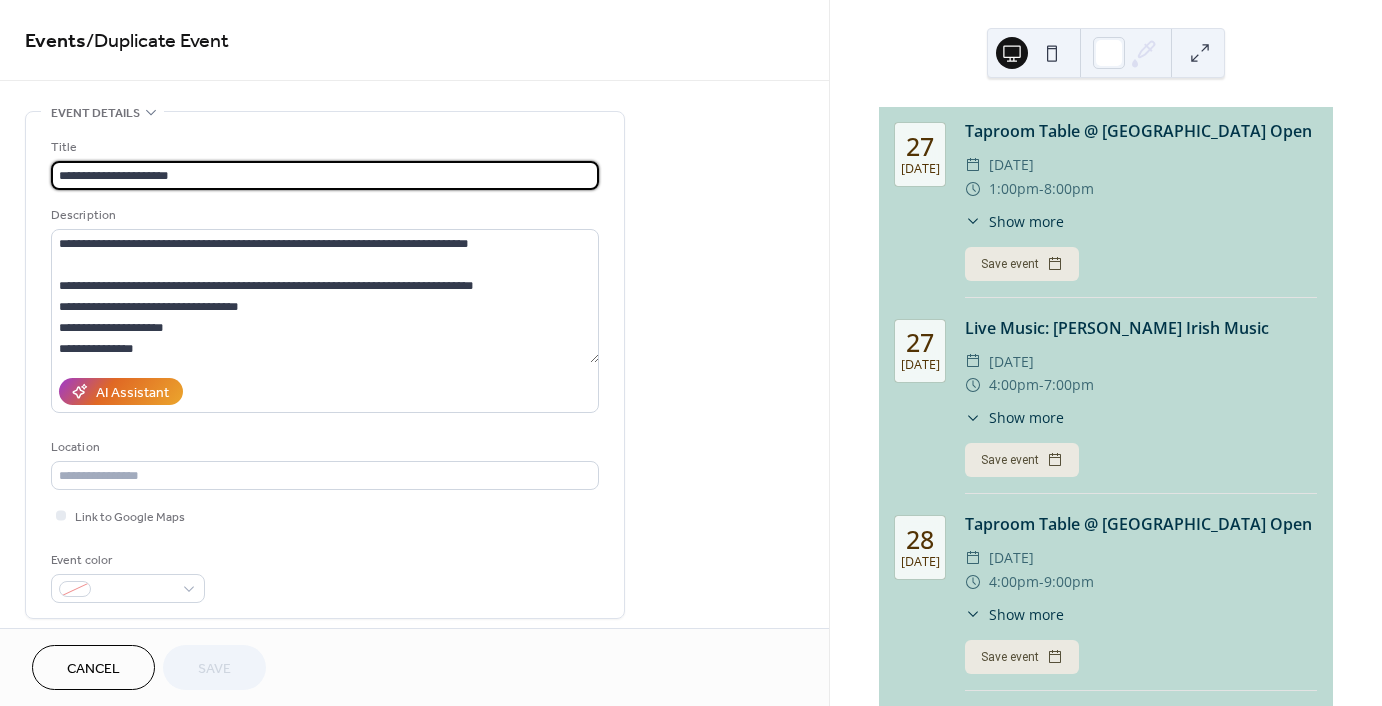 scroll, scrollTop: 41, scrollLeft: 0, axis: vertical 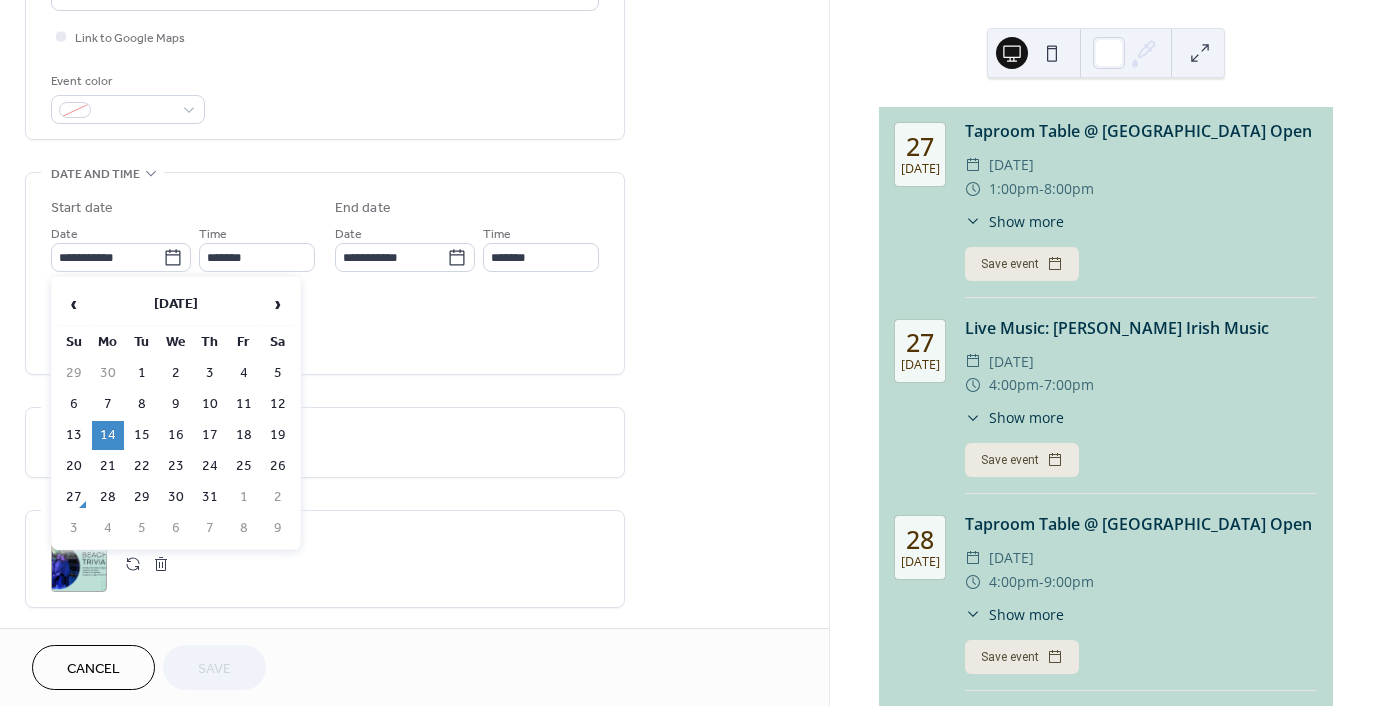 click 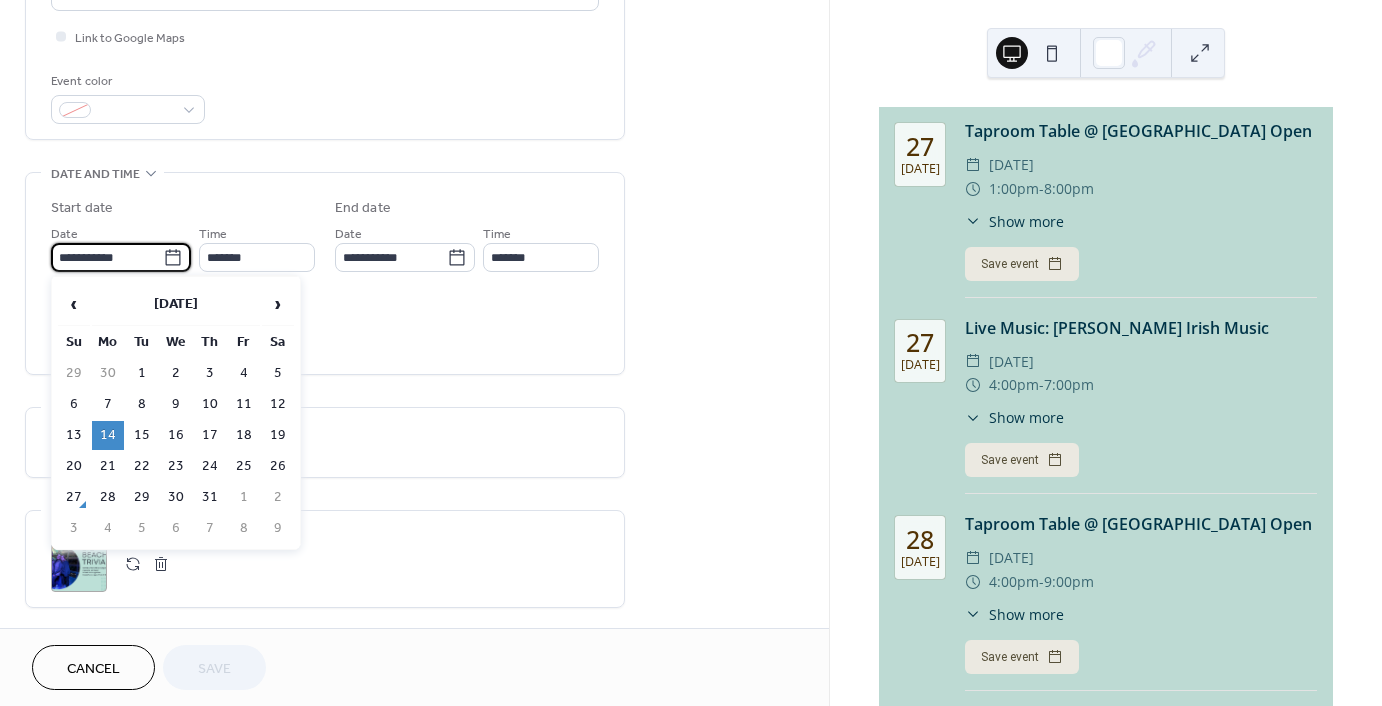 click on "**********" at bounding box center [107, 257] 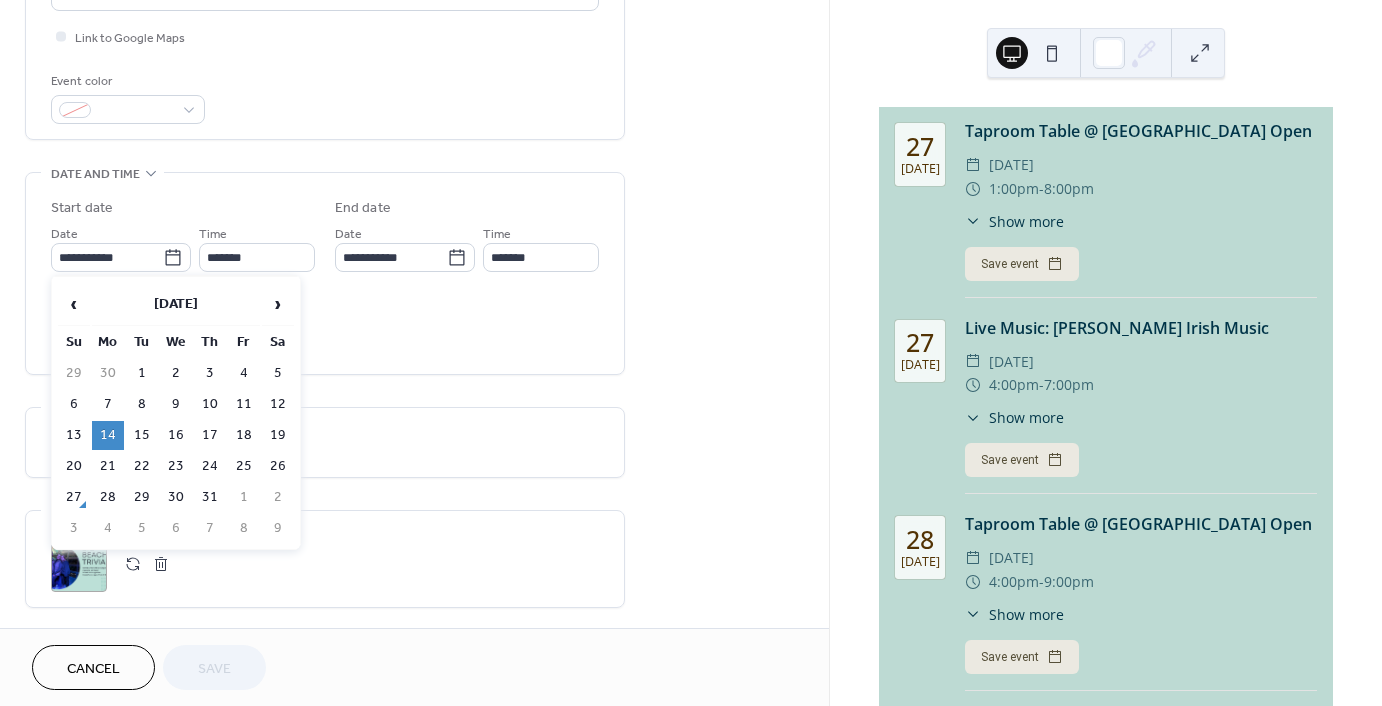 click on "›" at bounding box center (278, 304) 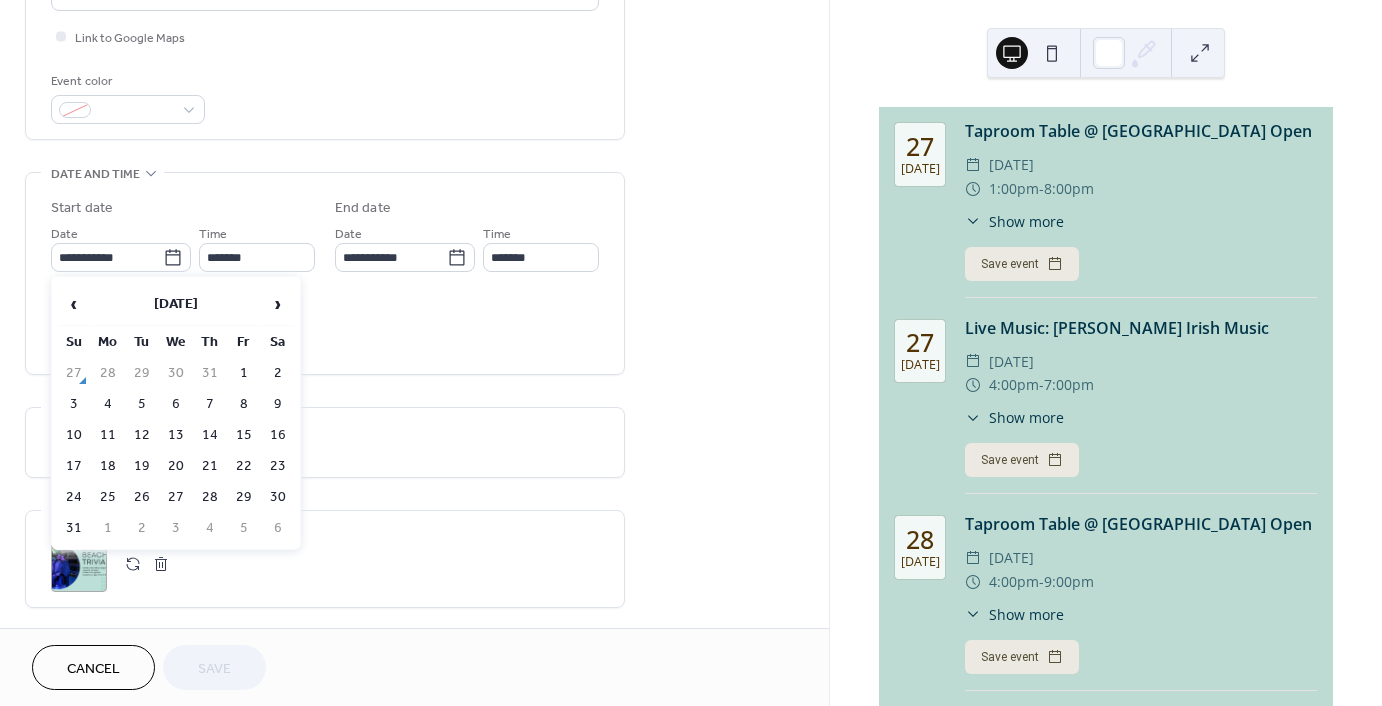 click on "4" at bounding box center (108, 404) 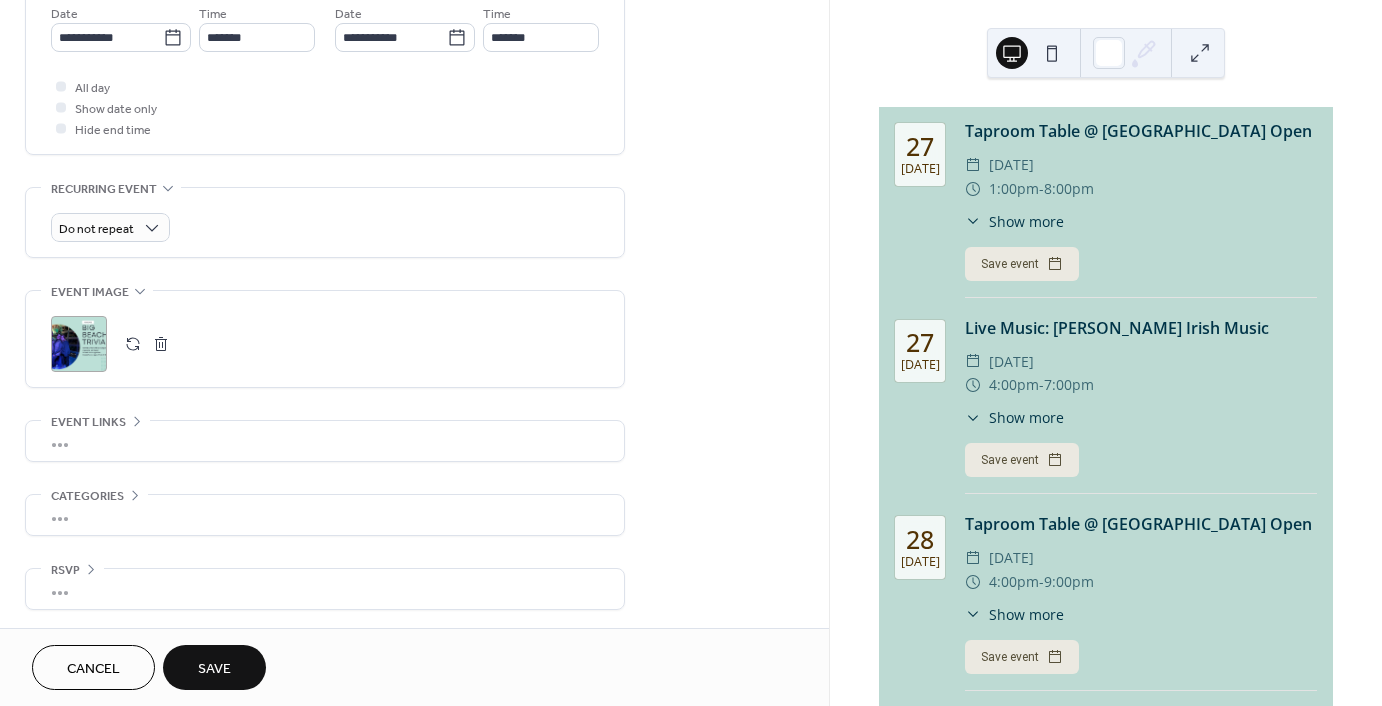 scroll, scrollTop: 698, scrollLeft: 0, axis: vertical 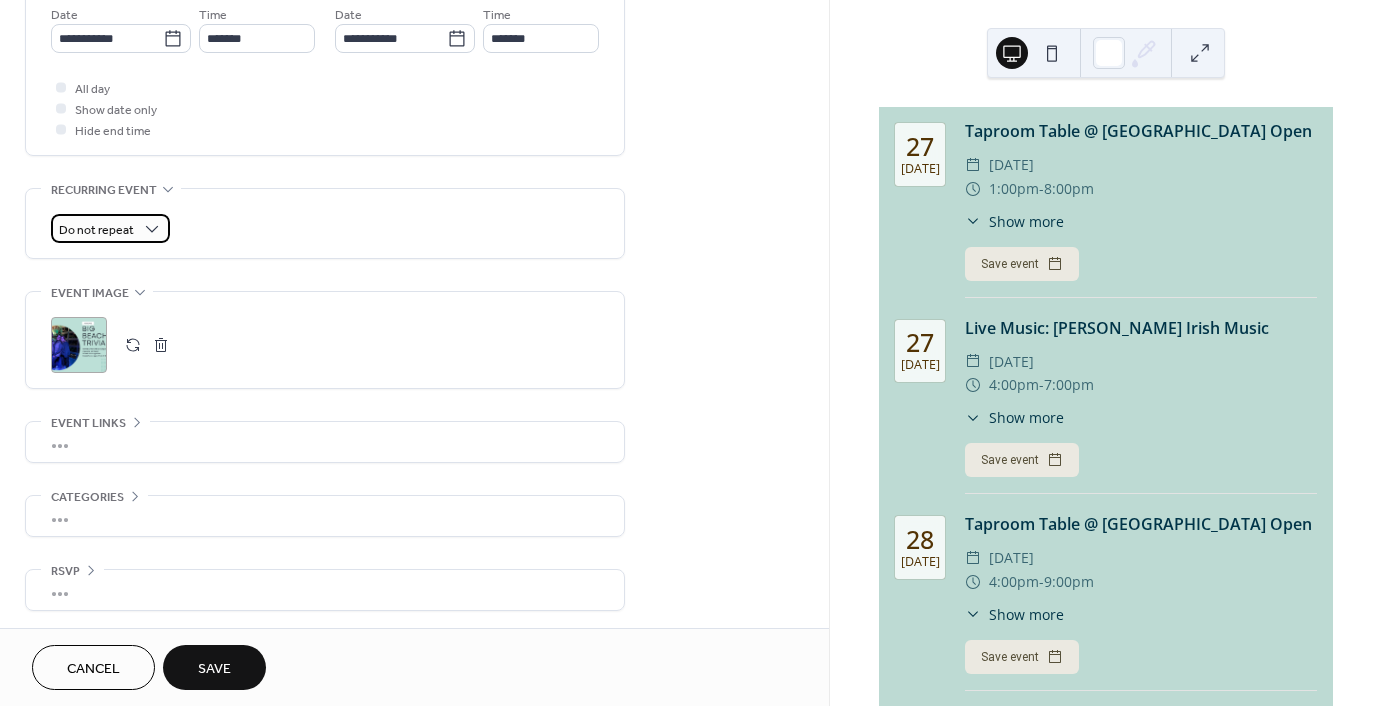 click on "Do not repeat" at bounding box center (96, 230) 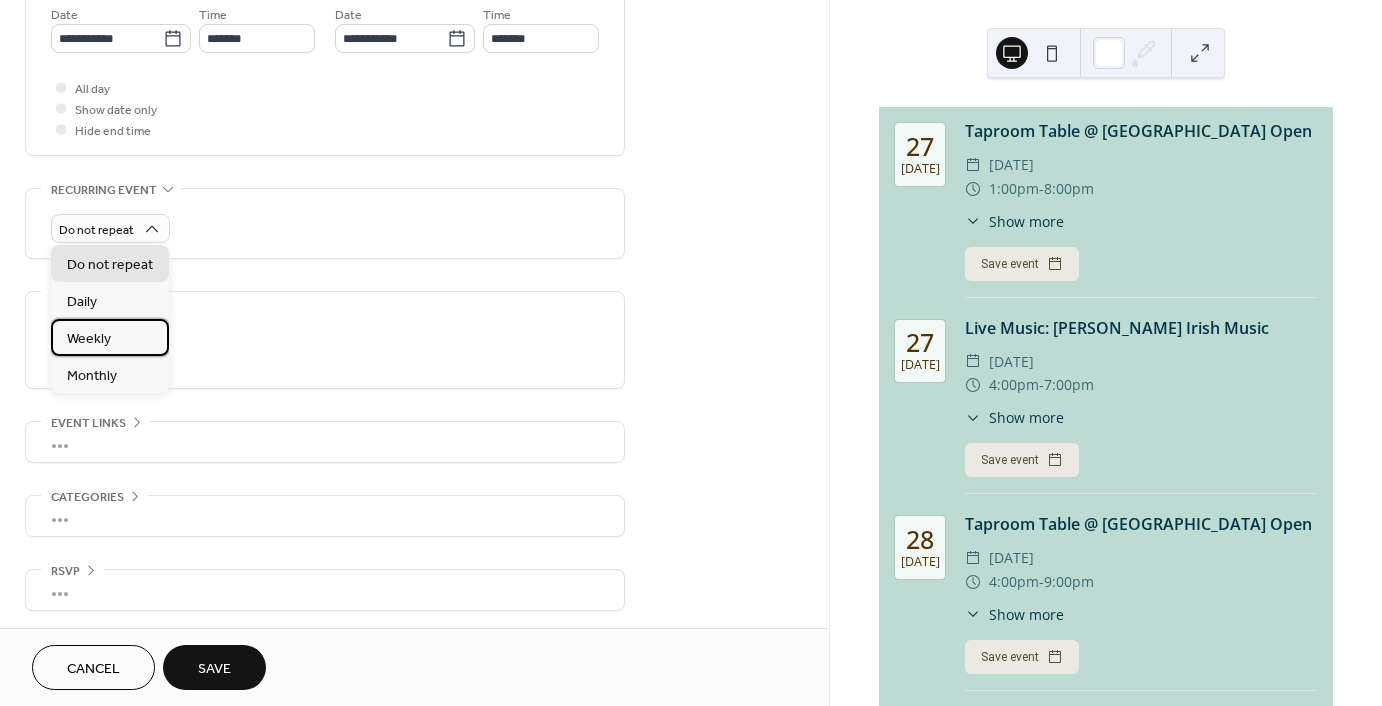 click on "Weekly" at bounding box center (89, 339) 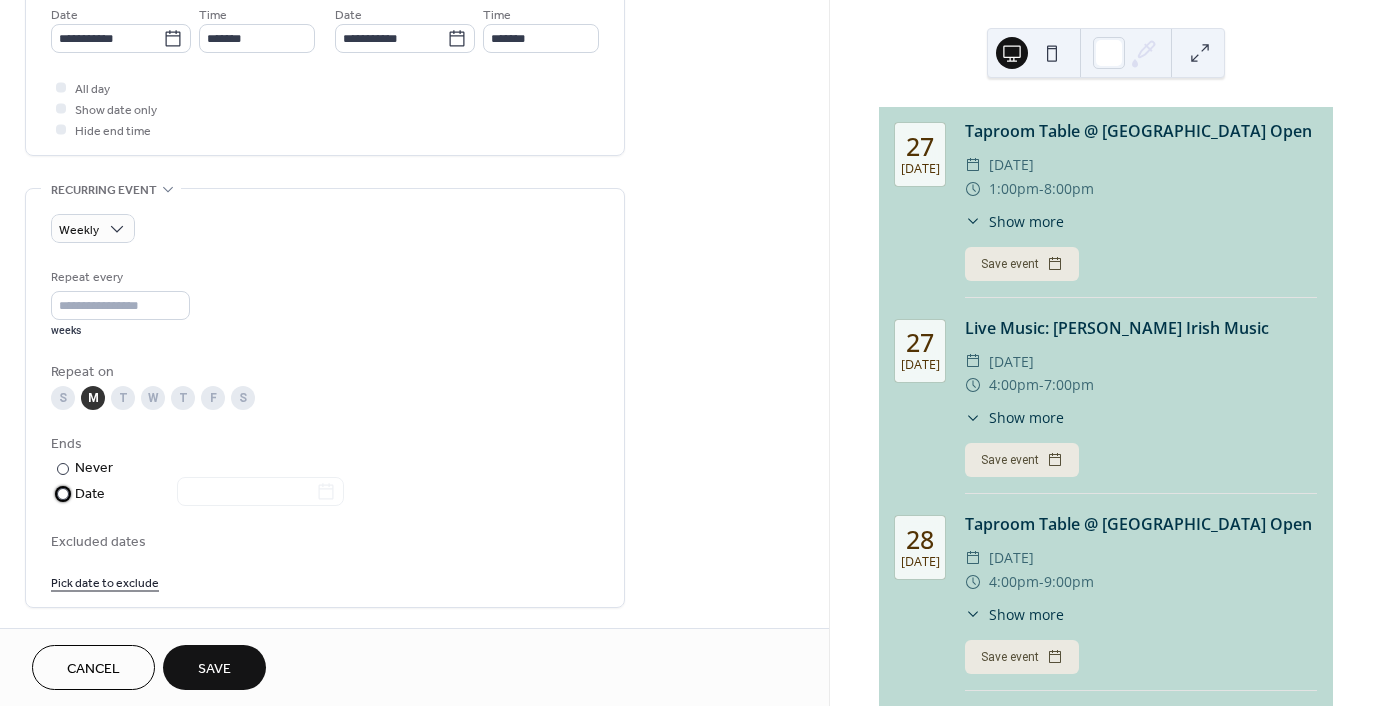 click on "Date" at bounding box center (209, 494) 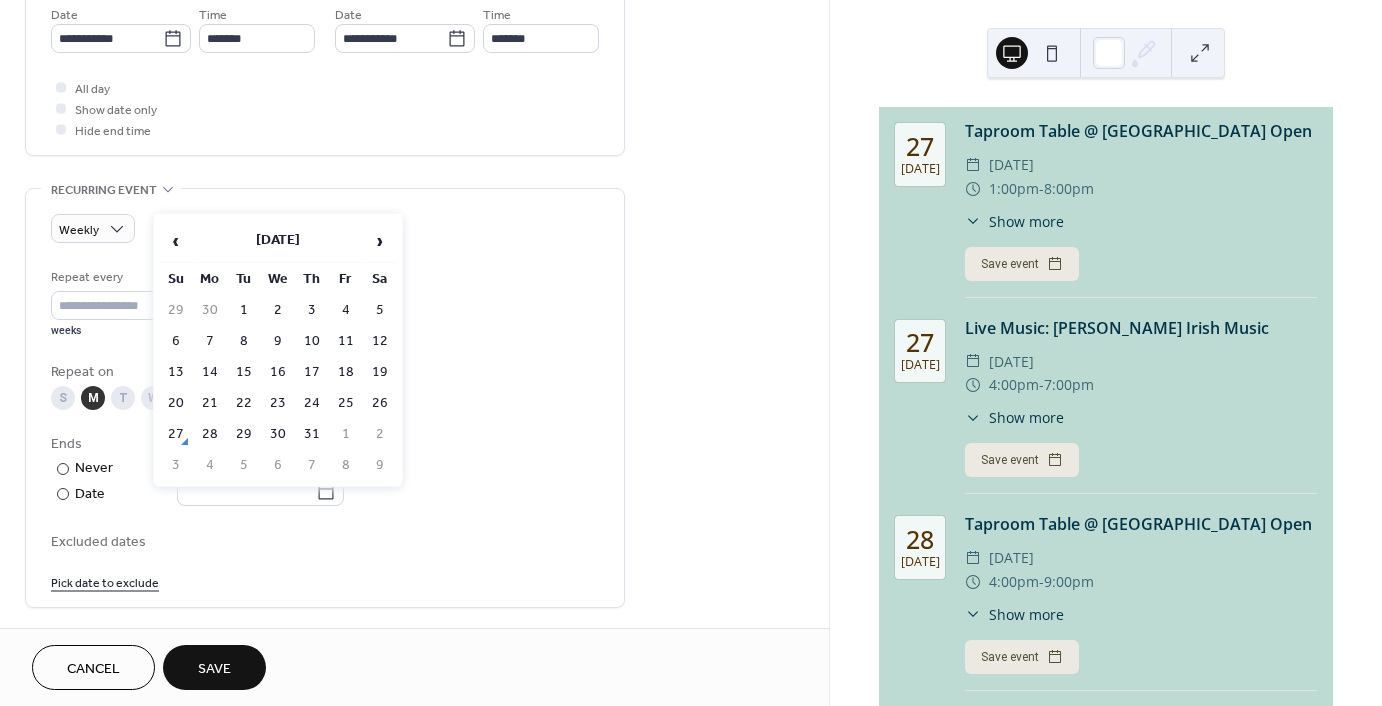 click 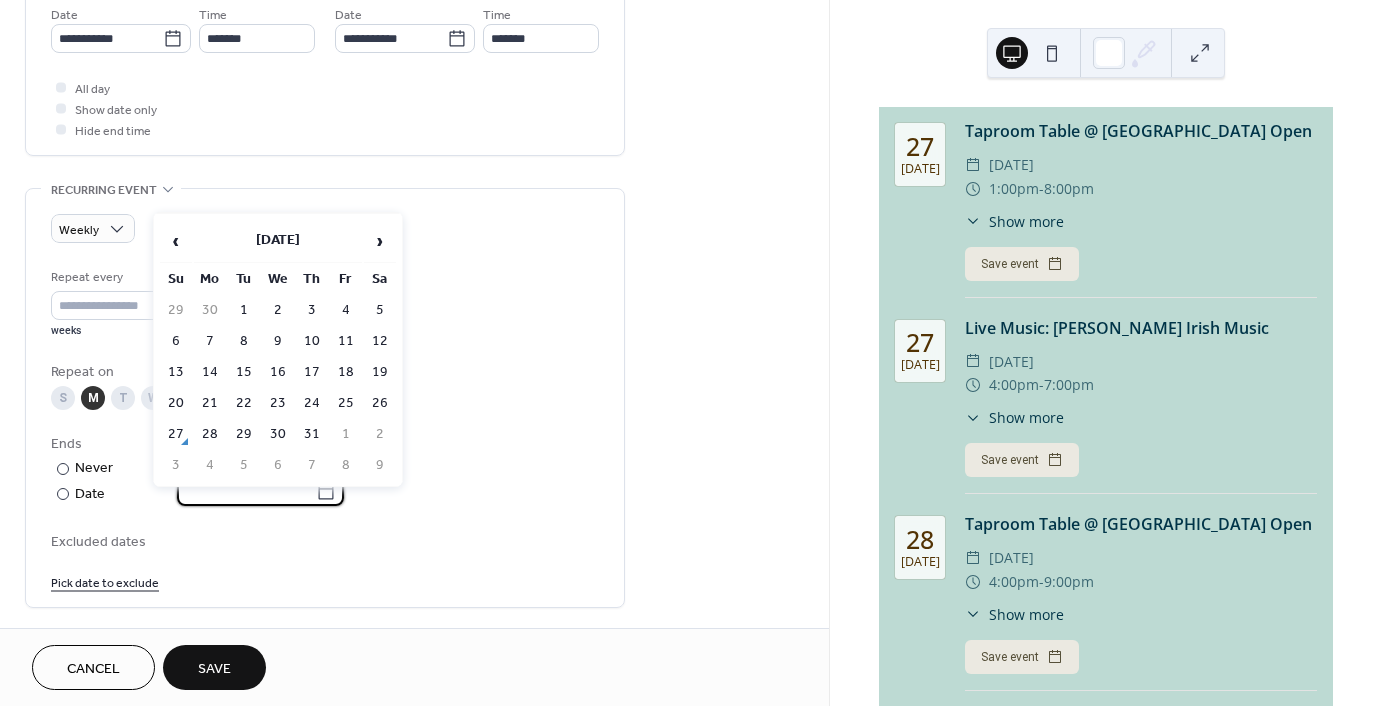 click at bounding box center (246, 491) 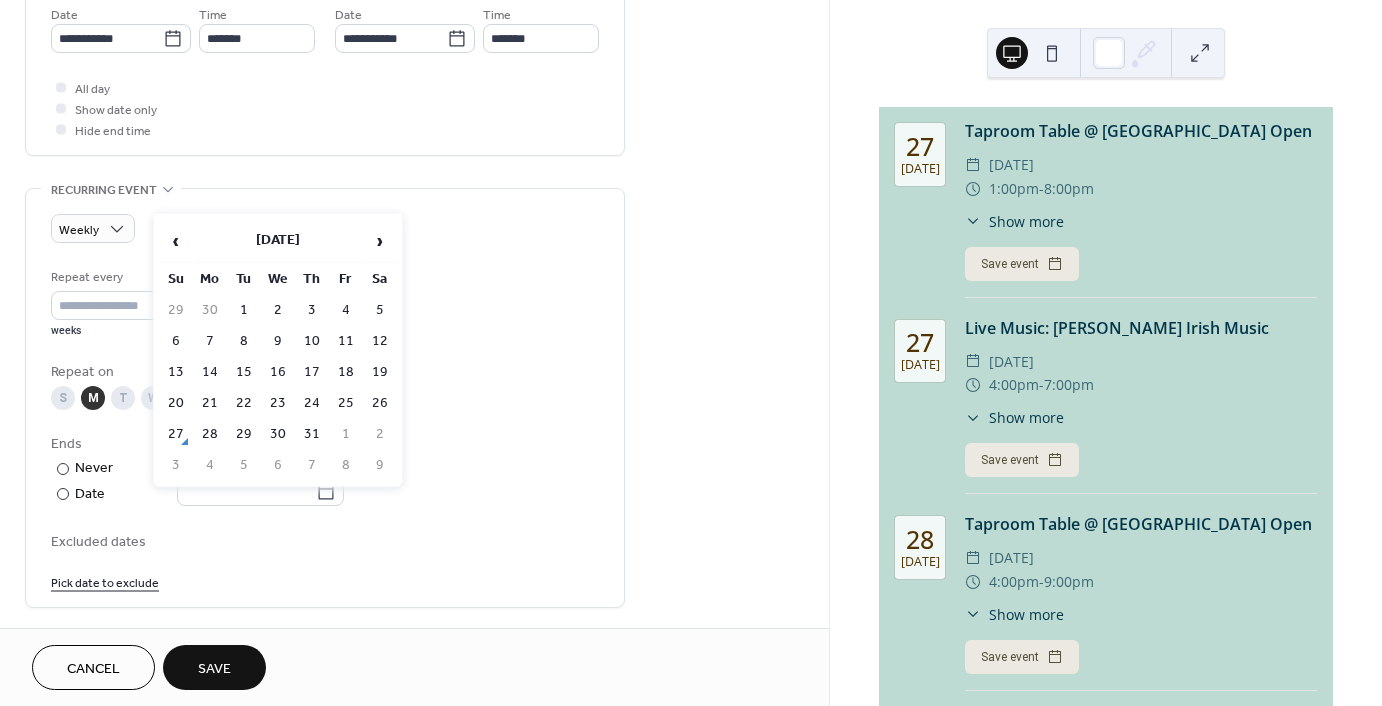click on "›" at bounding box center (380, 241) 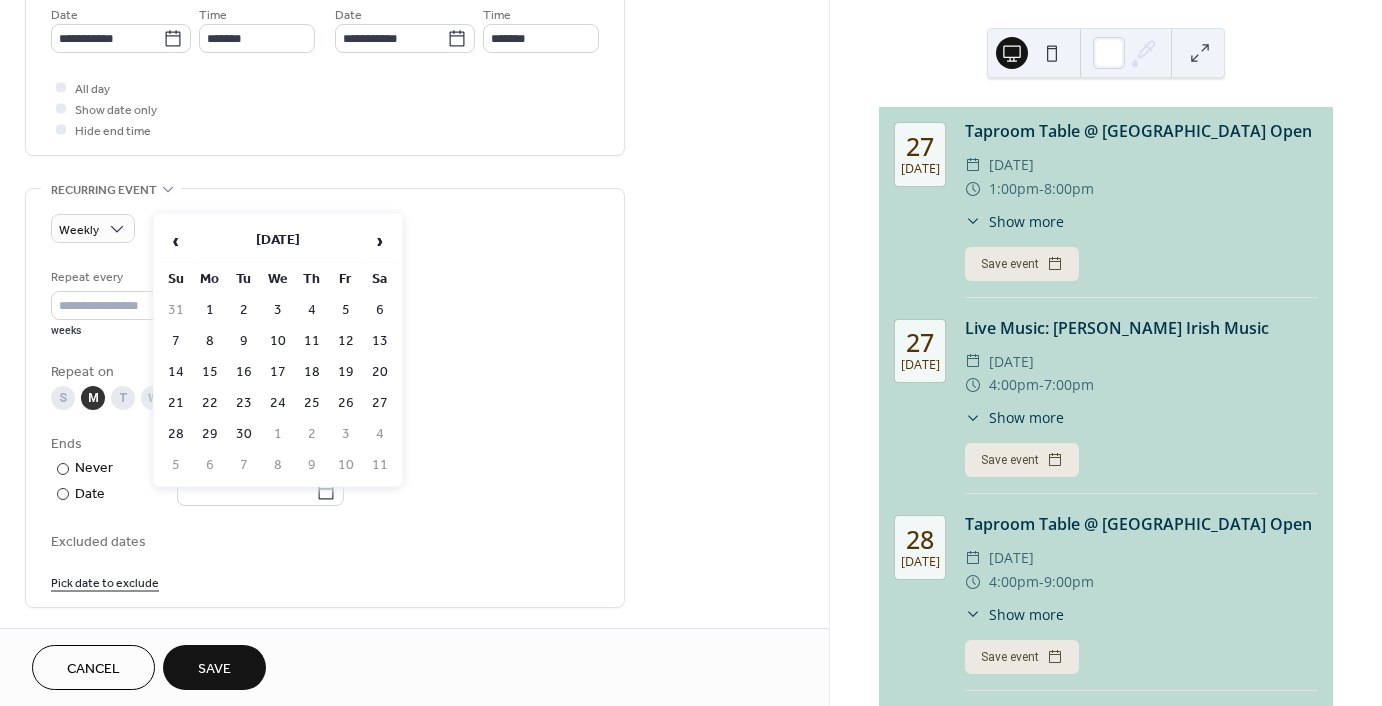 click on "›" at bounding box center (380, 241) 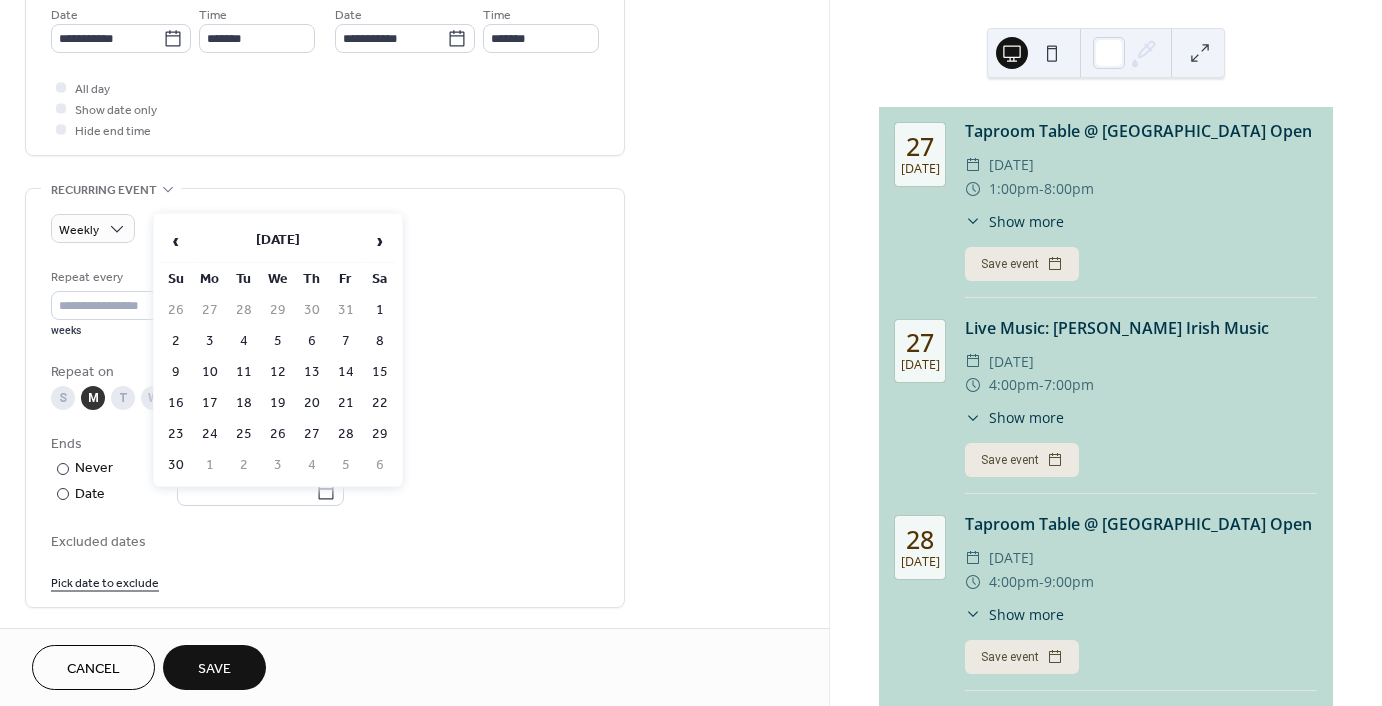 click on "›" at bounding box center [380, 241] 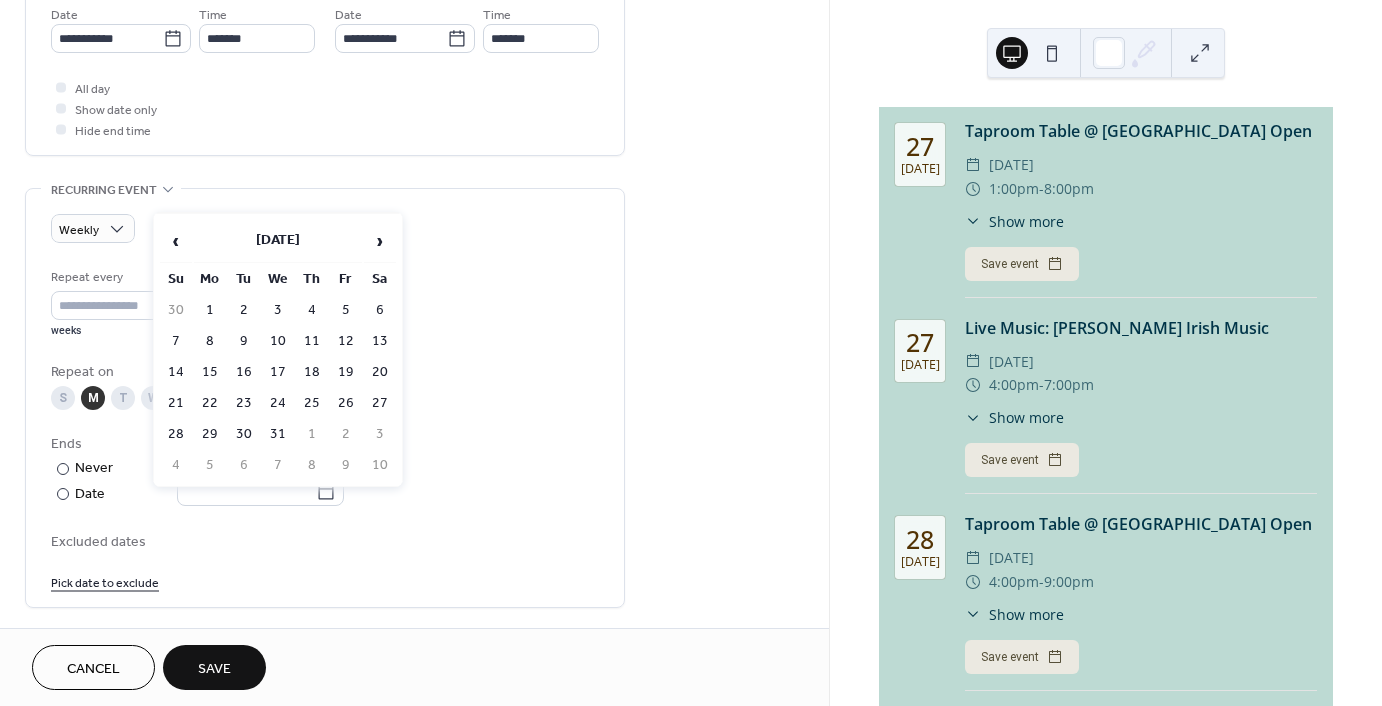 click on "22" at bounding box center [210, 403] 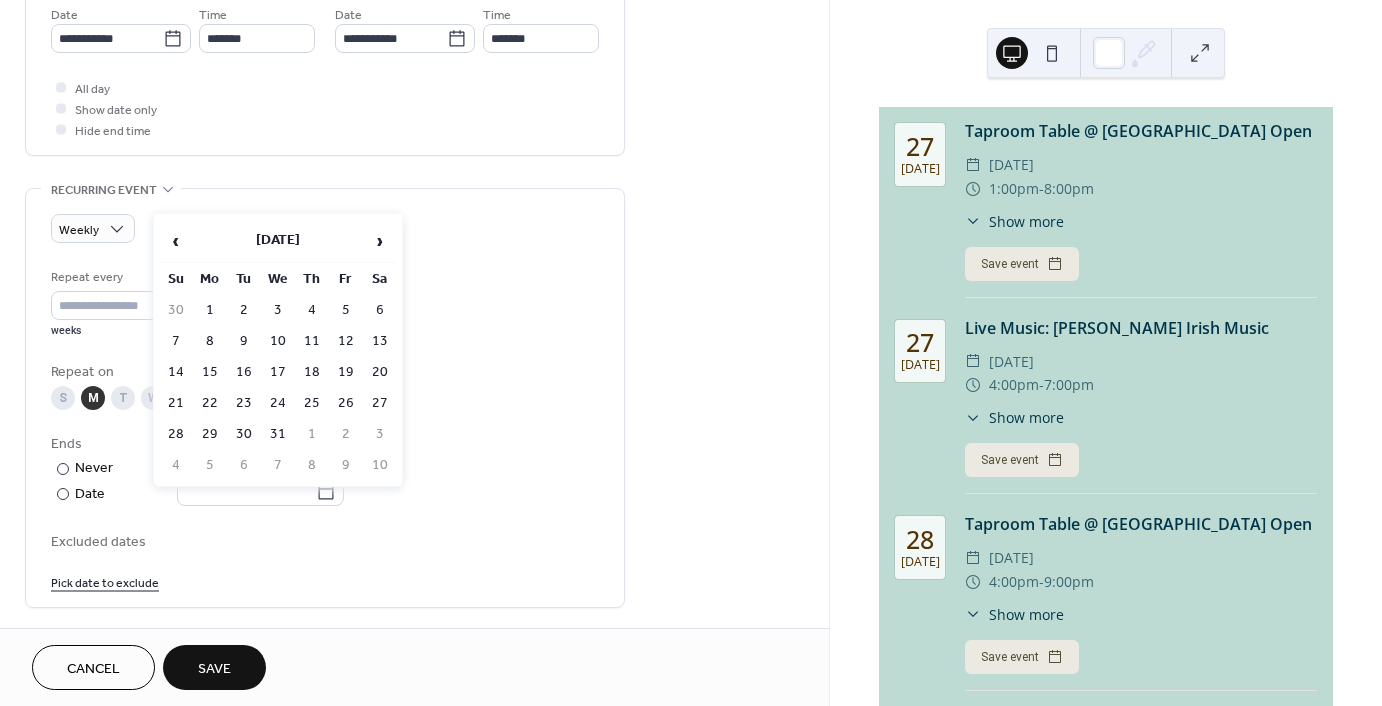type on "**********" 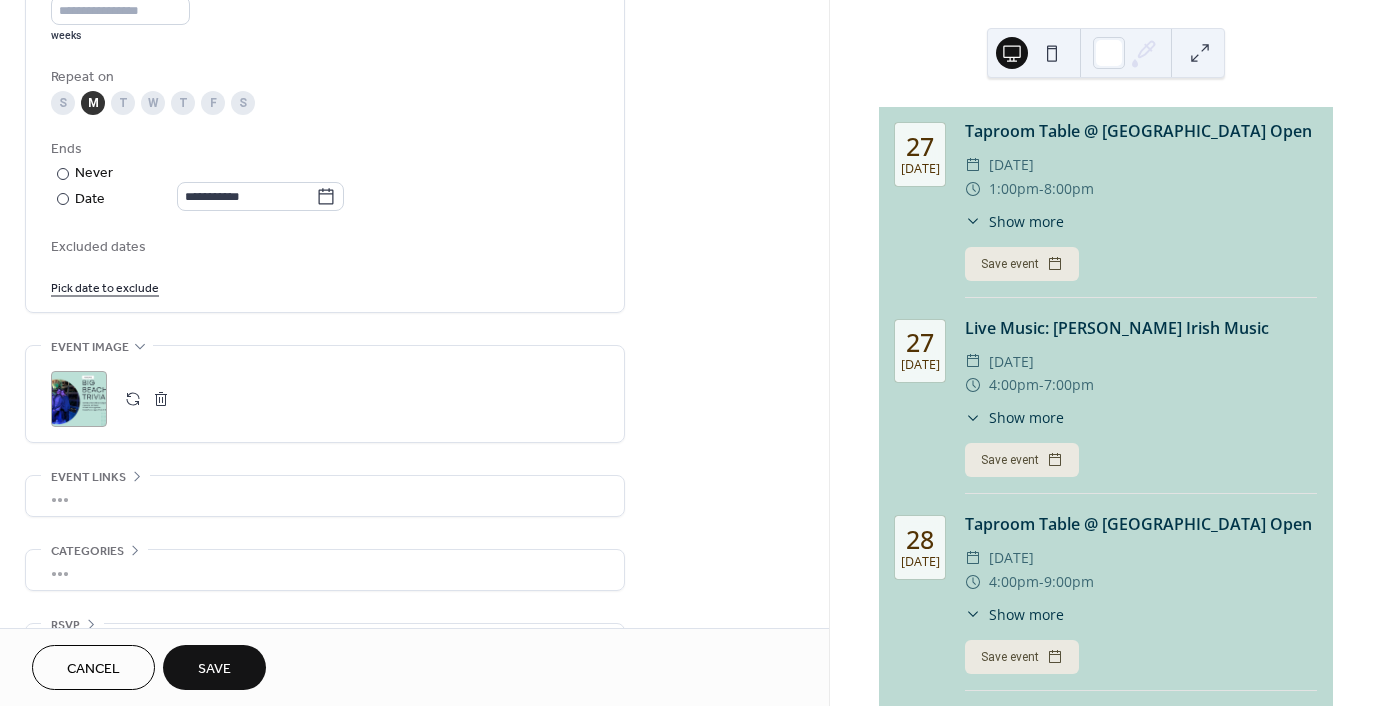 scroll, scrollTop: 994, scrollLeft: 0, axis: vertical 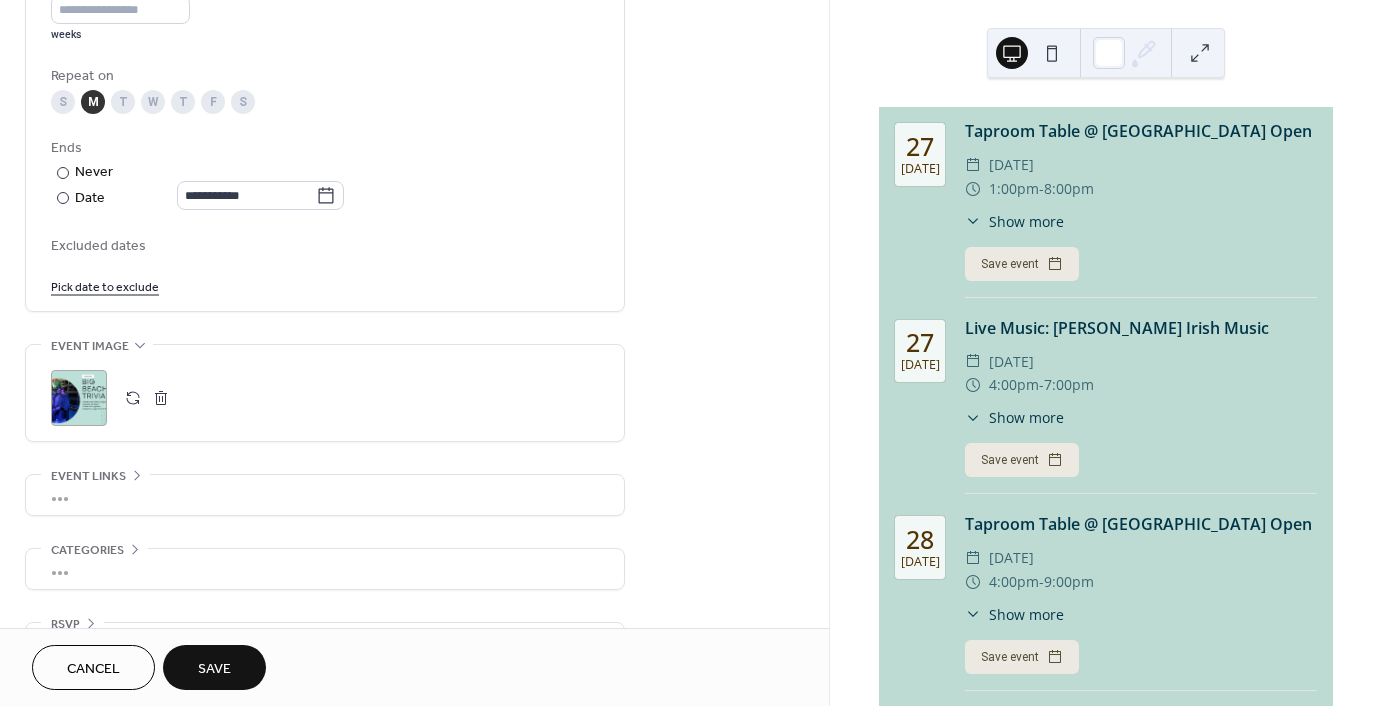 click on "Save" at bounding box center (214, 667) 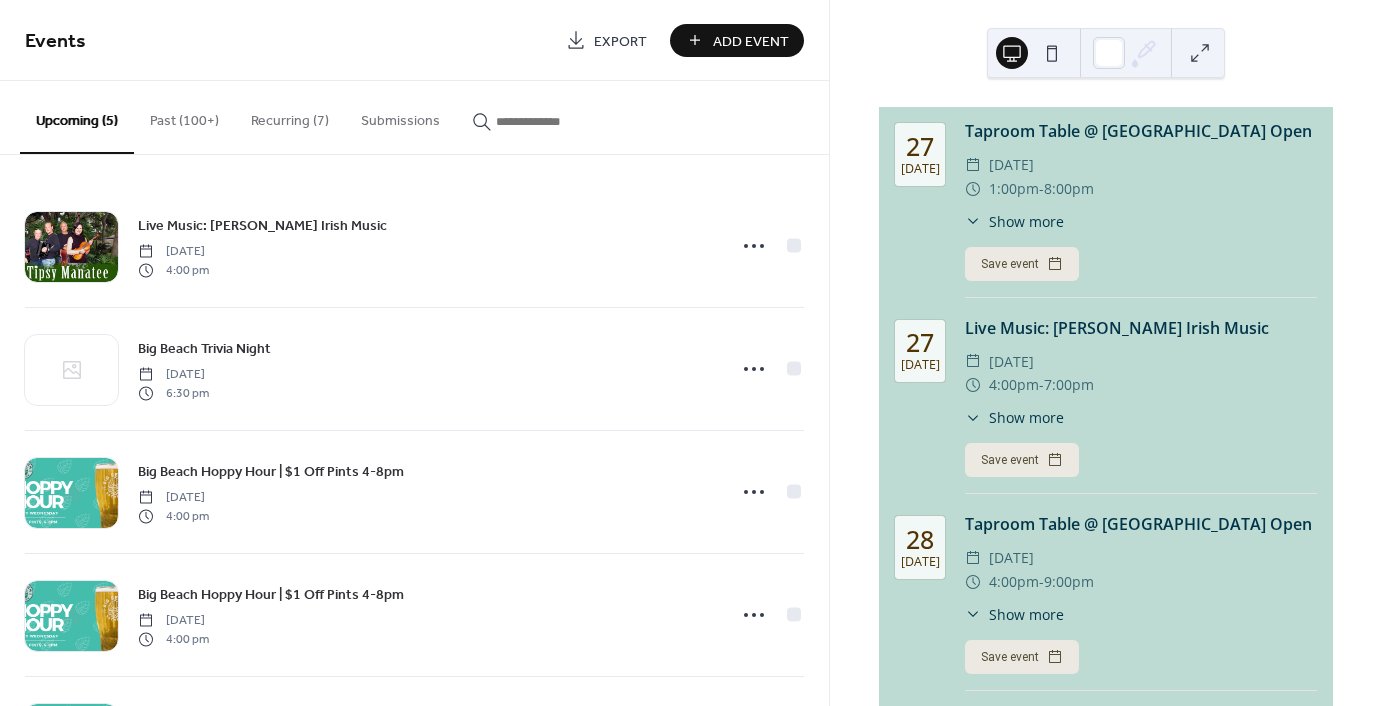 scroll, scrollTop: 0, scrollLeft: 0, axis: both 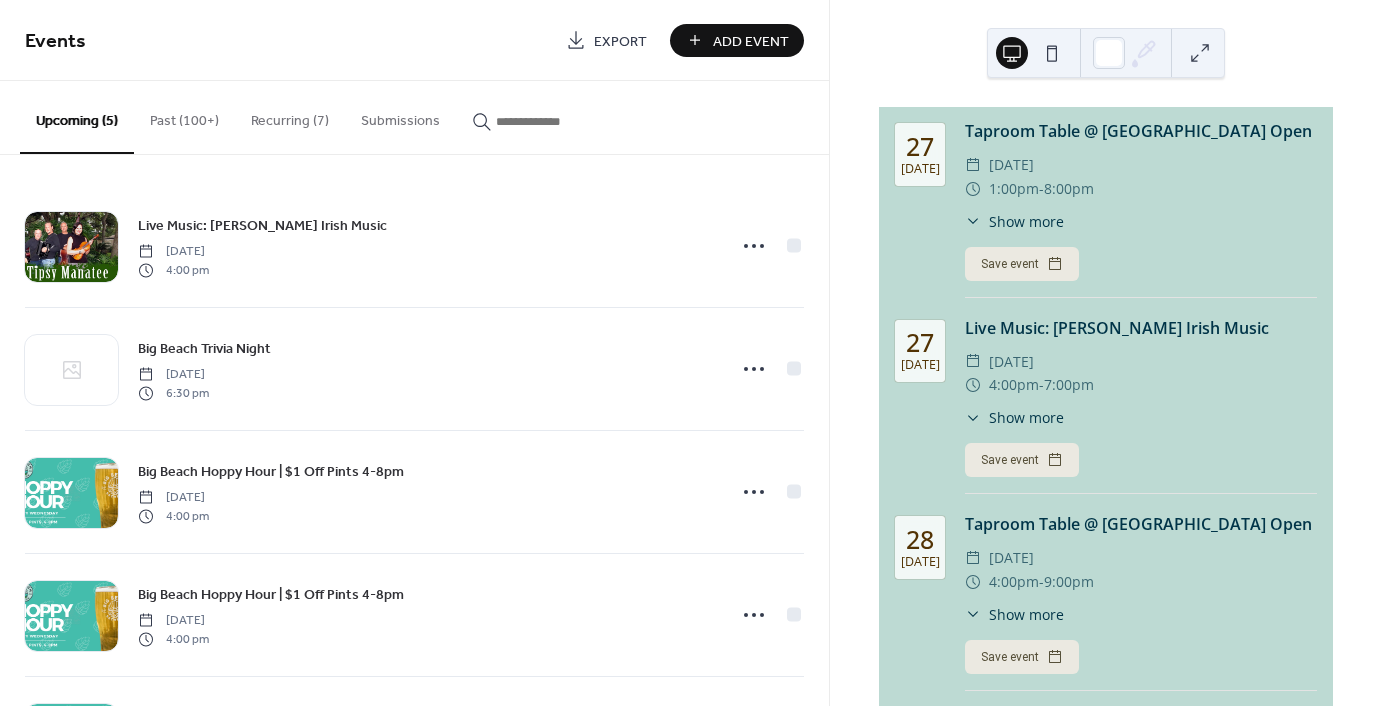 click on "Add Event" at bounding box center [737, 40] 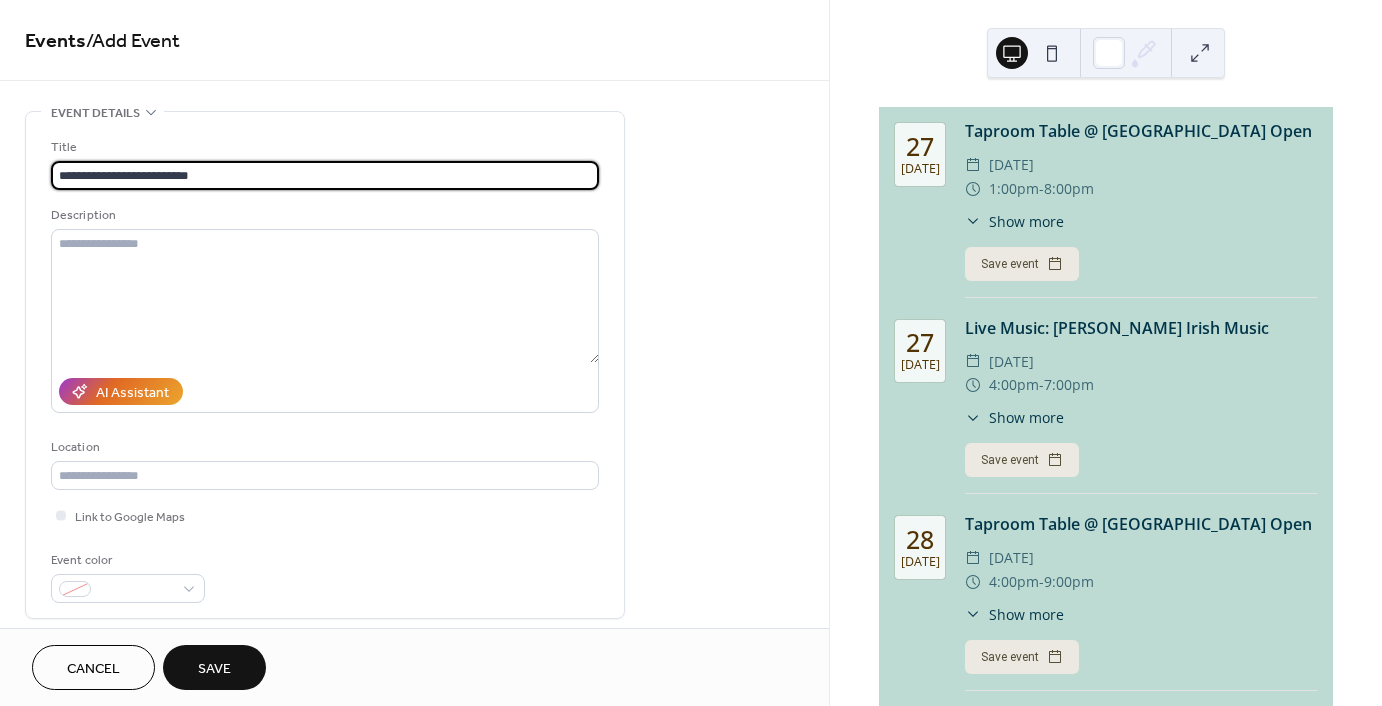 type on "**********" 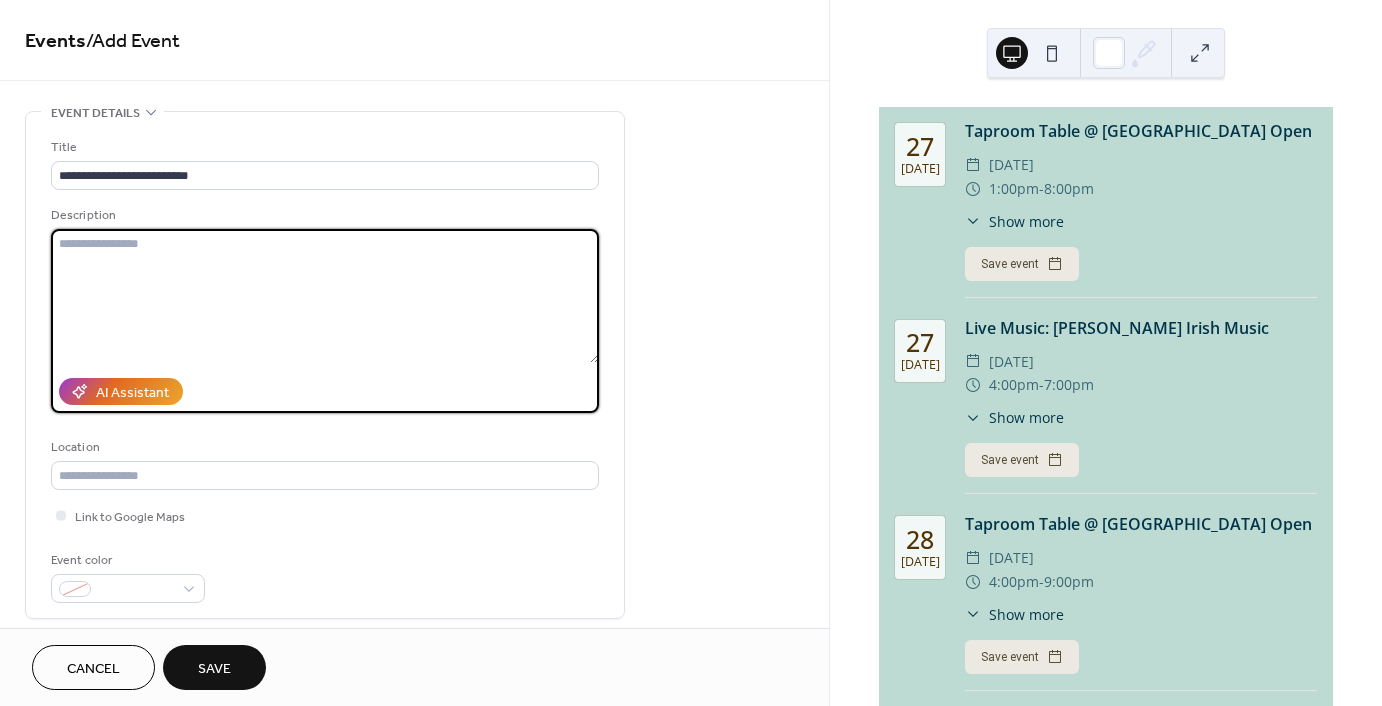 paste on "**********" 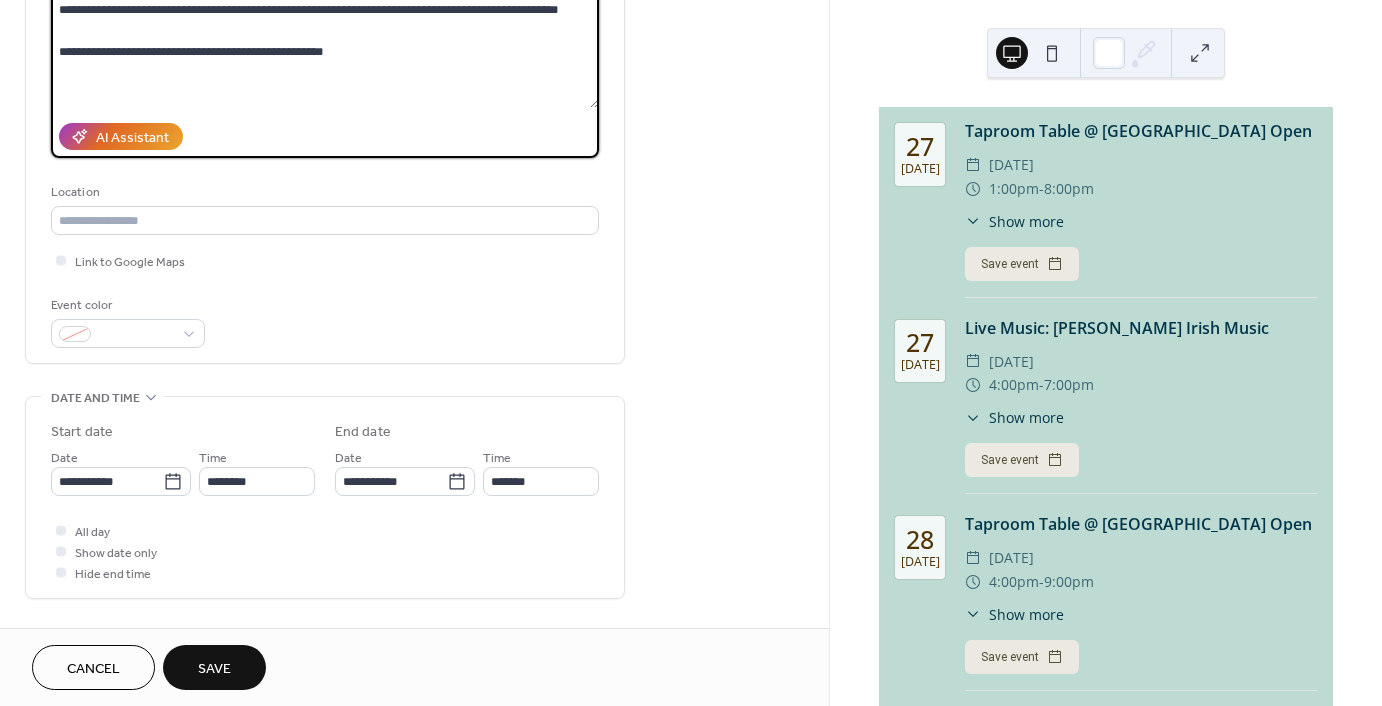 scroll, scrollTop: 260, scrollLeft: 0, axis: vertical 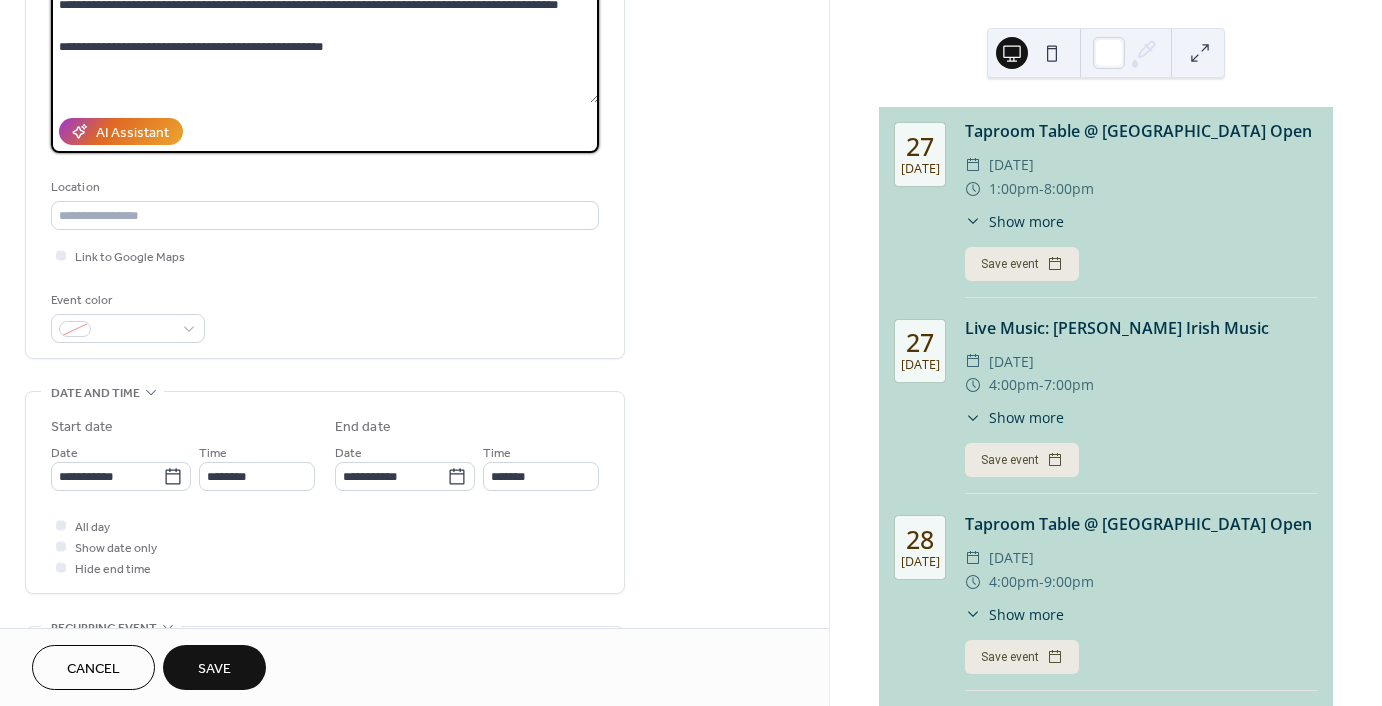type on "**********" 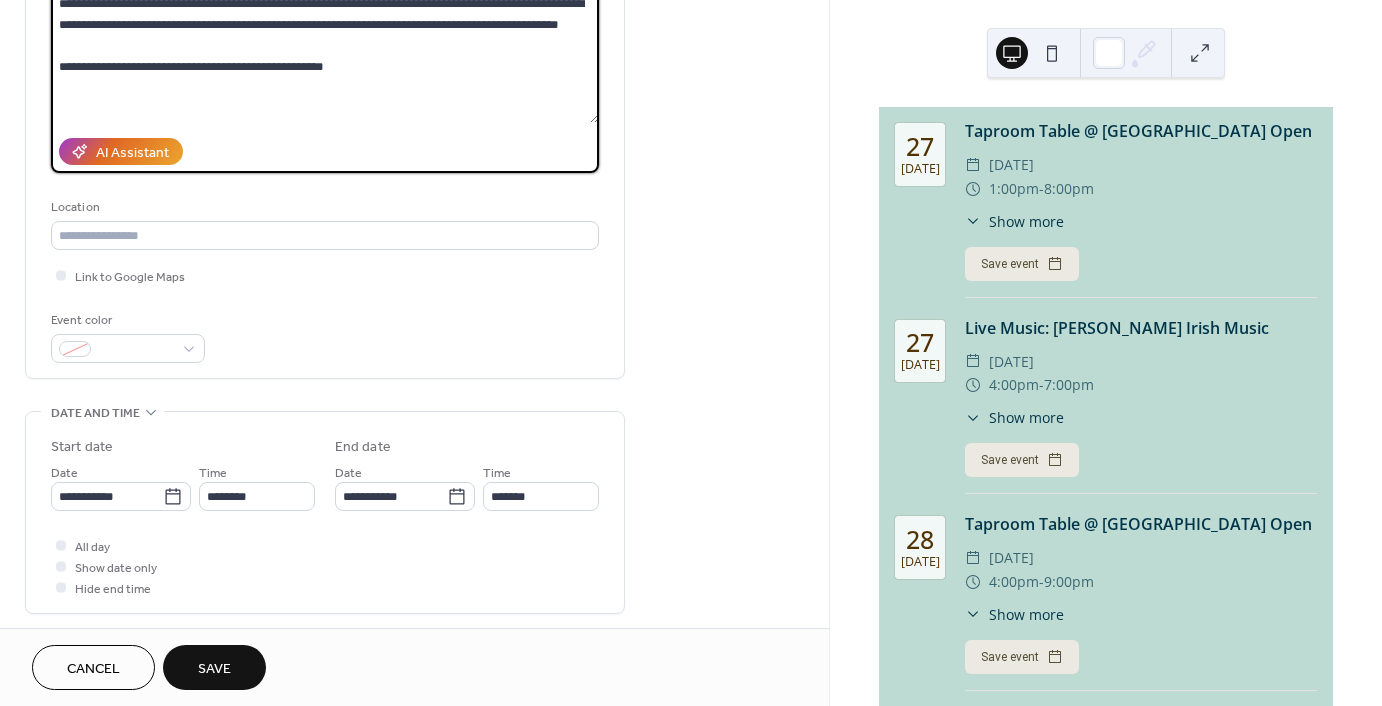 scroll, scrollTop: 280, scrollLeft: 0, axis: vertical 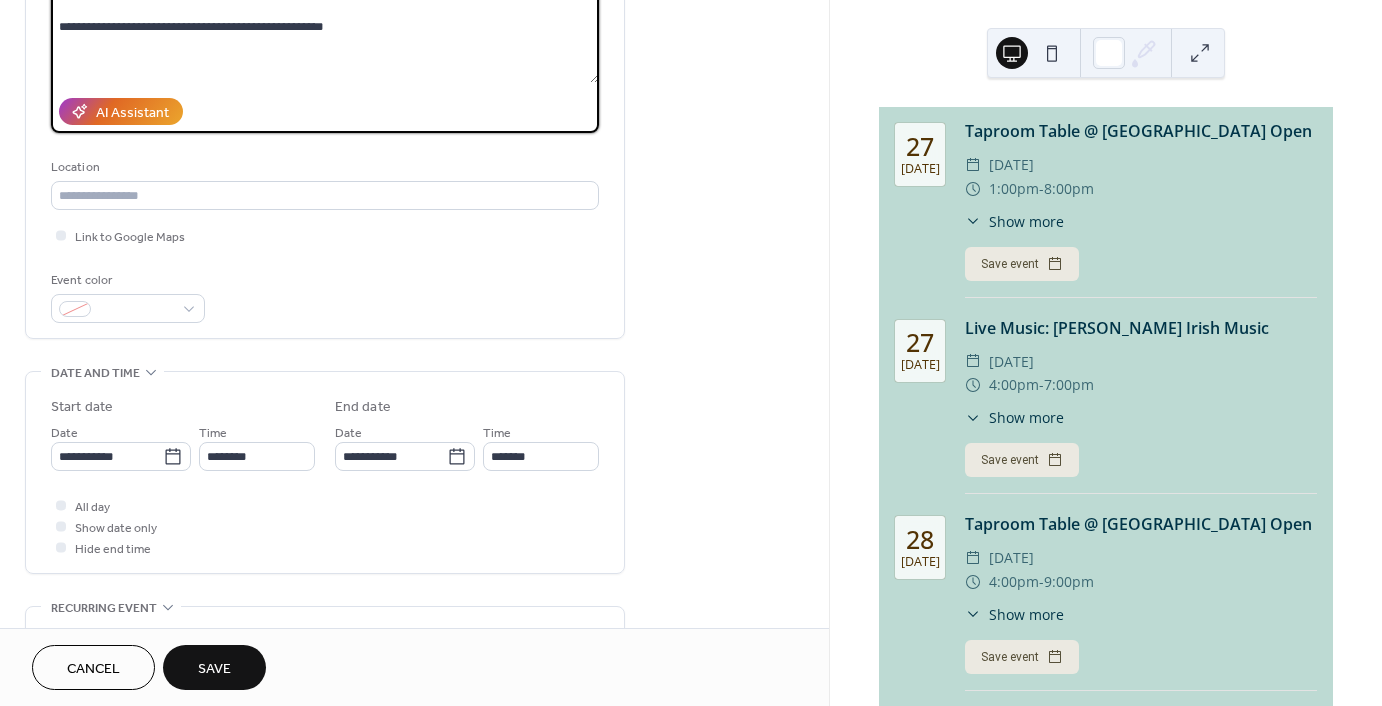 click on "**********" at bounding box center [691, 353] 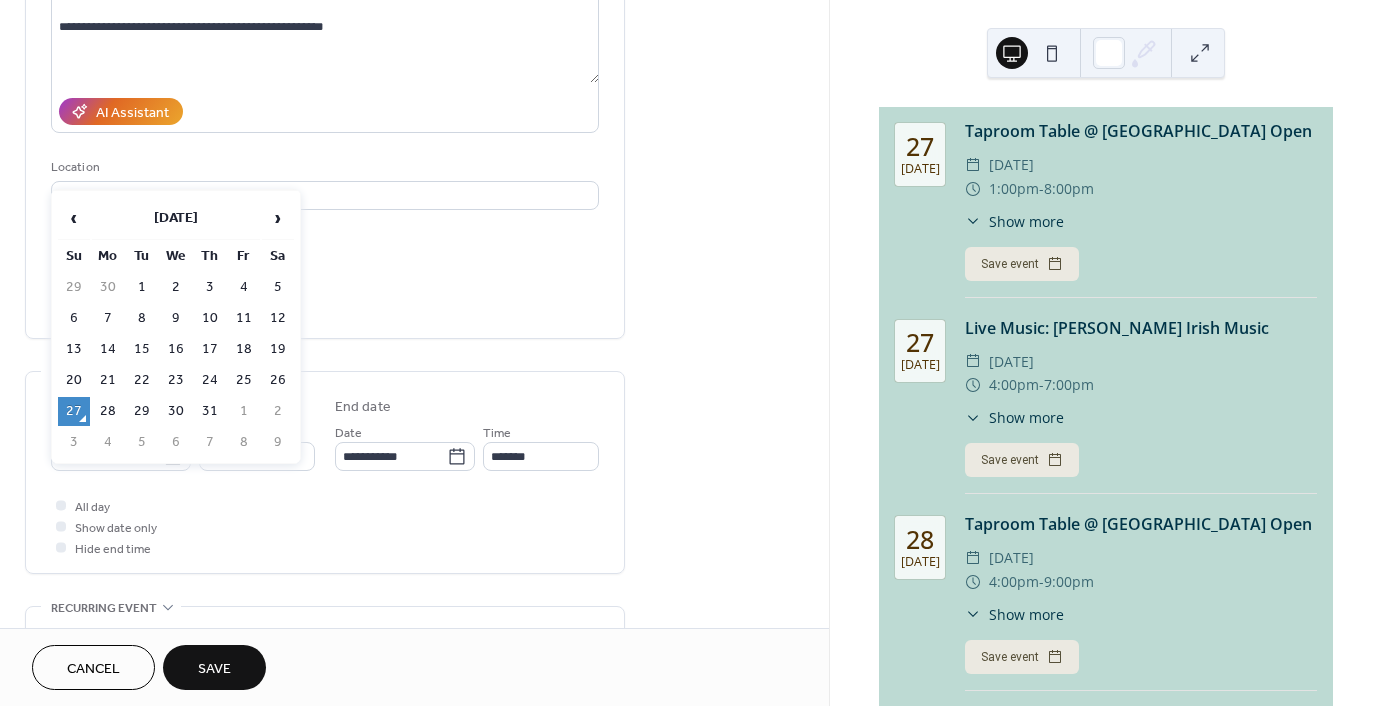 click on "1" at bounding box center [244, 411] 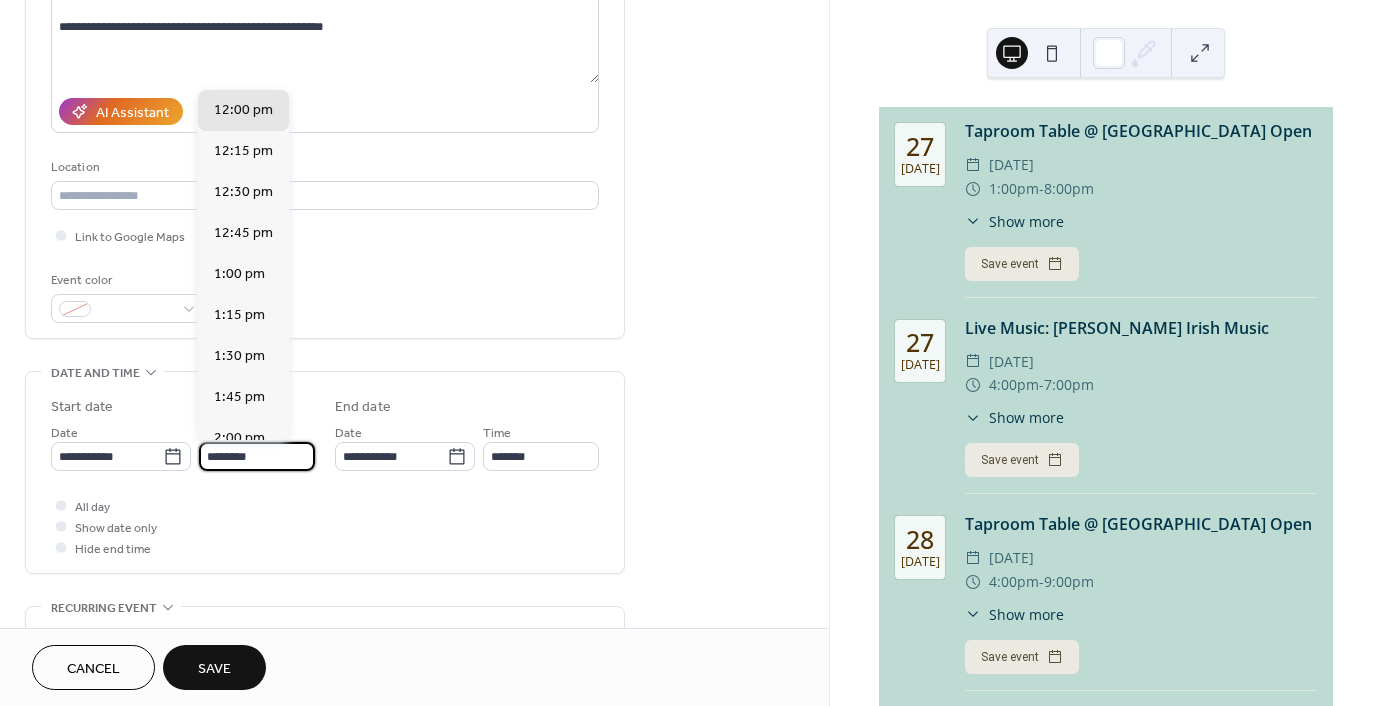 click on "********" at bounding box center [257, 456] 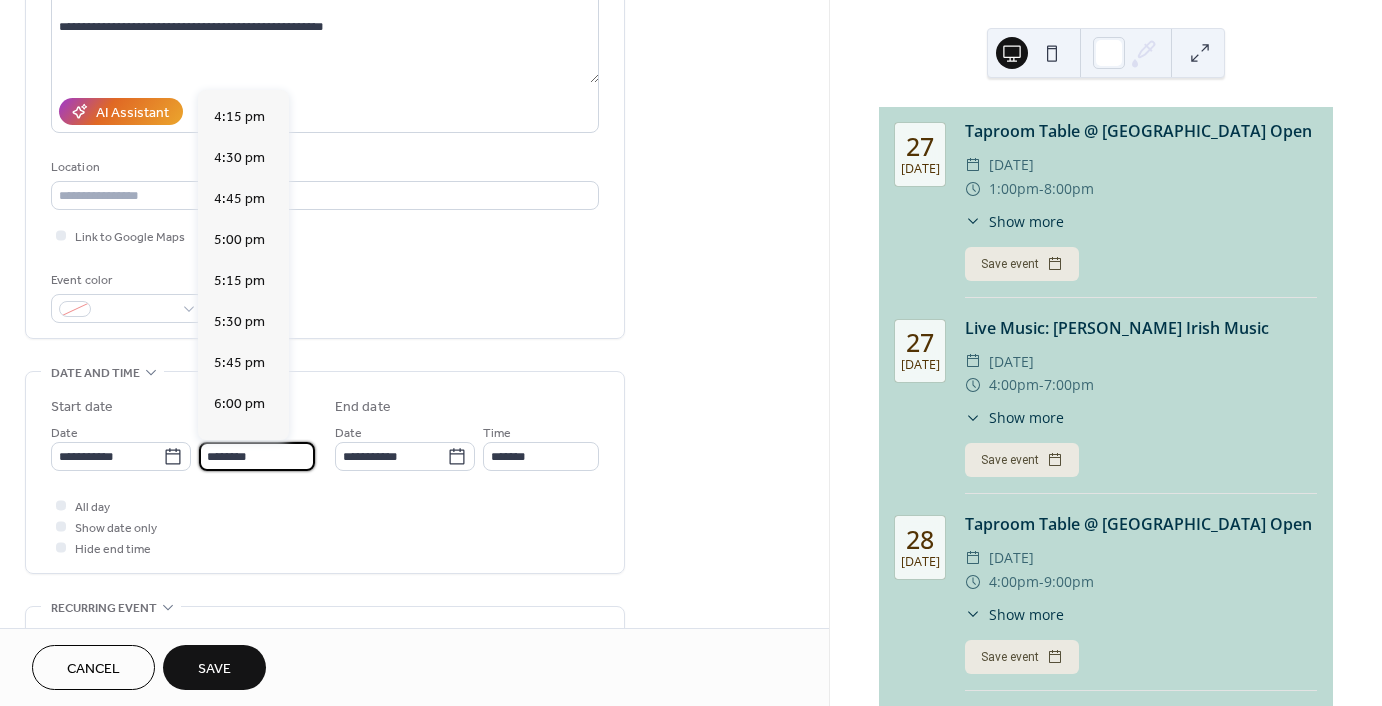 scroll, scrollTop: 2860, scrollLeft: 0, axis: vertical 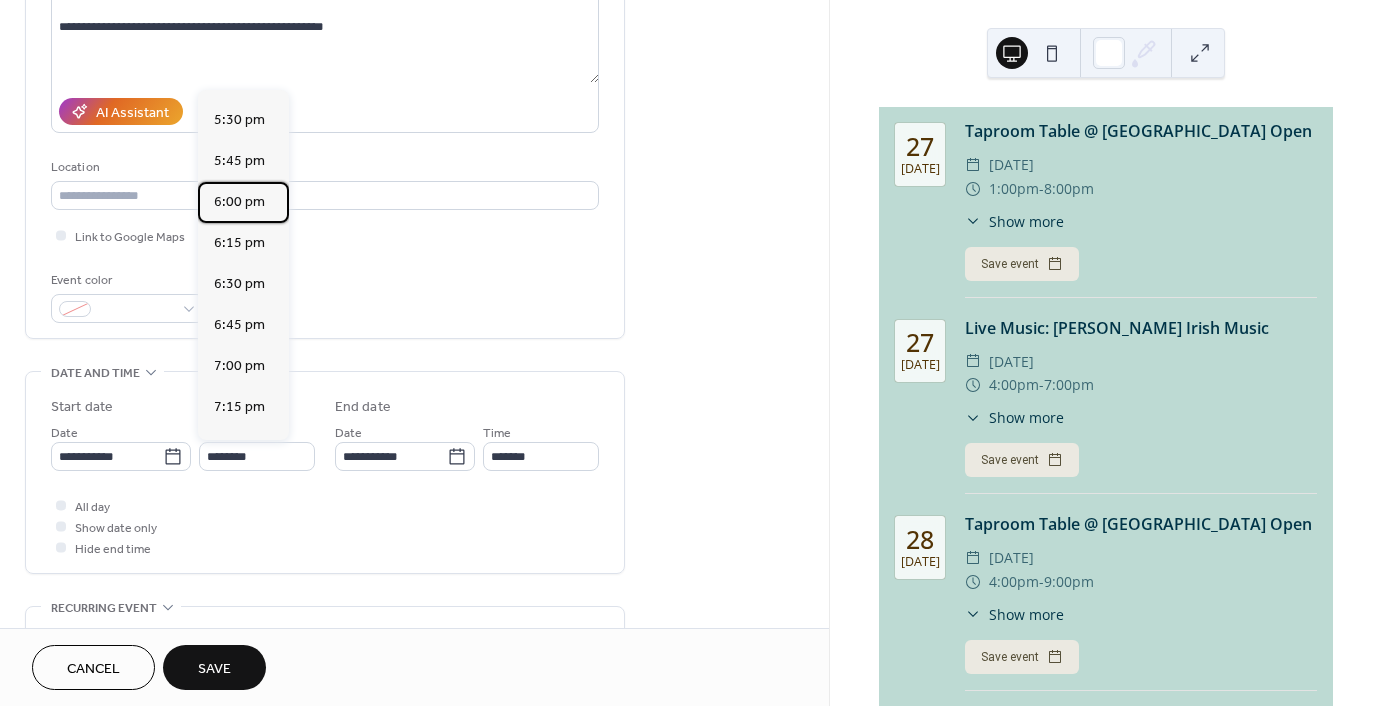 click on "6:00 pm" at bounding box center (239, 202) 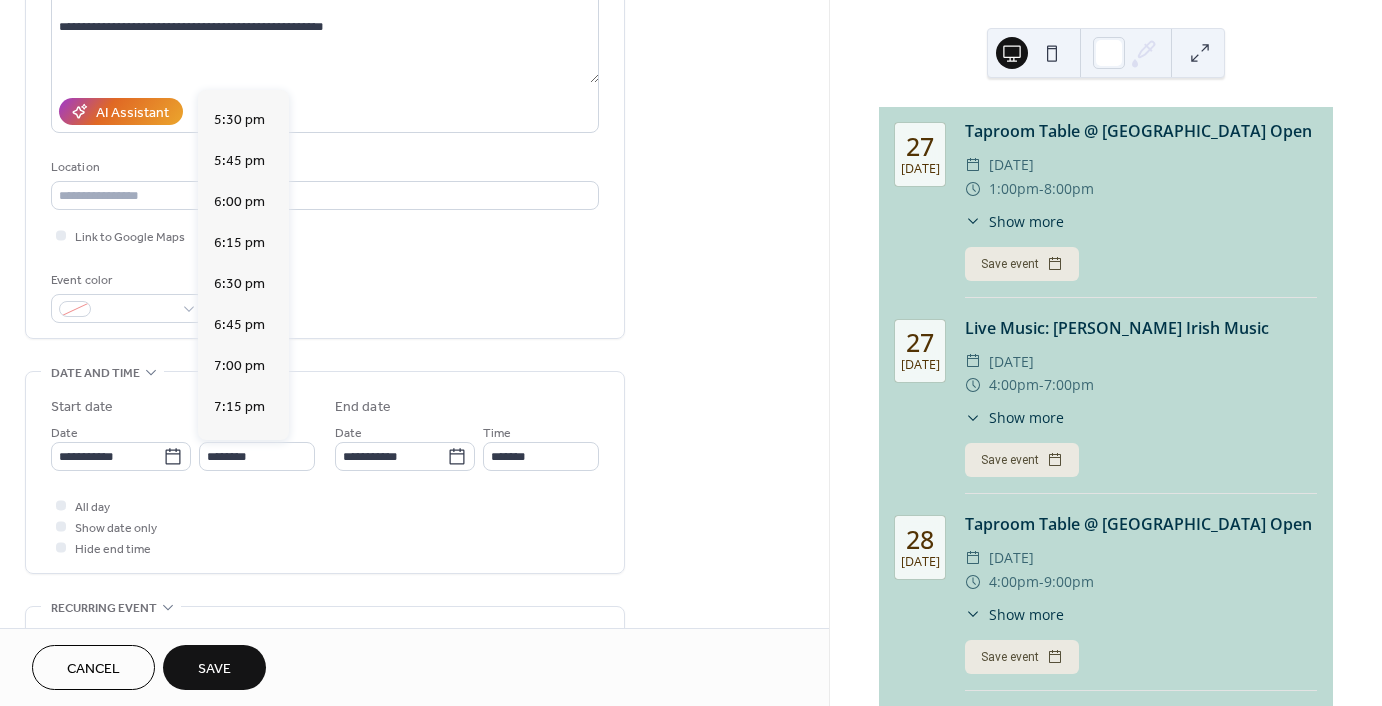 type on "*******" 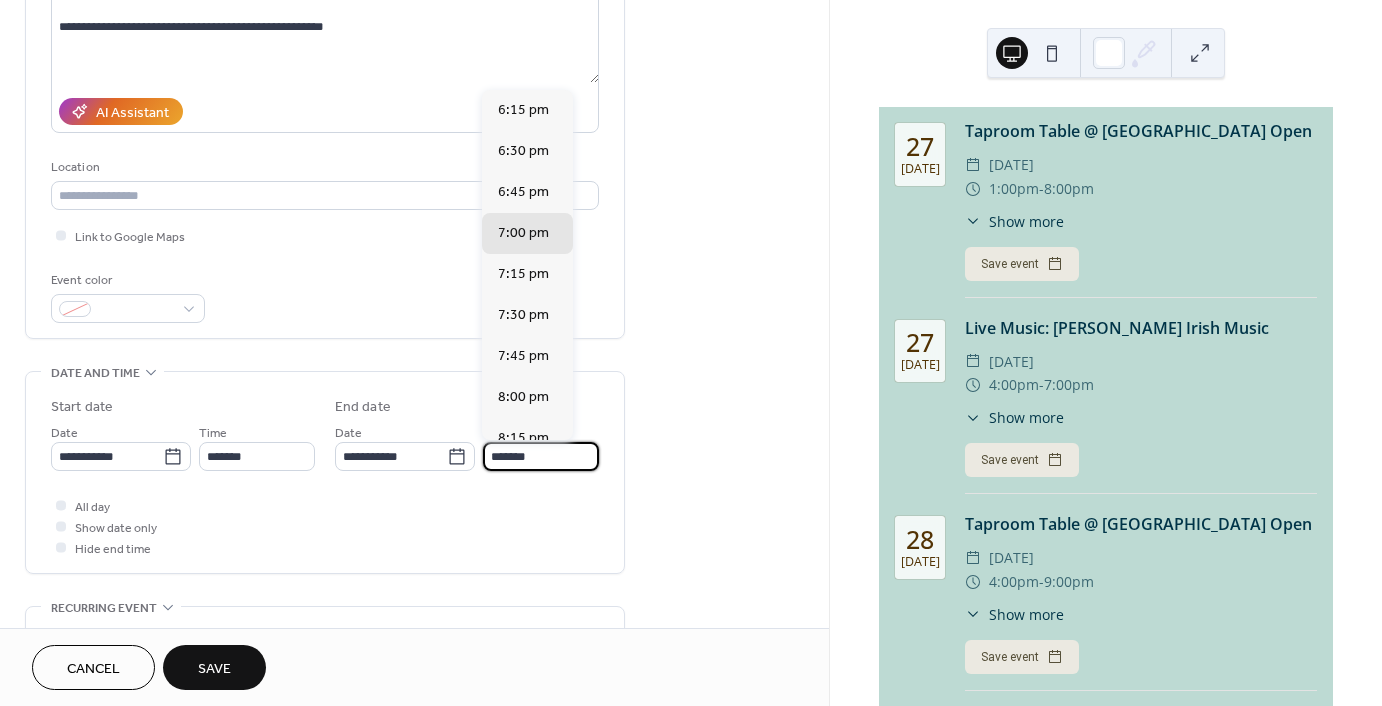 click on "*******" at bounding box center [541, 456] 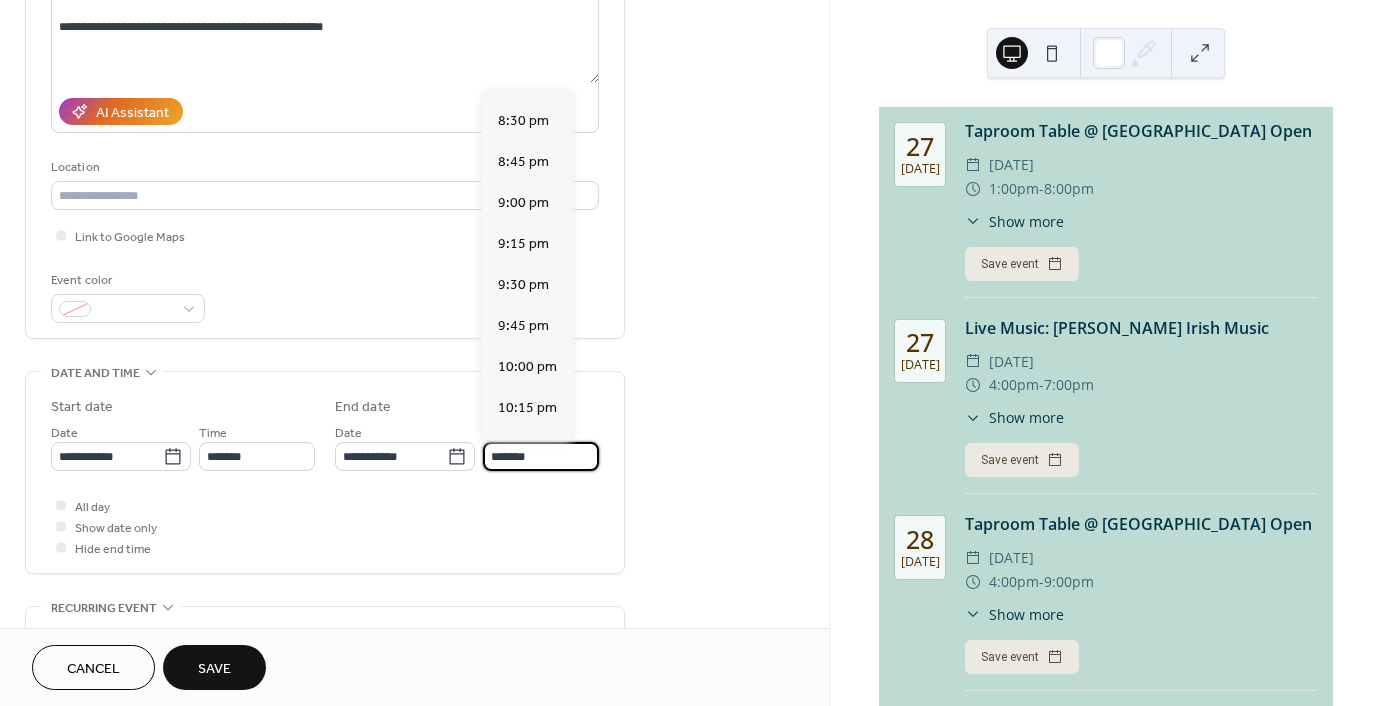 scroll, scrollTop: 392, scrollLeft: 0, axis: vertical 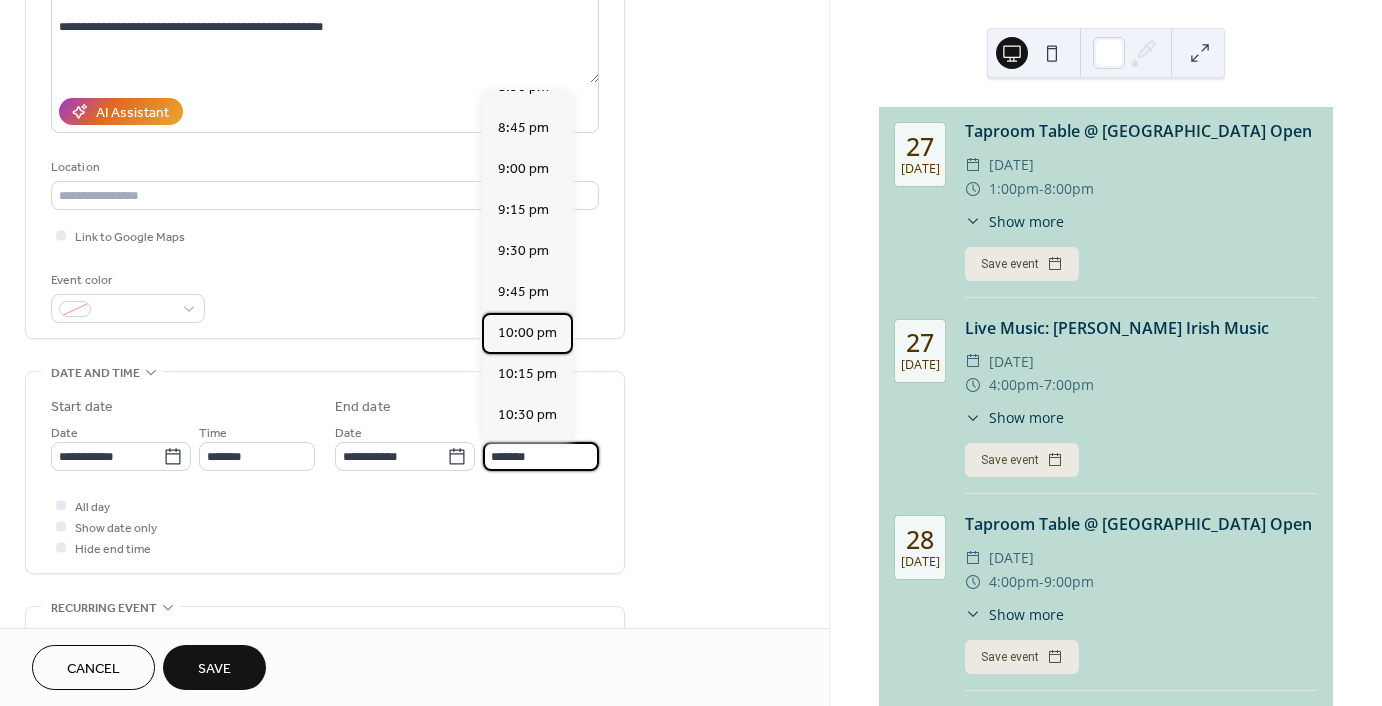 click on "10:00 pm" at bounding box center [527, 333] 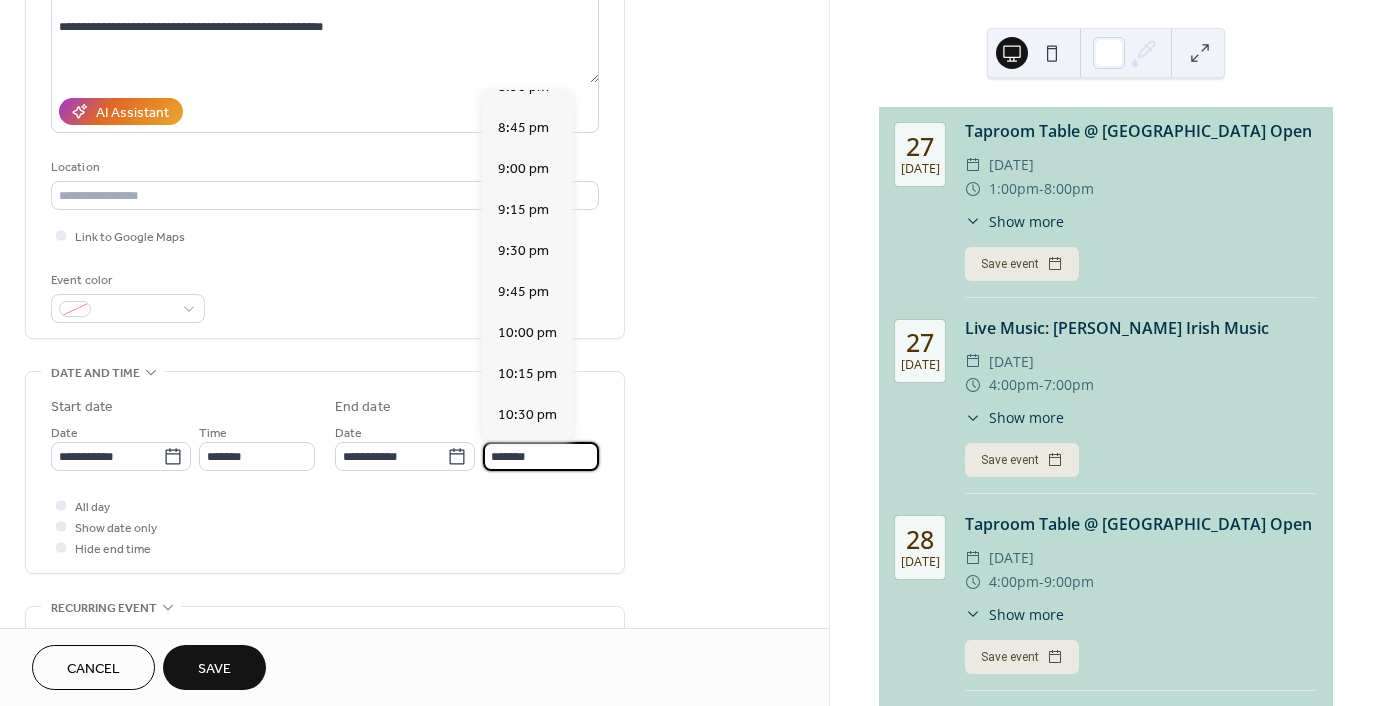 type on "********" 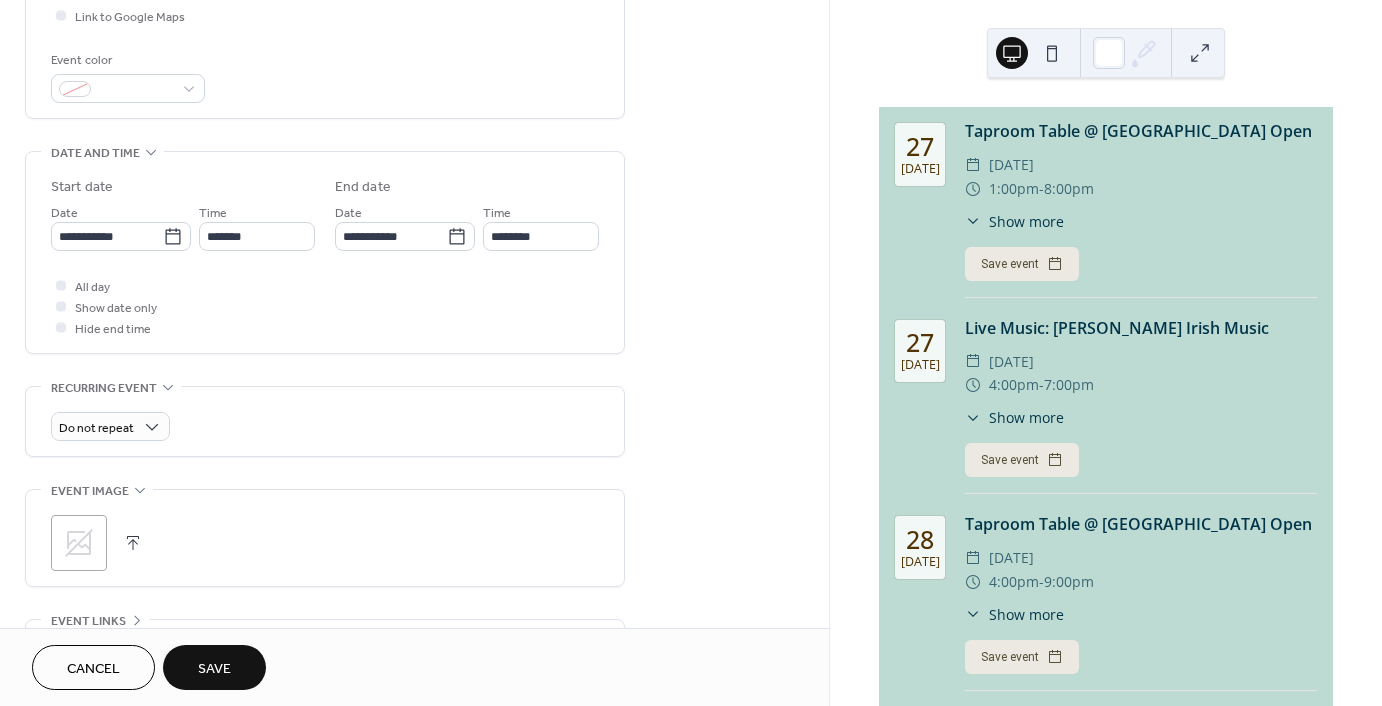 scroll, scrollTop: 502, scrollLeft: 0, axis: vertical 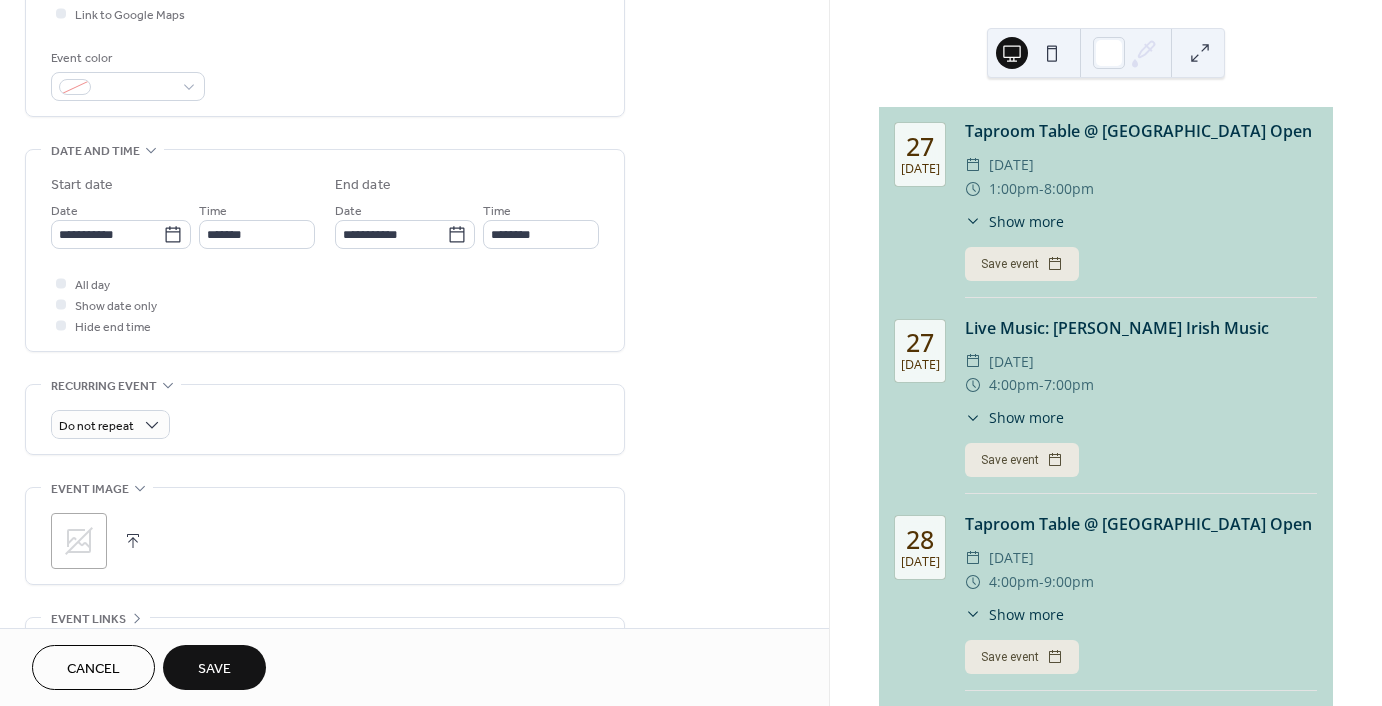 click at bounding box center (133, 541) 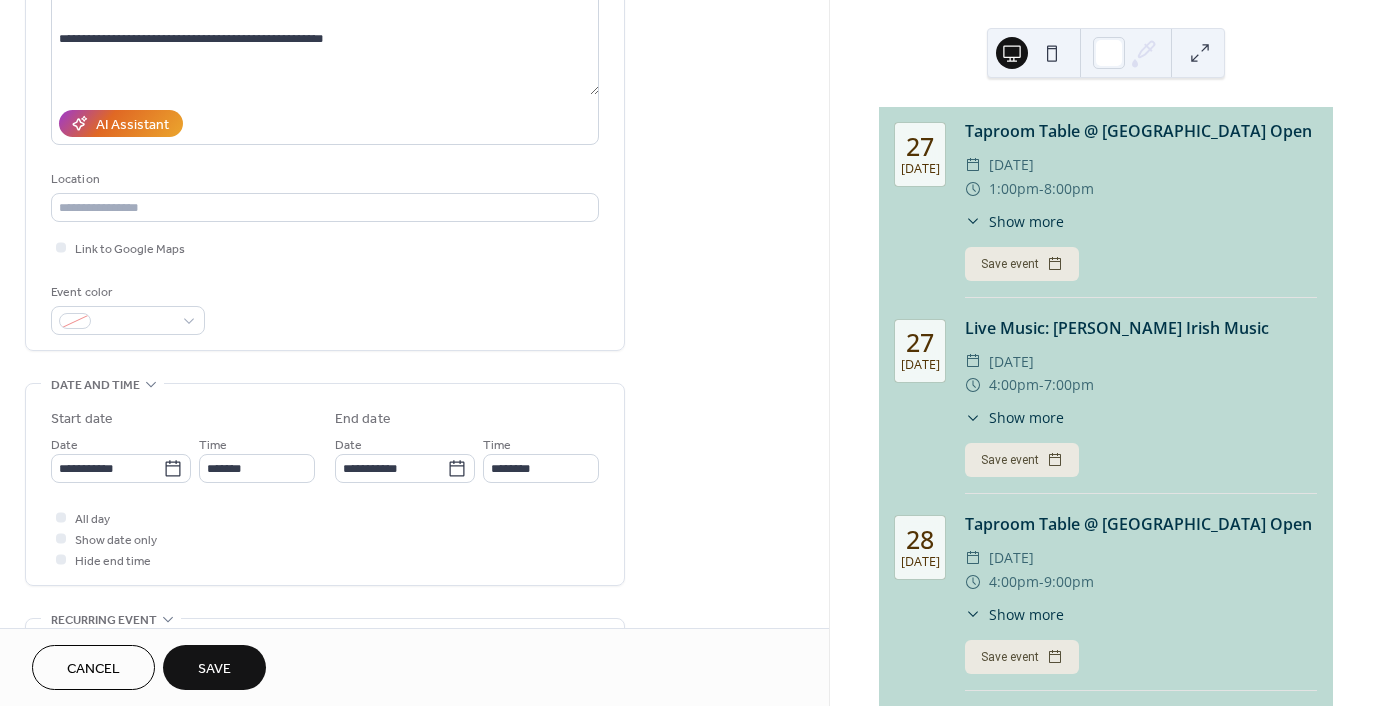 scroll, scrollTop: 259, scrollLeft: 0, axis: vertical 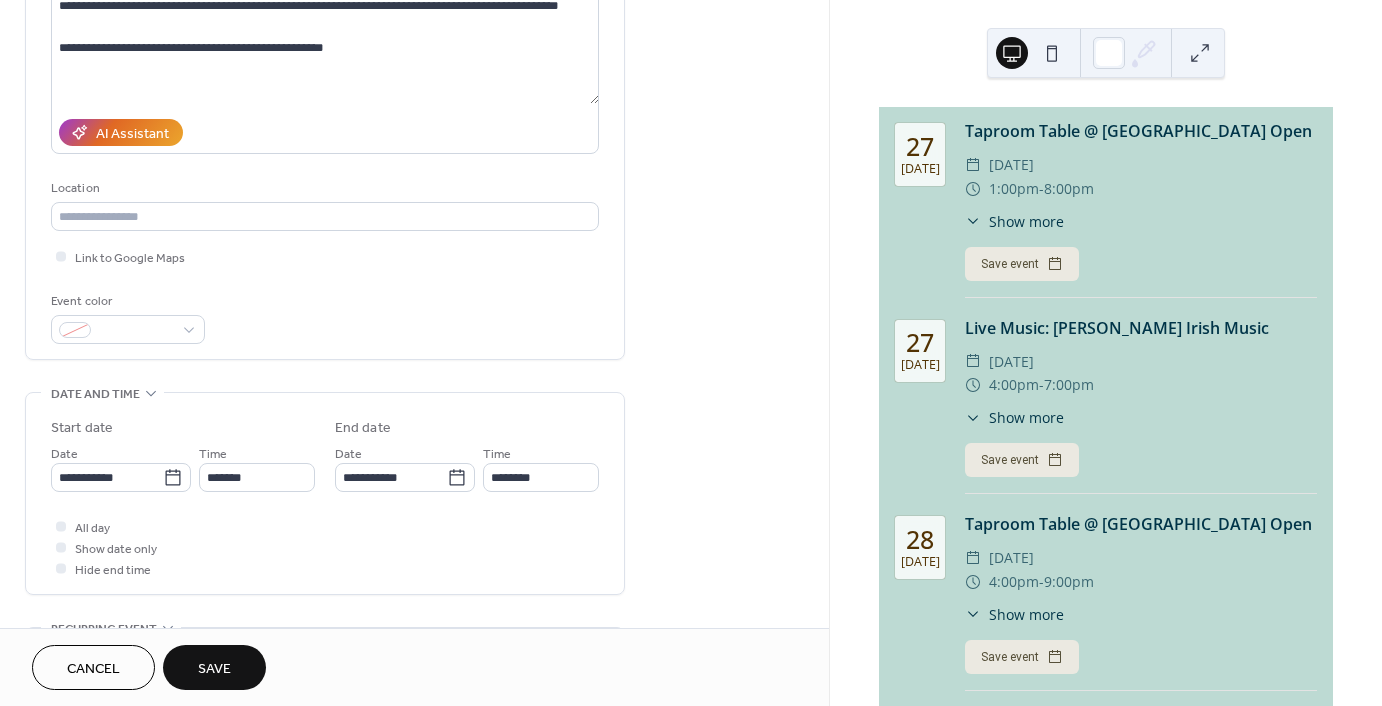 click on "Save" at bounding box center (214, 667) 